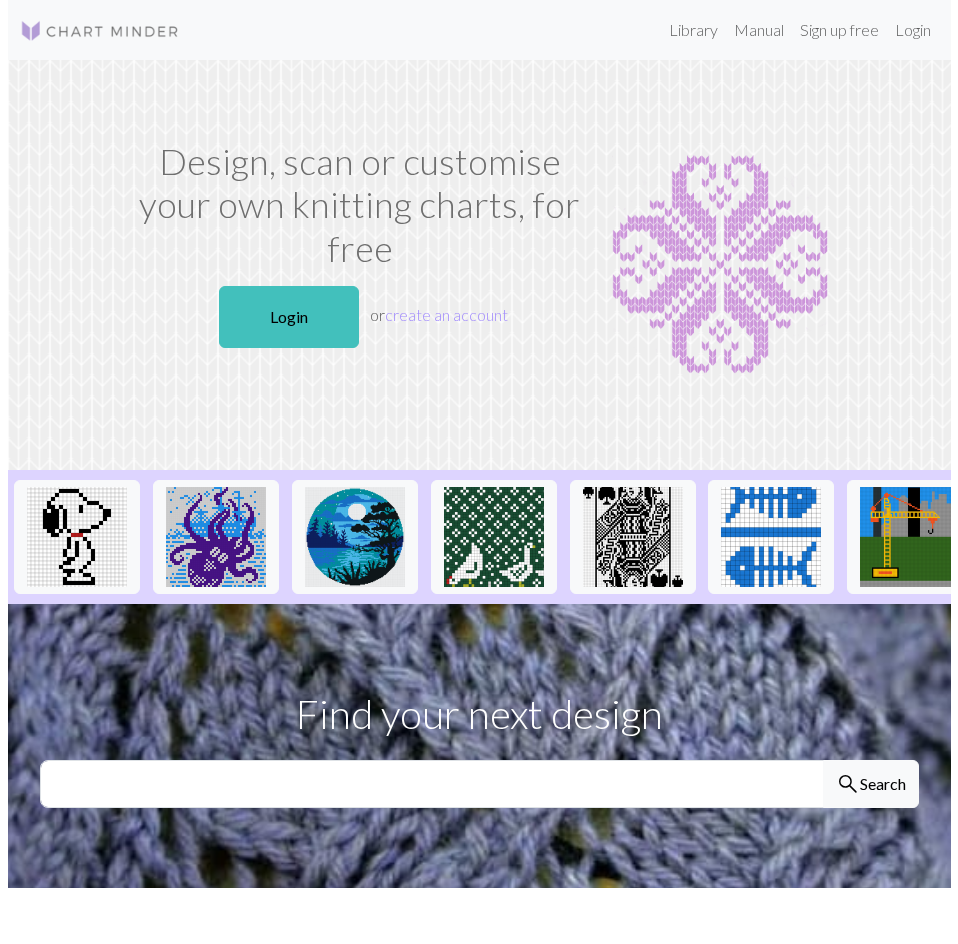 scroll, scrollTop: 0, scrollLeft: 0, axis: both 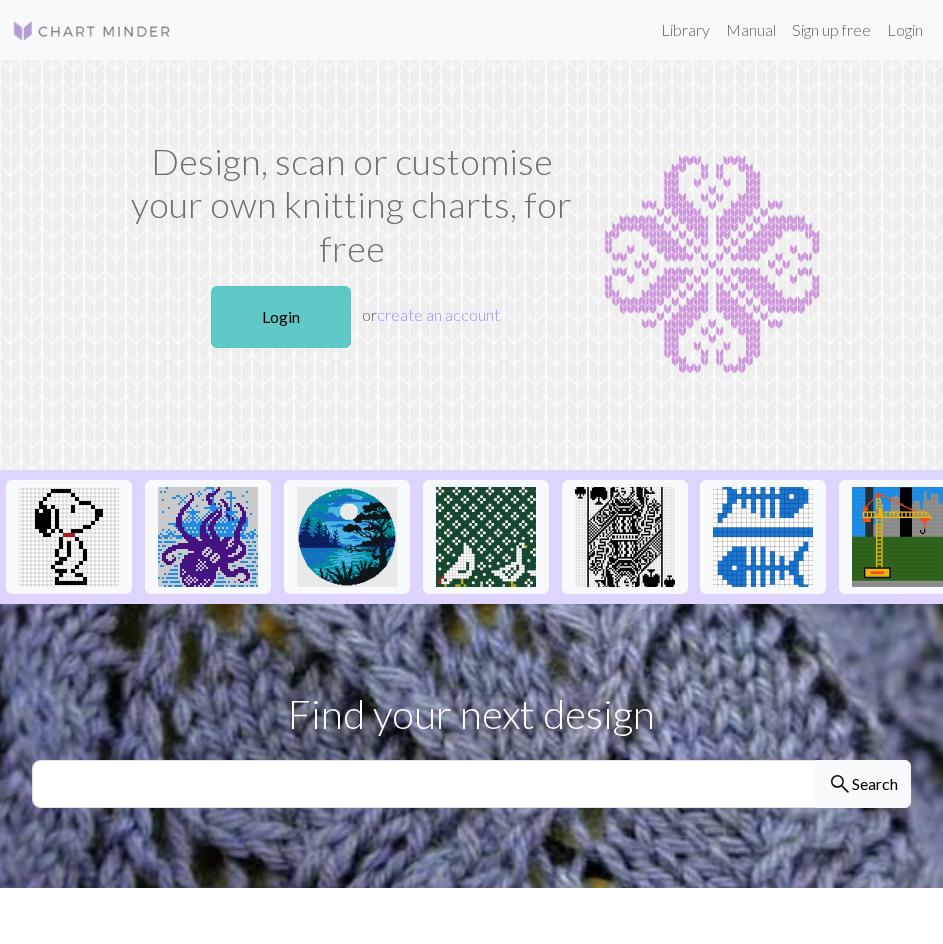 click on "Login" at bounding box center [281, 317] 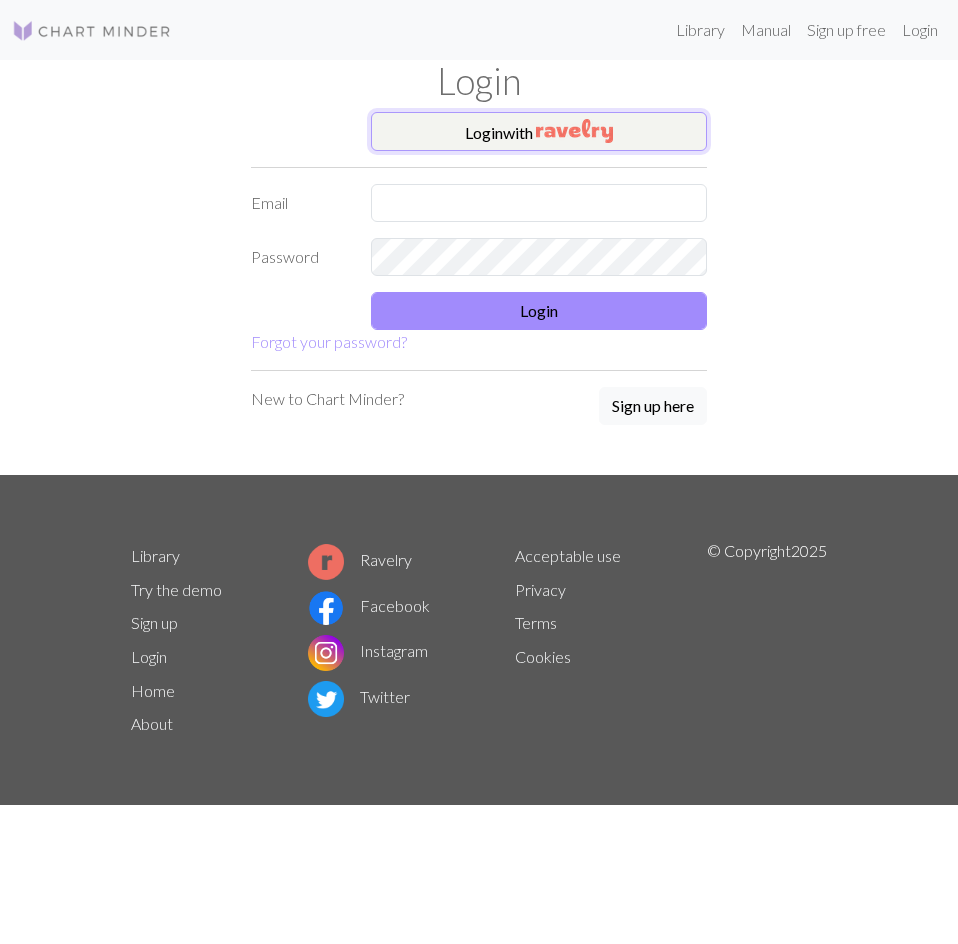 click on "Login  with" at bounding box center [539, 132] 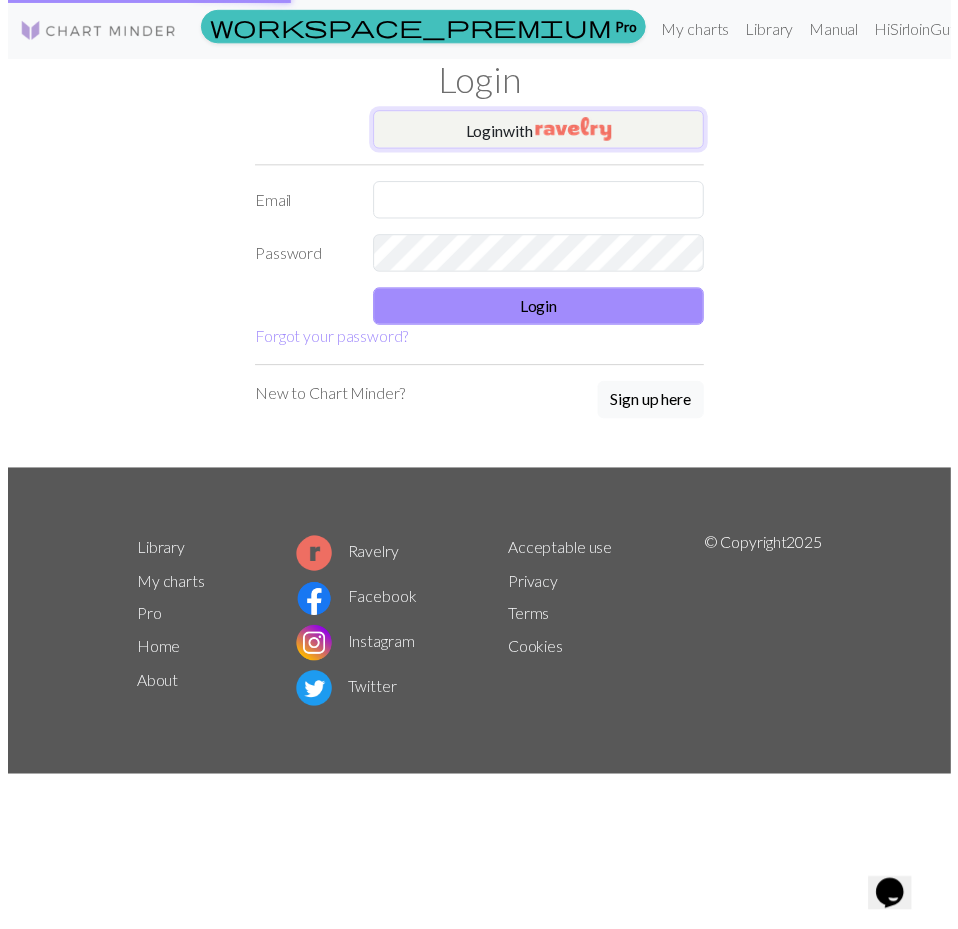 scroll, scrollTop: 0, scrollLeft: 0, axis: both 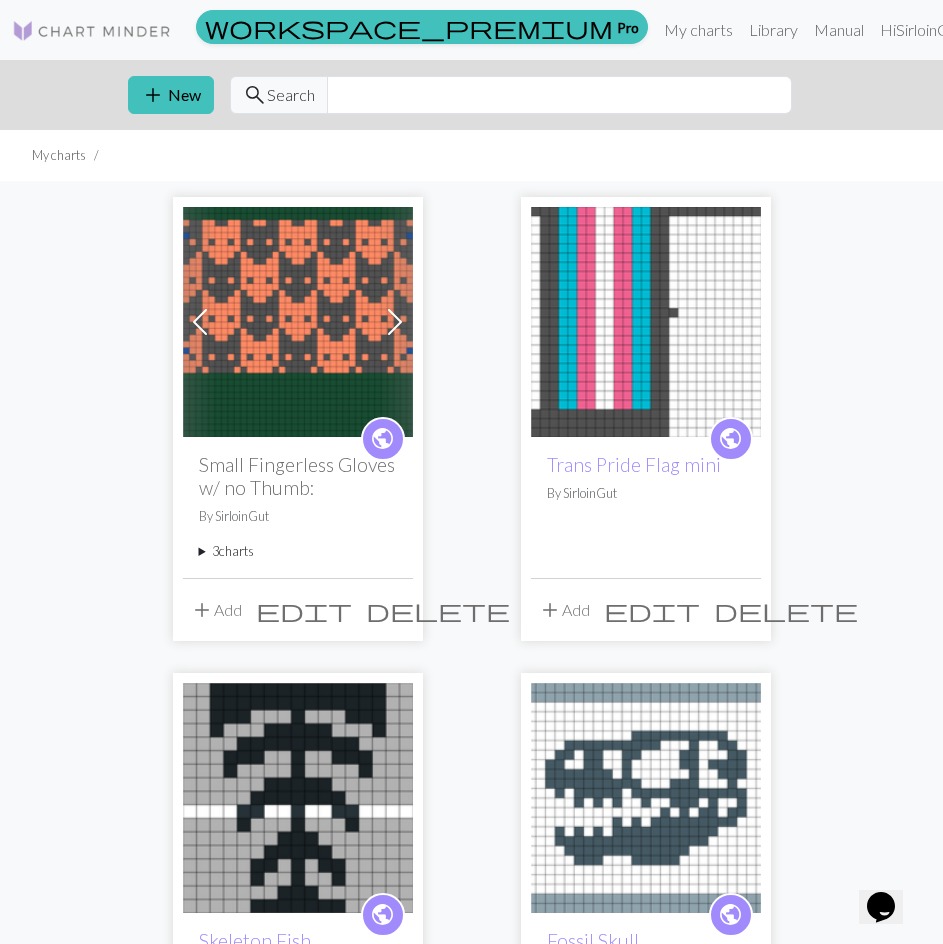 click on "3  charts" at bounding box center (298, 551) 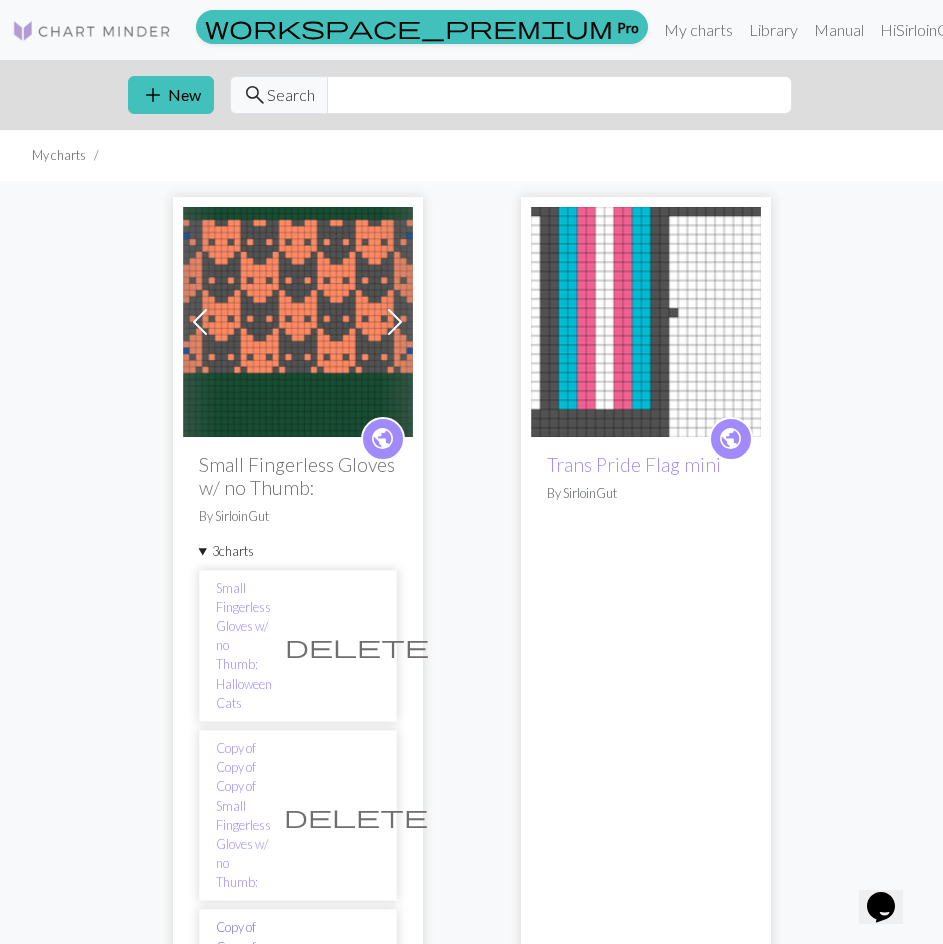 click on "Copy of Copy of Copy of Copy of Small Fingerless Gloves w/ no Thumb:" at bounding box center [243, 1004] 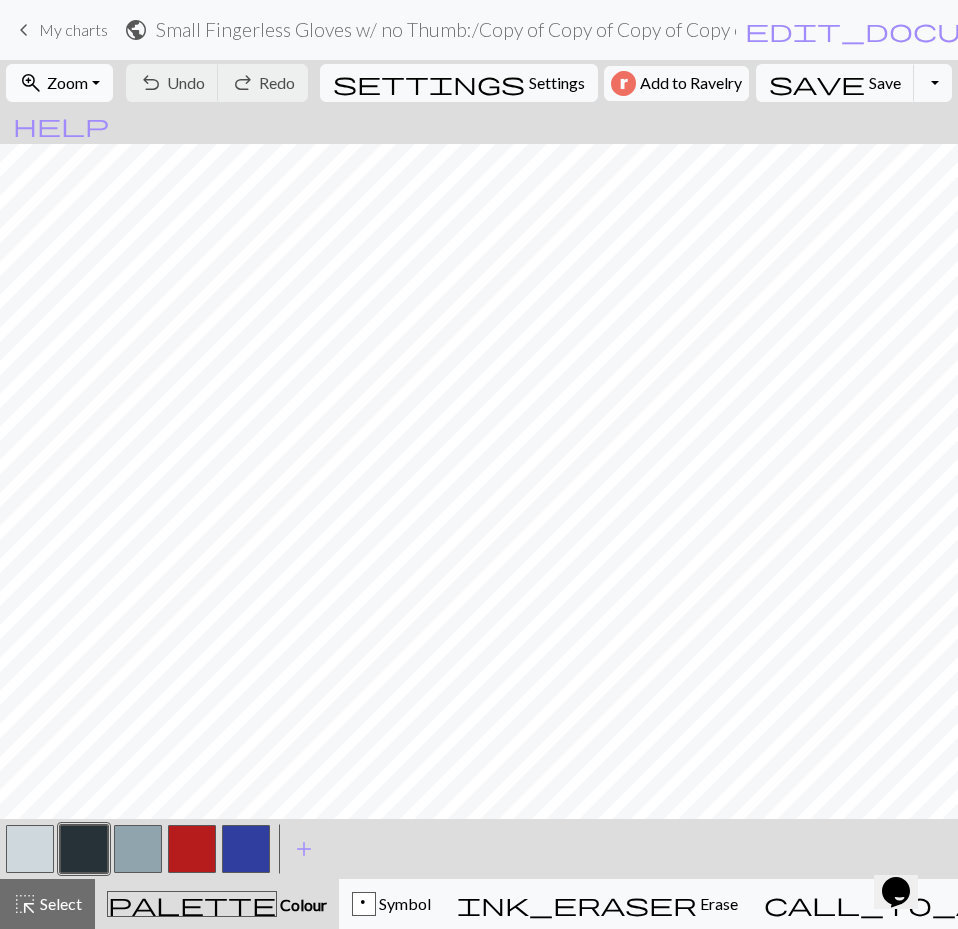 click on "Zoom" at bounding box center [67, 82] 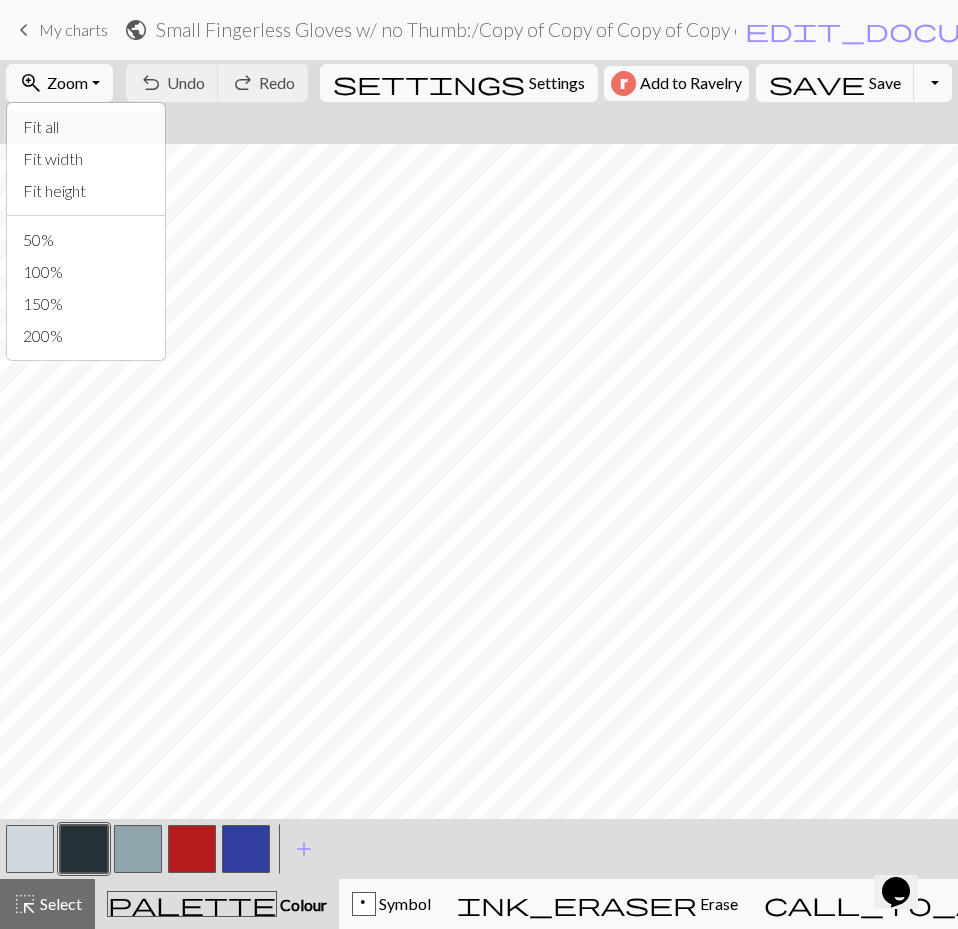 click on "Fit all" at bounding box center (86, 127) 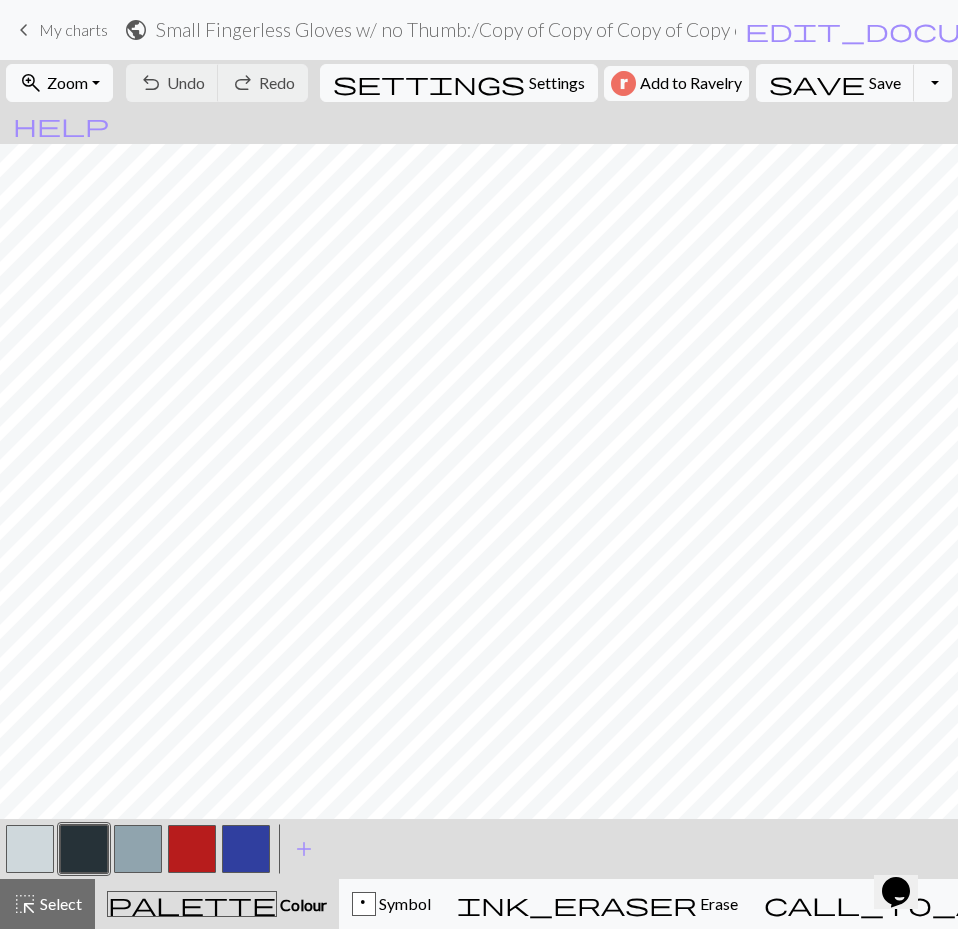 click at bounding box center [138, 849] 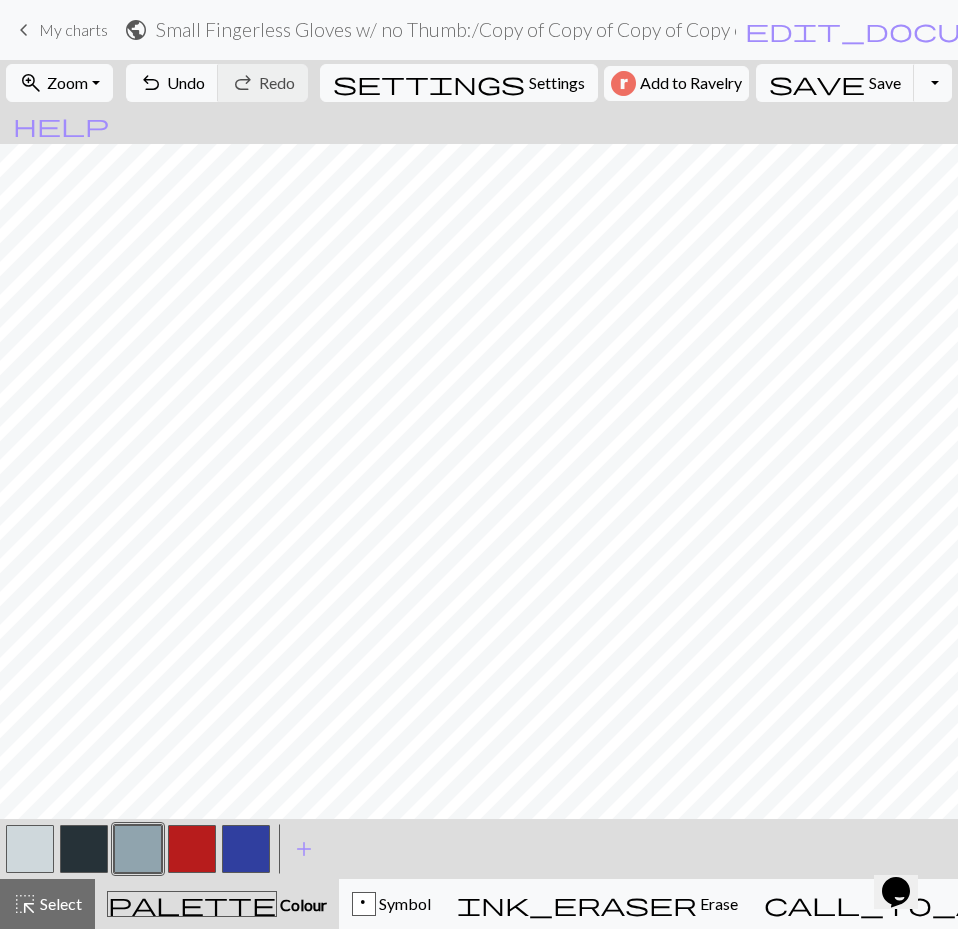 click at bounding box center (192, 849) 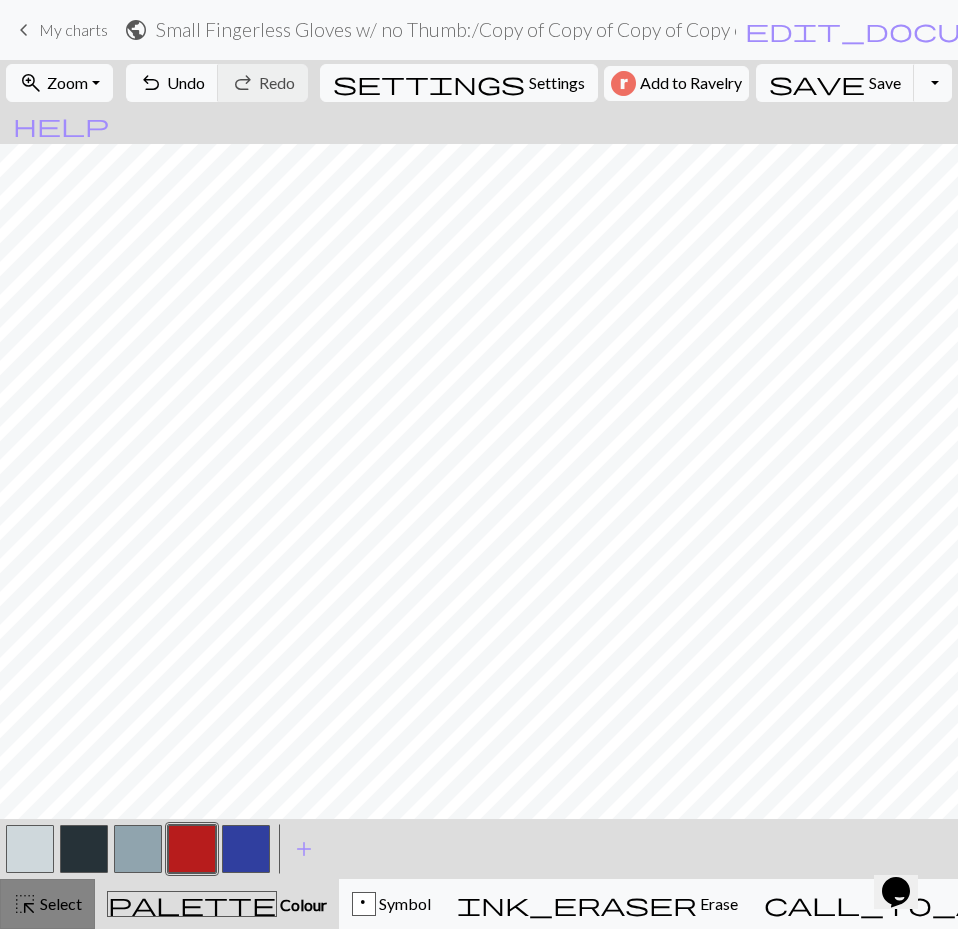 click on "highlight_alt   Select   Select" at bounding box center (47, 904) 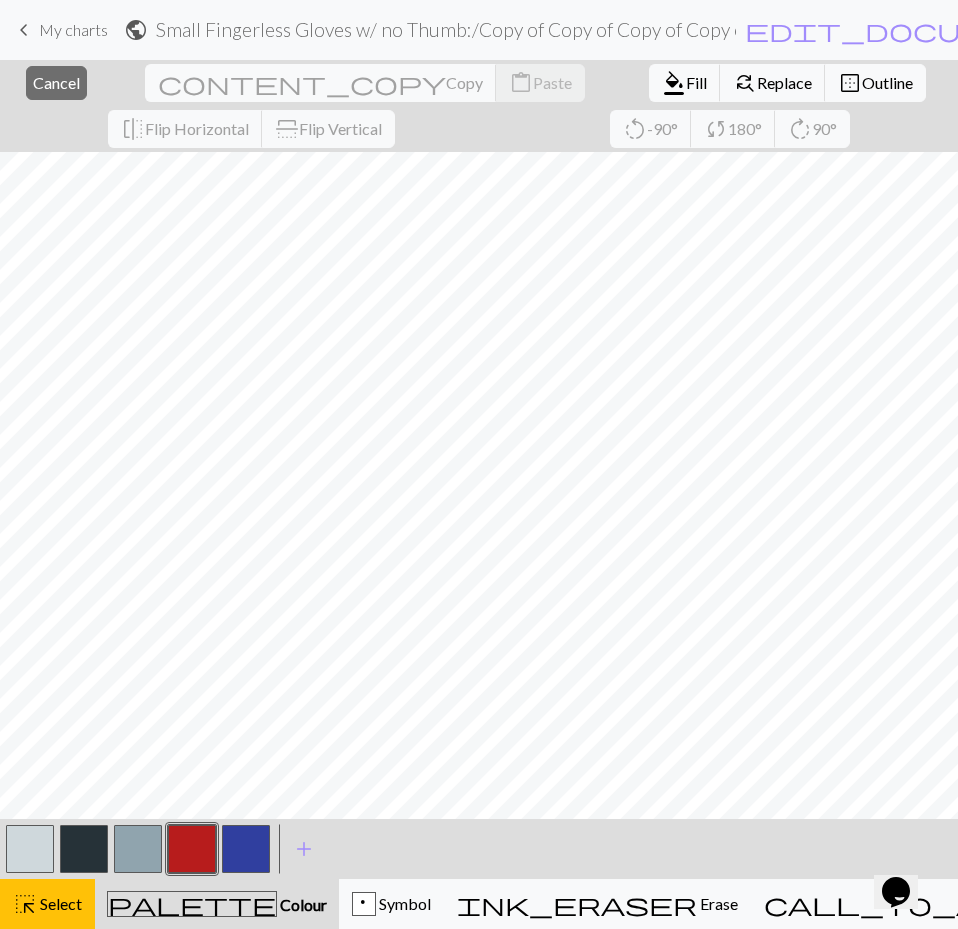 click at bounding box center [138, 849] 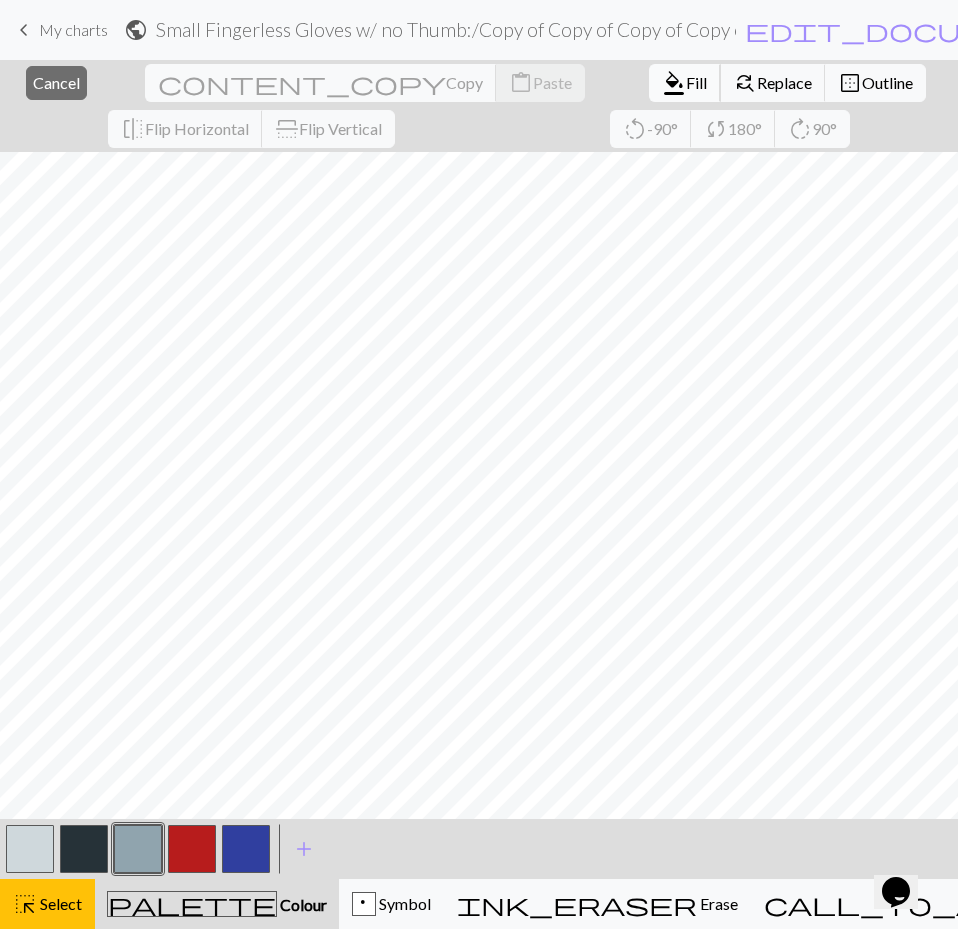 click on "Fill" at bounding box center (696, 82) 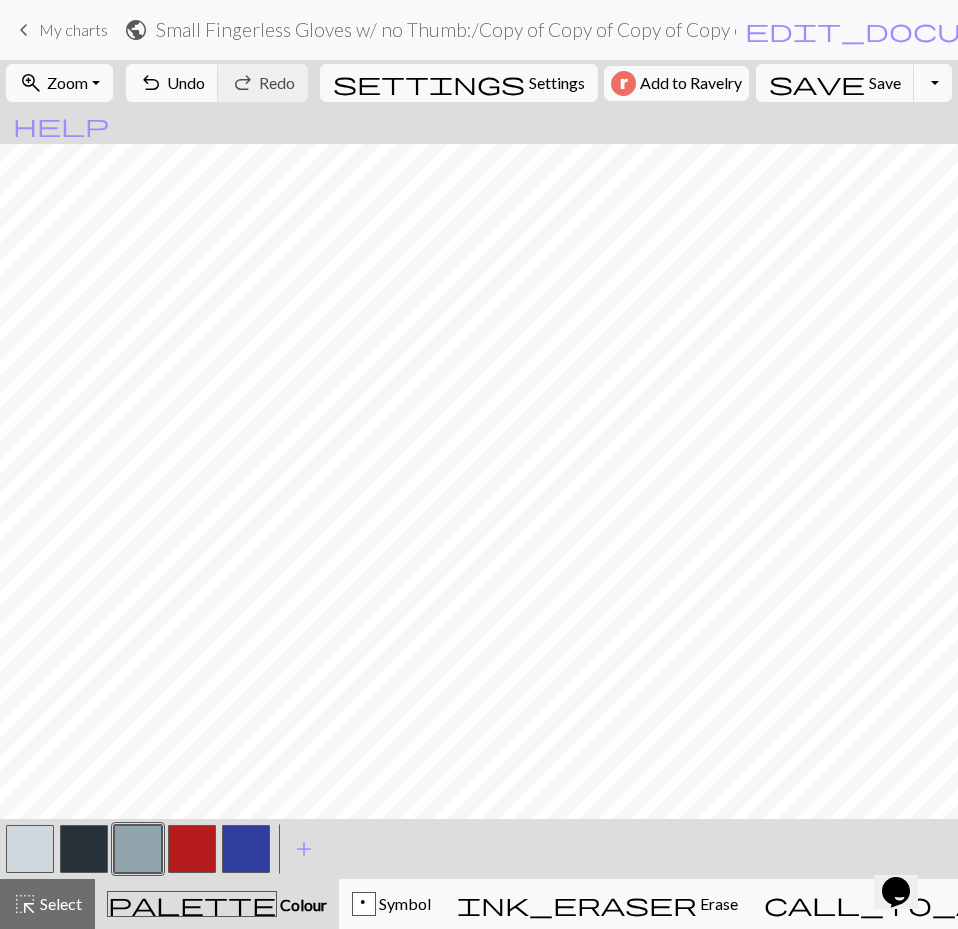 drag, startPoint x: 48, startPoint y: 854, endPoint x: 155, endPoint y: 812, distance: 114.947815 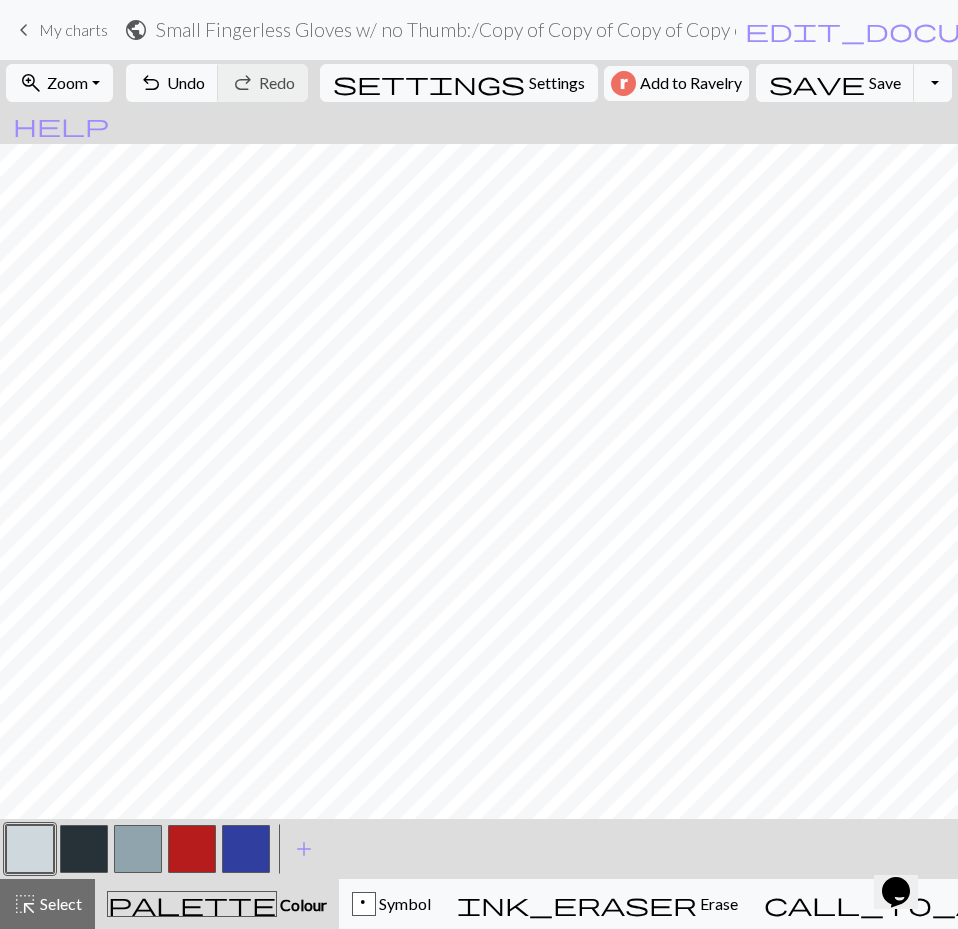 drag, startPoint x: 180, startPoint y: 844, endPoint x: 257, endPoint y: 810, distance: 84.17244 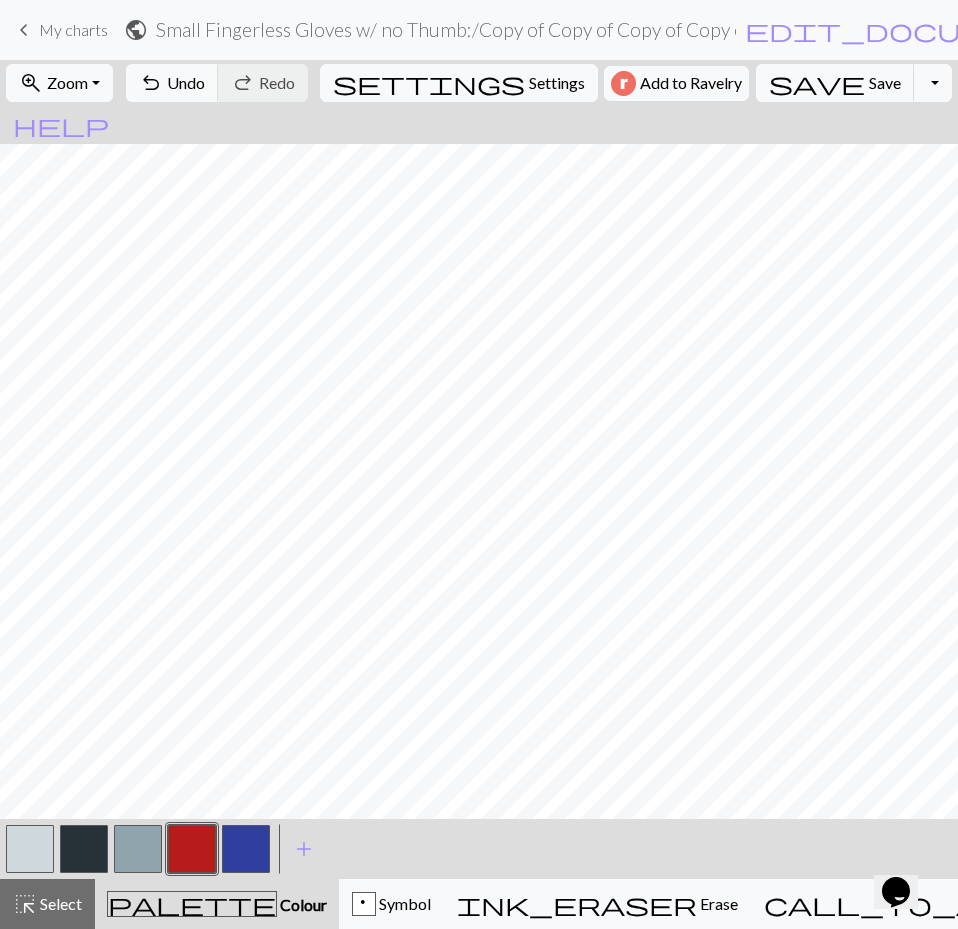 click at bounding box center (246, 849) 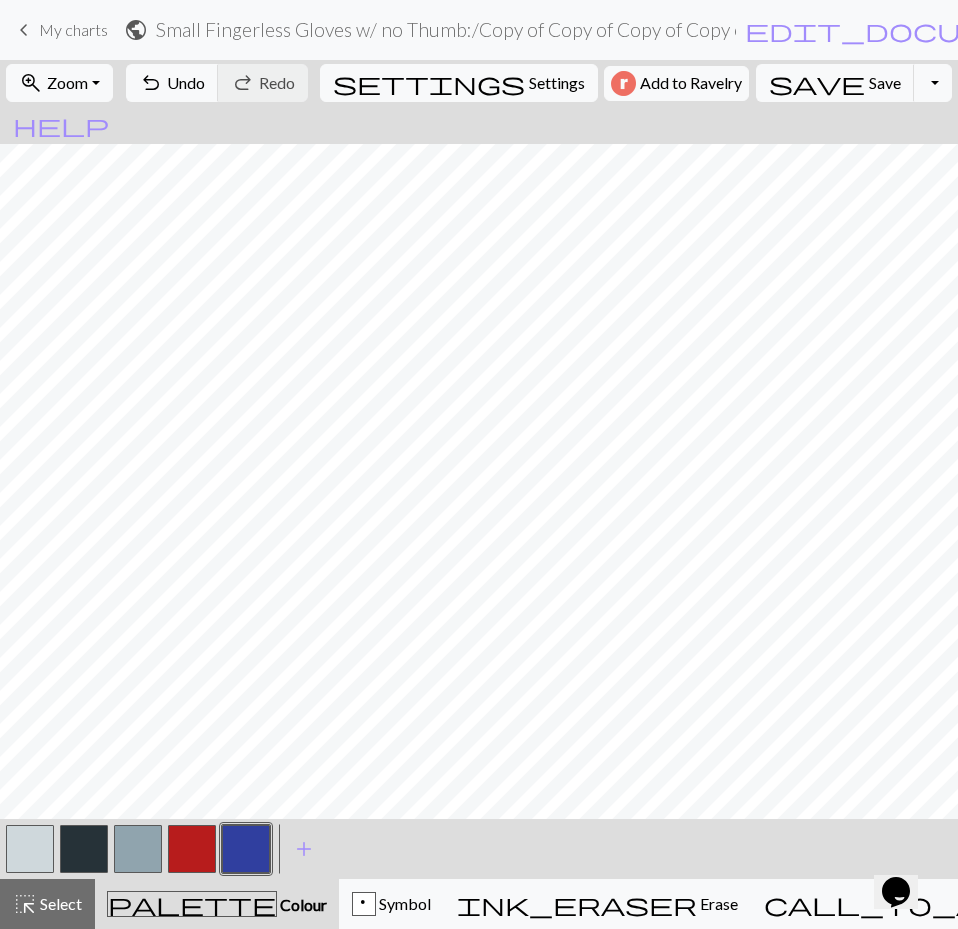 click at bounding box center (192, 849) 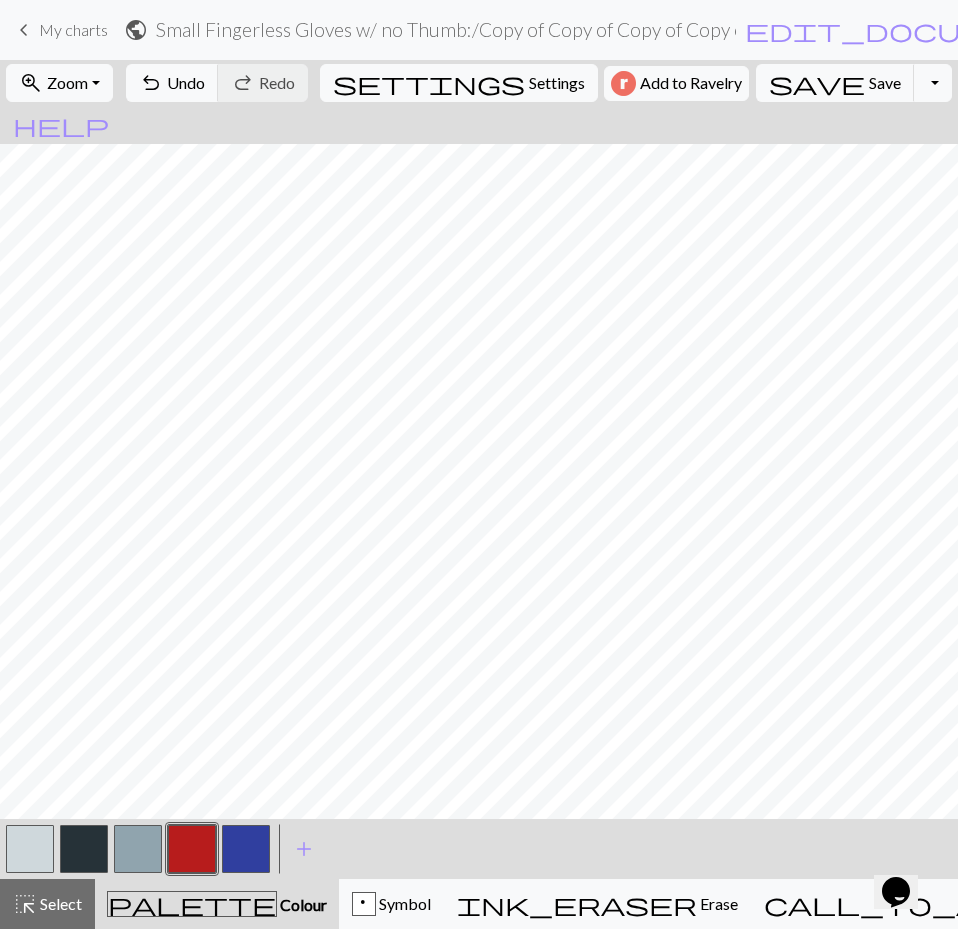 click at bounding box center (246, 849) 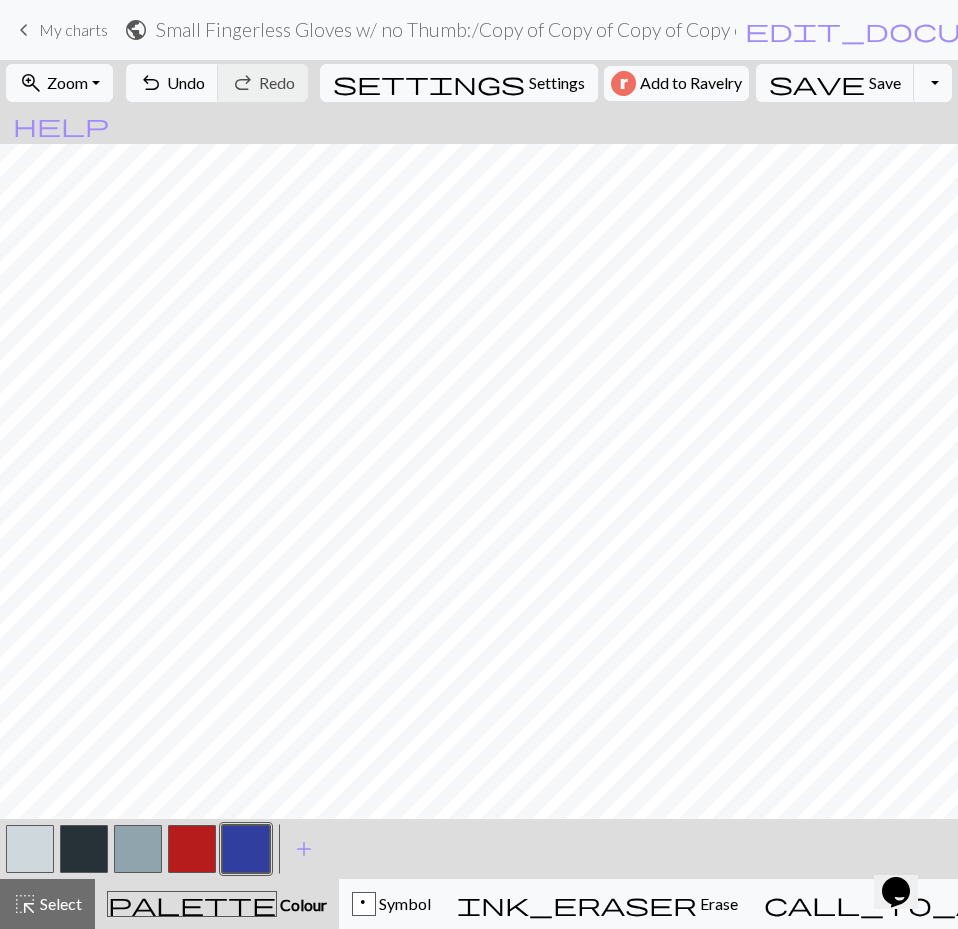 drag, startPoint x: 34, startPoint y: 849, endPoint x: 90, endPoint y: 817, distance: 64.49806 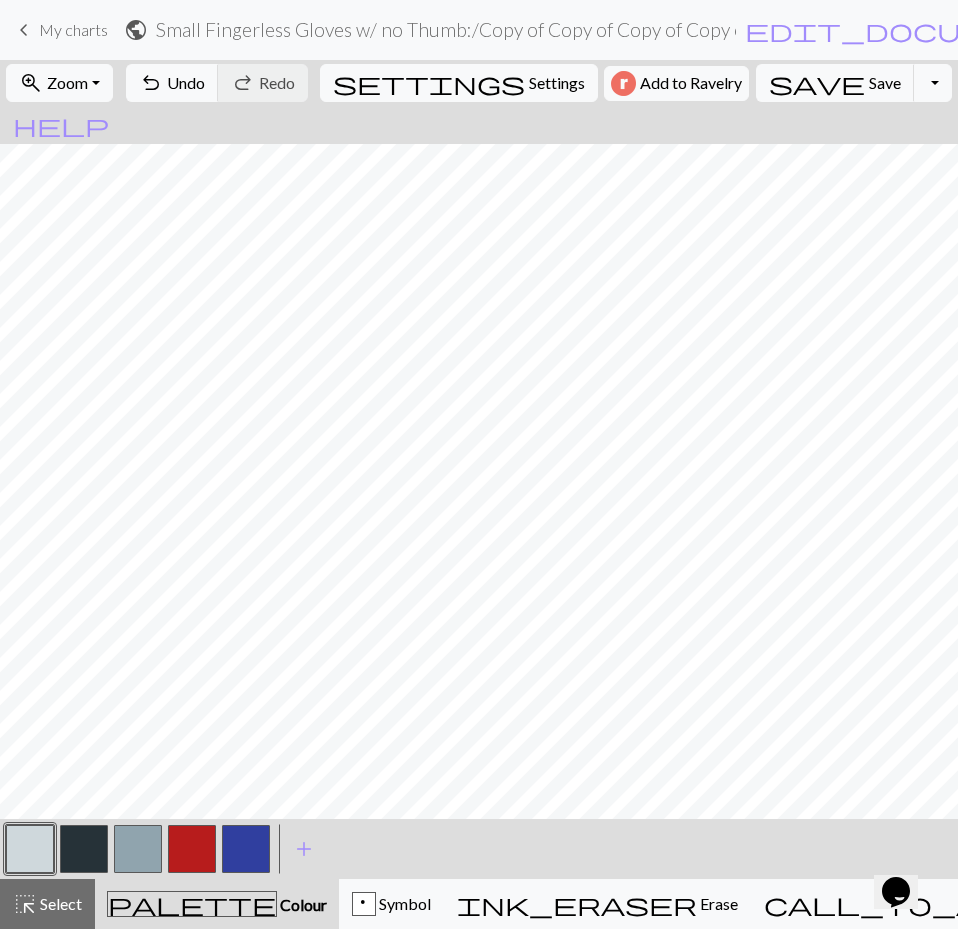 click at bounding box center [138, 849] 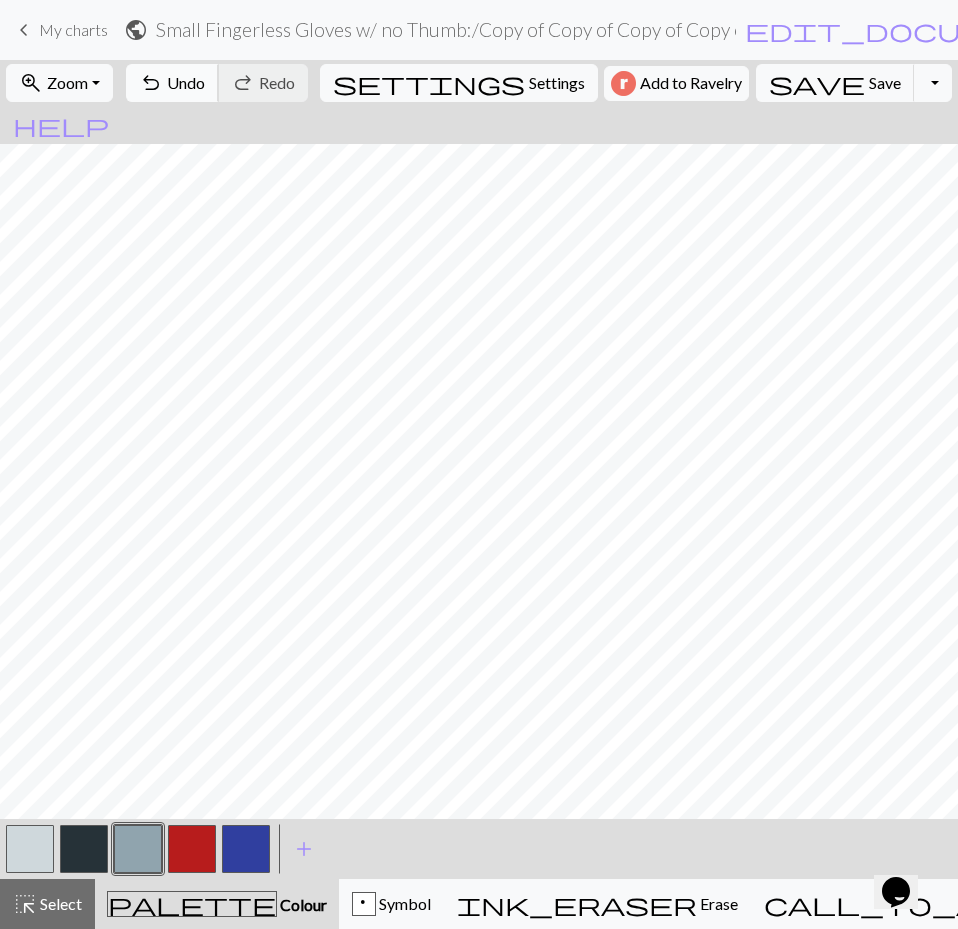 click on "Undo" at bounding box center (186, 82) 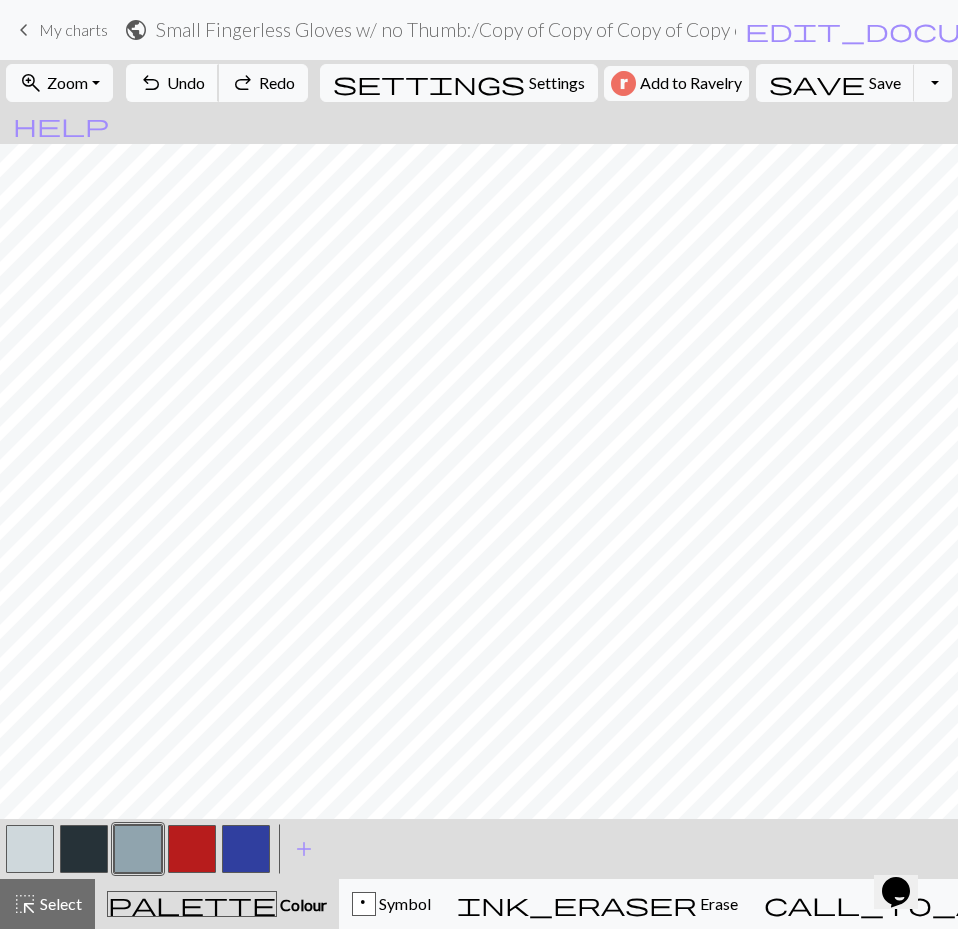 click on "Undo" at bounding box center (186, 82) 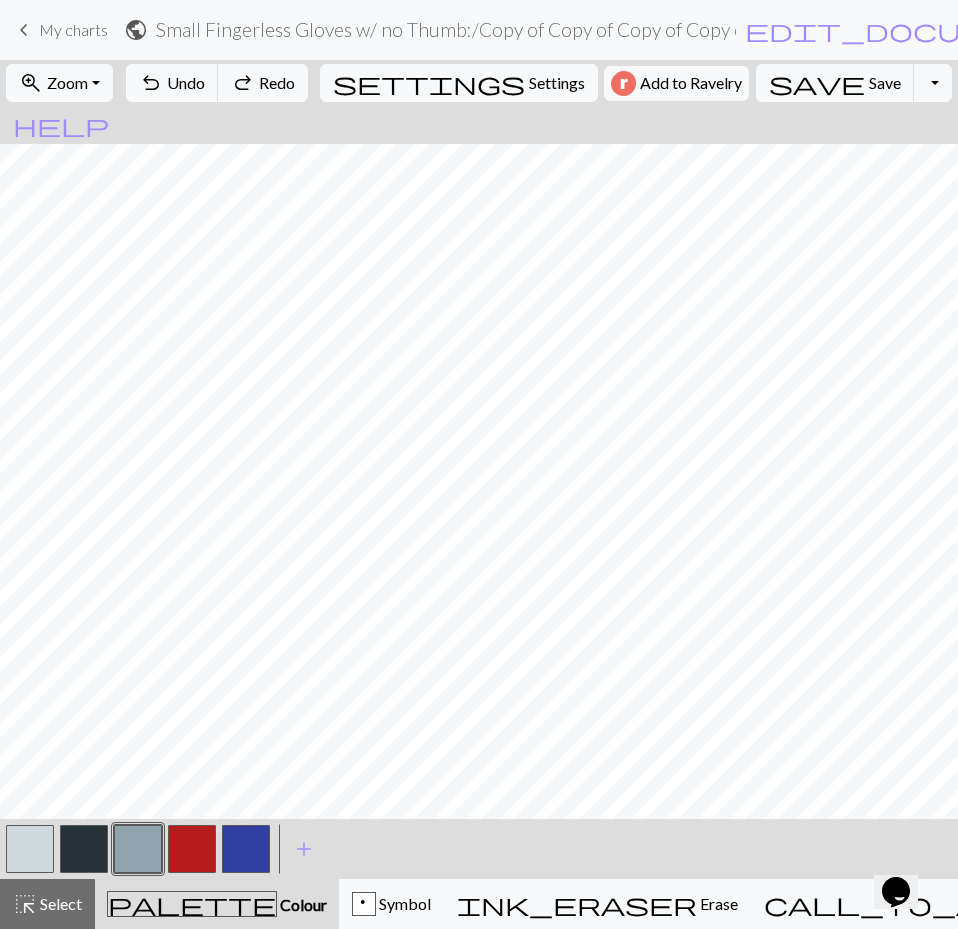 click at bounding box center [246, 849] 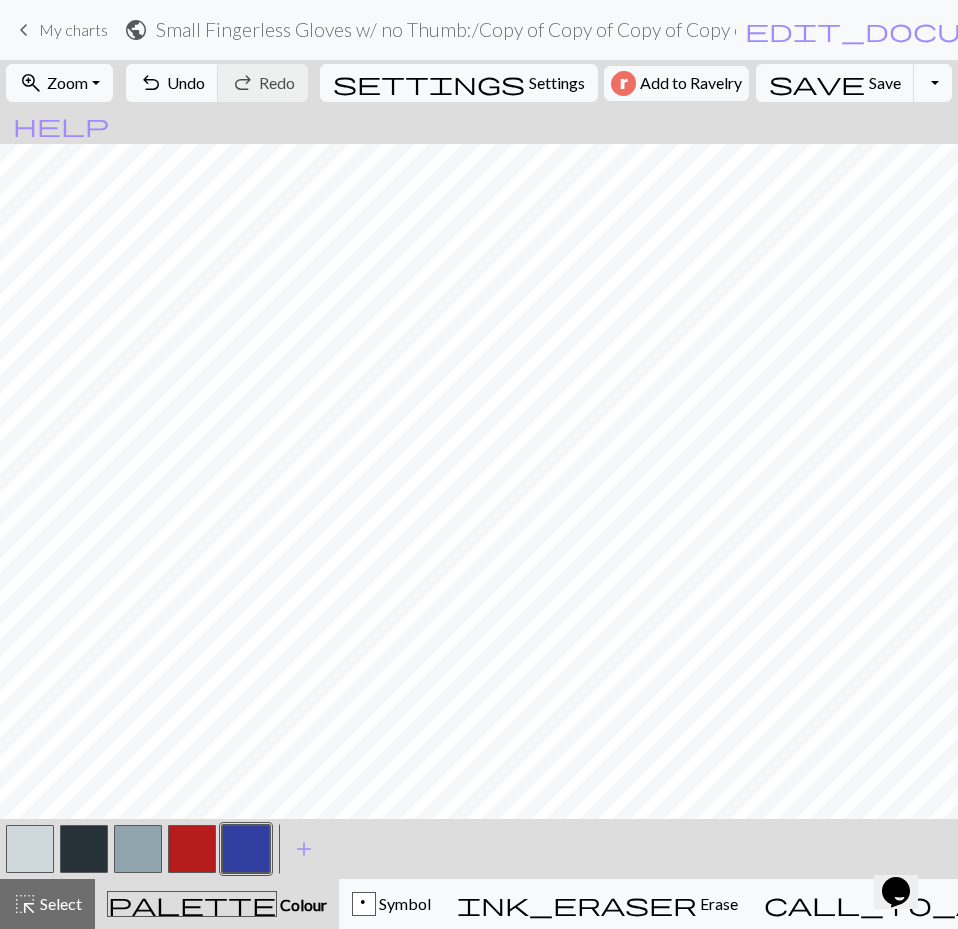 drag, startPoint x: 134, startPoint y: 844, endPoint x: 170, endPoint y: 817, distance: 45 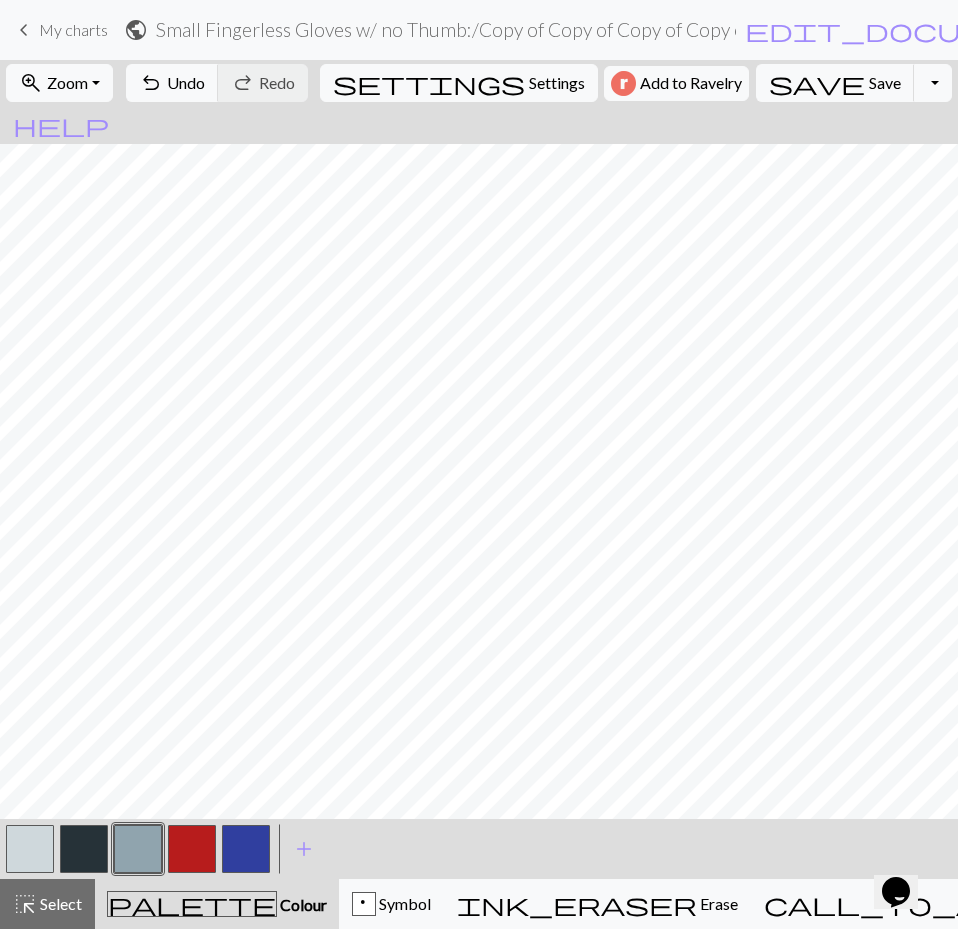 click at bounding box center (246, 849) 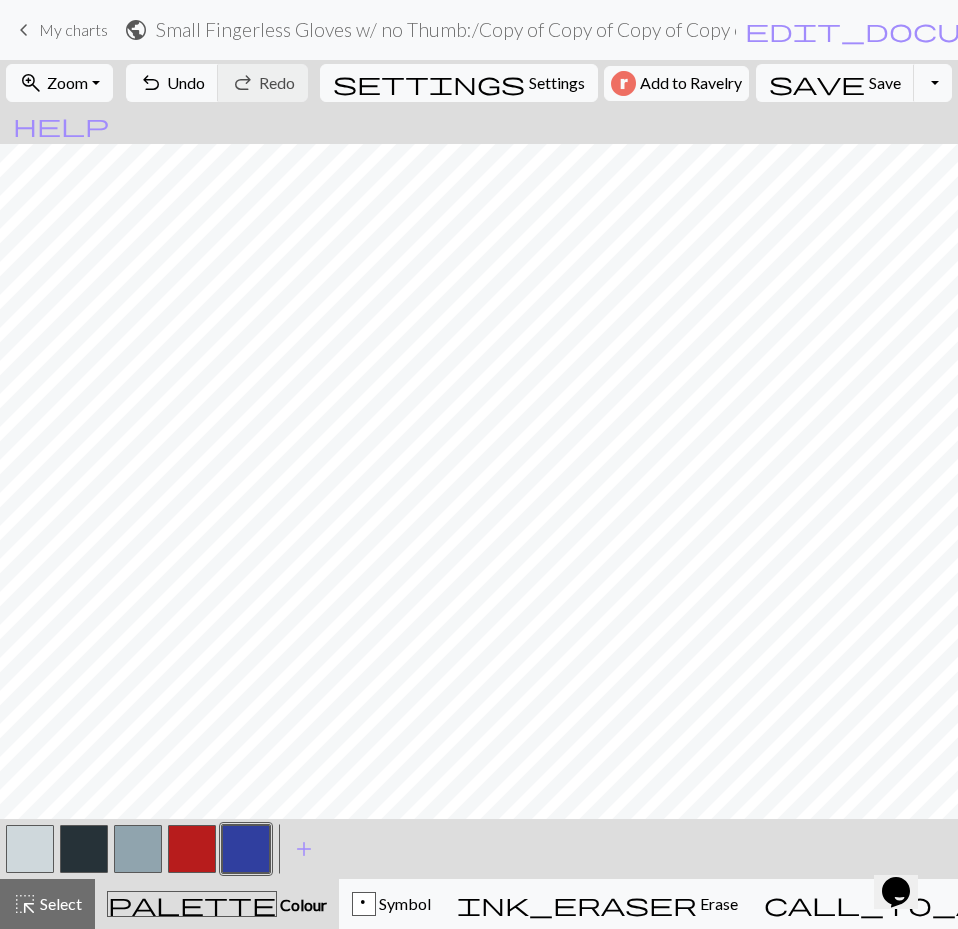 drag, startPoint x: 33, startPoint y: 858, endPoint x: 102, endPoint y: 813, distance: 82.37718 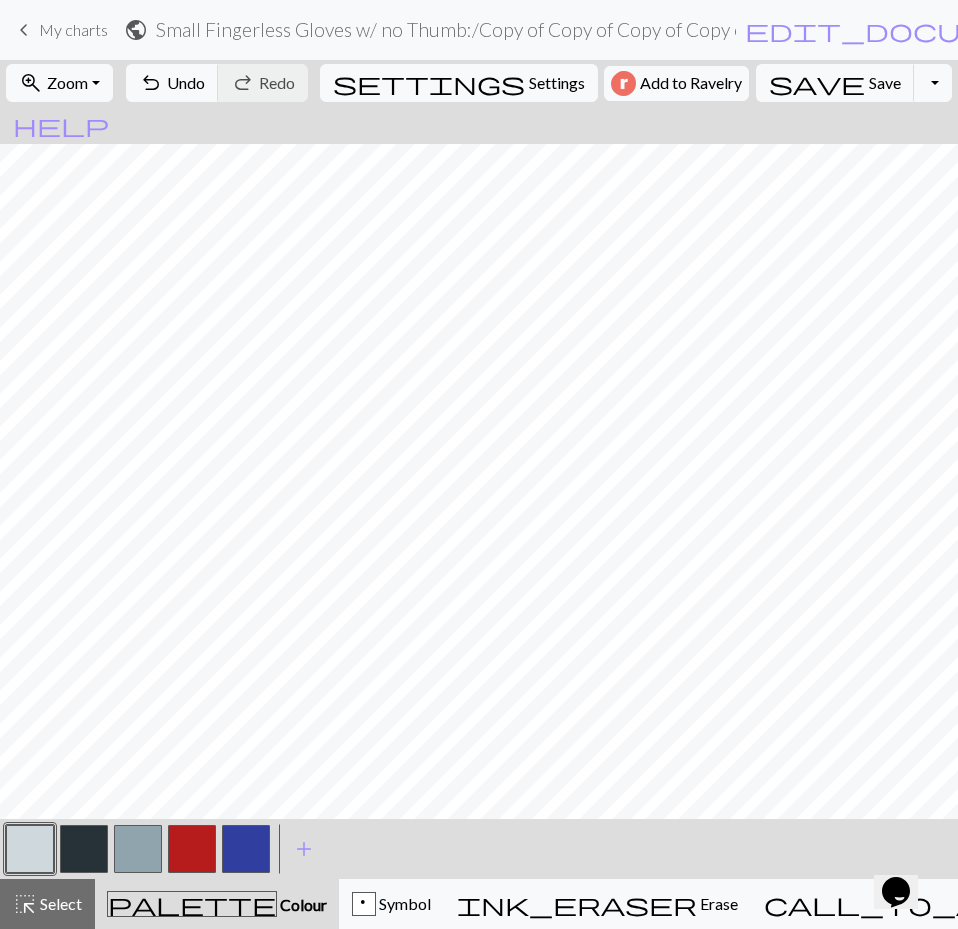 click at bounding box center (246, 849) 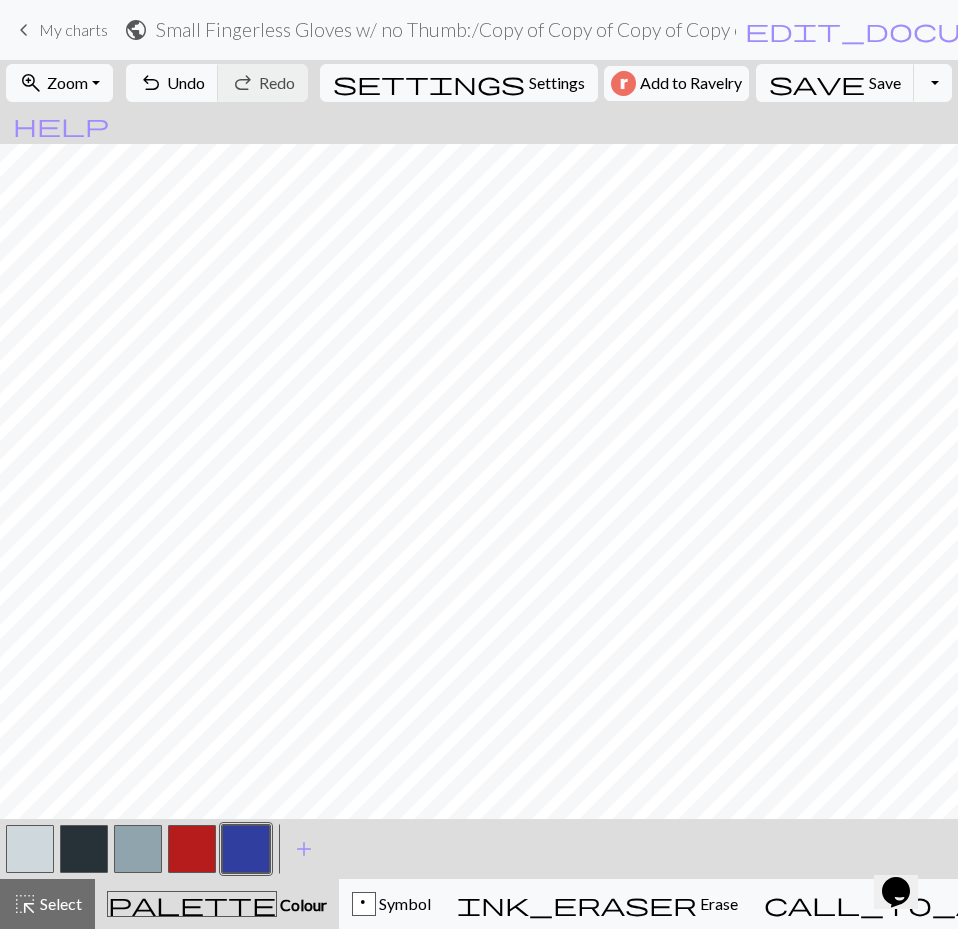 drag, startPoint x: 33, startPoint y: 844, endPoint x: 129, endPoint y: 807, distance: 102.88343 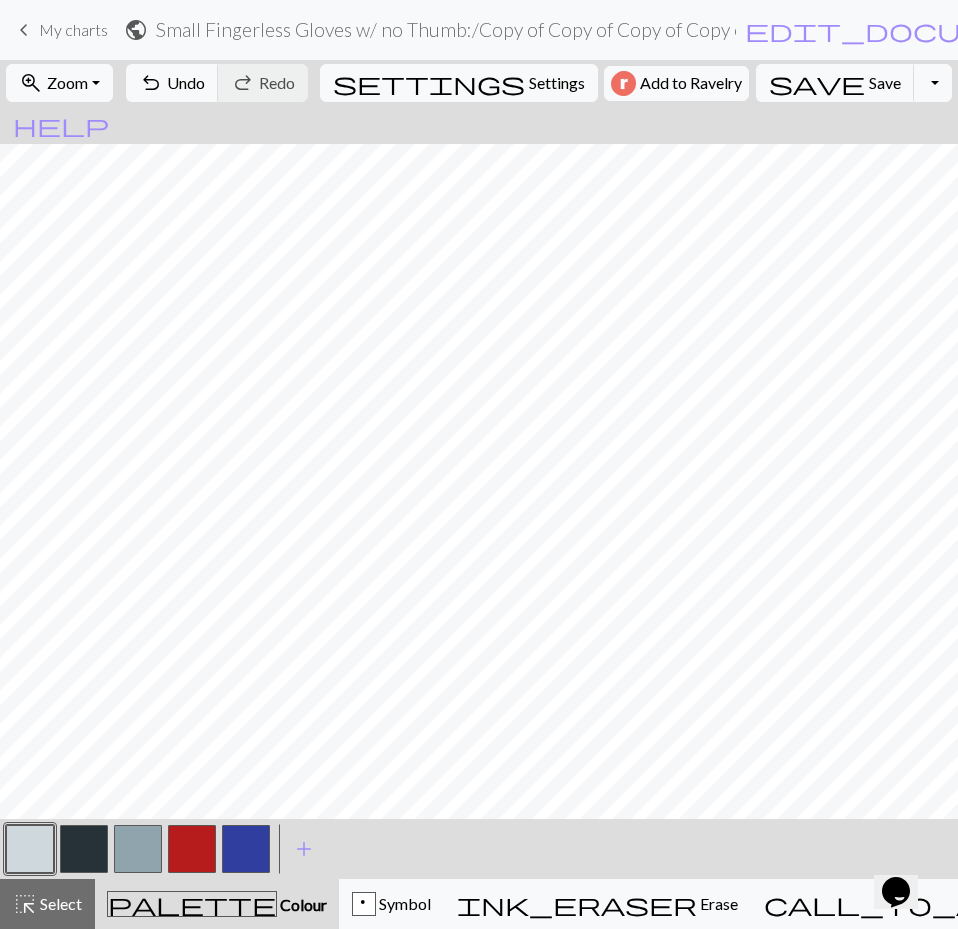 click at bounding box center [138, 849] 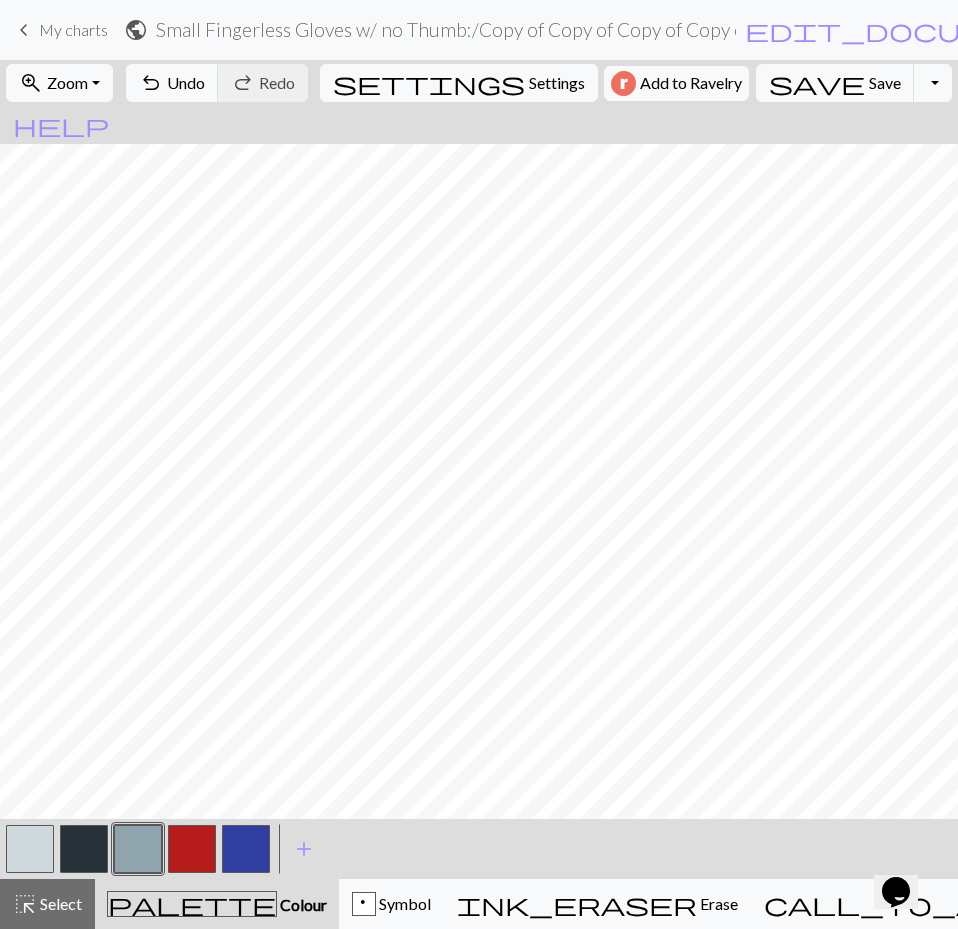 click at bounding box center [246, 849] 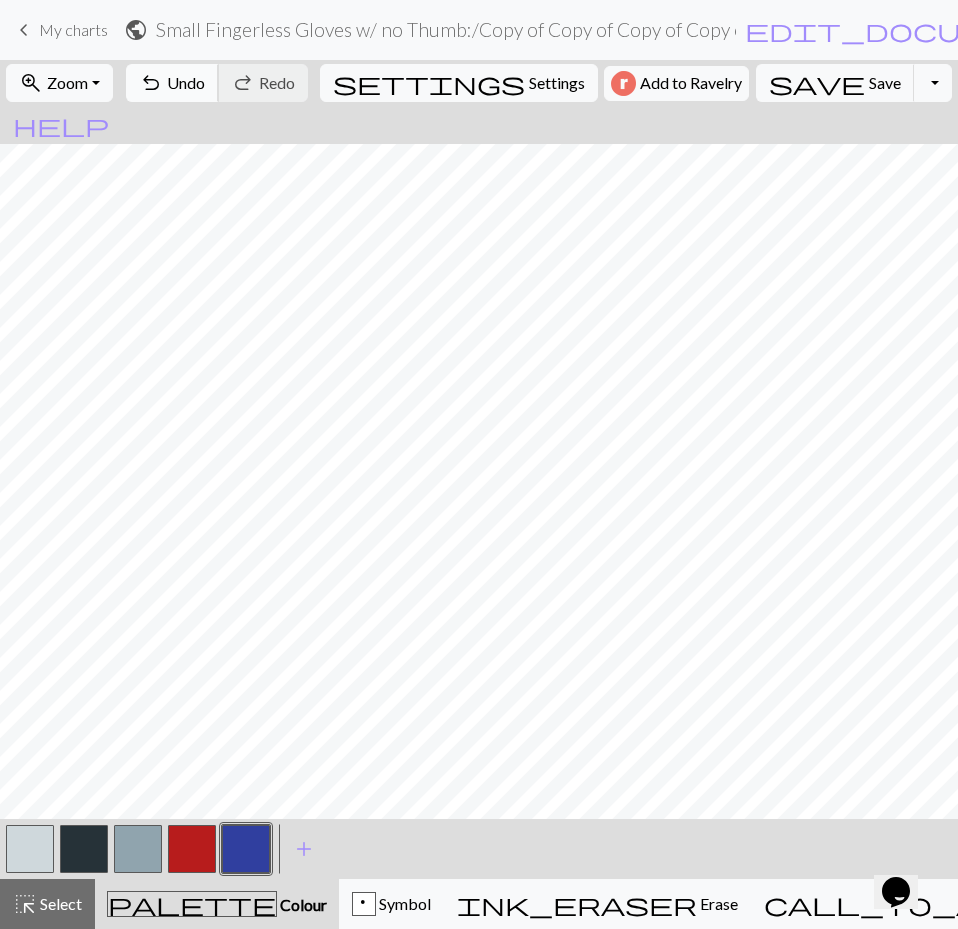 click on "undo" at bounding box center (151, 83) 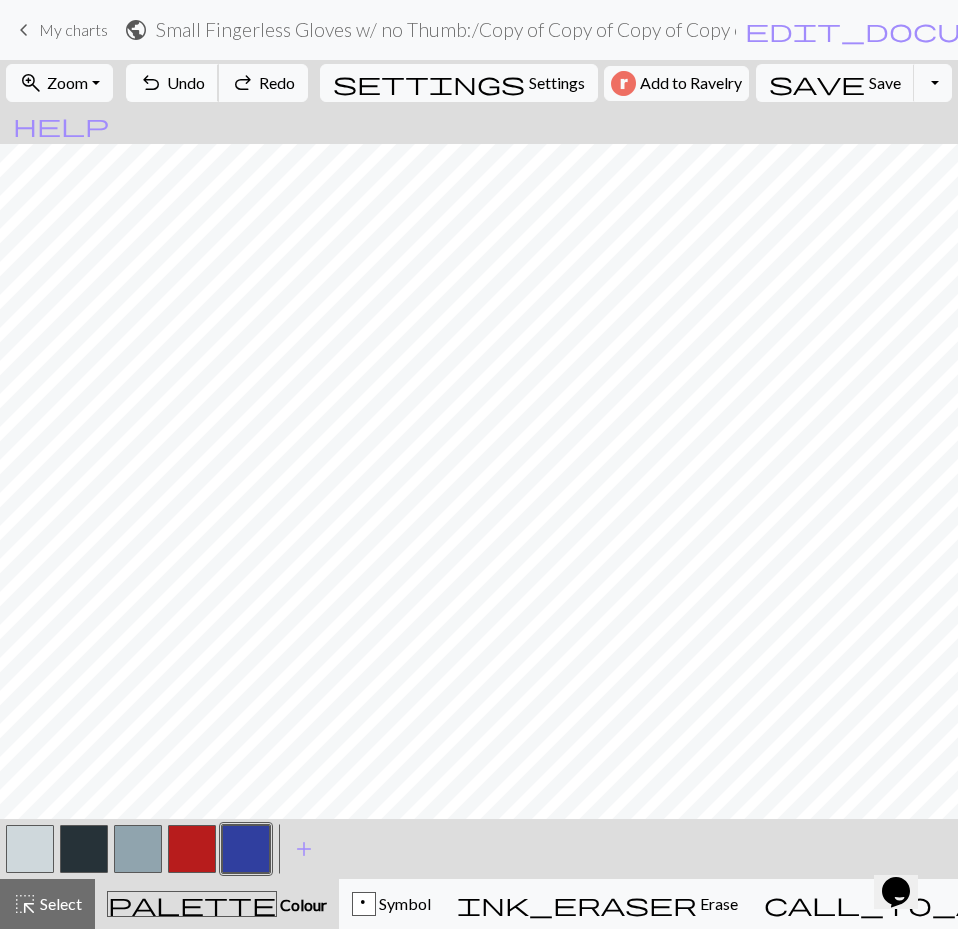 click on "undo" at bounding box center [151, 83] 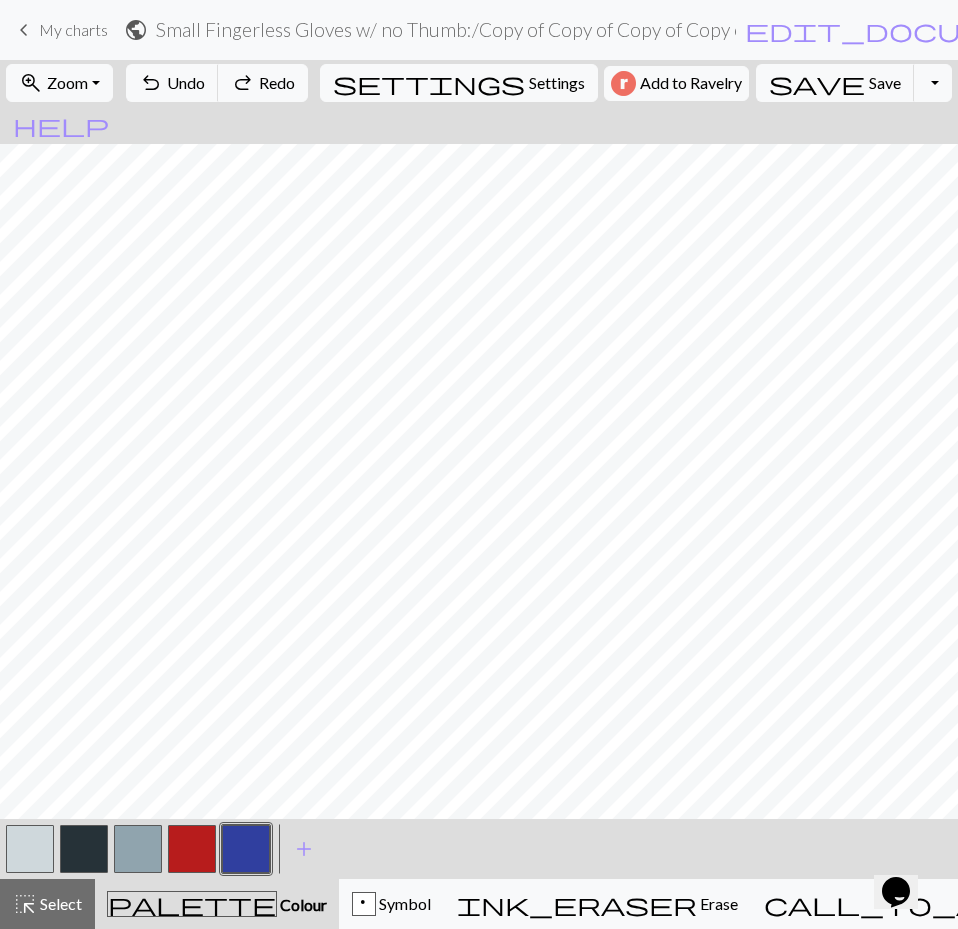 click at bounding box center (138, 849) 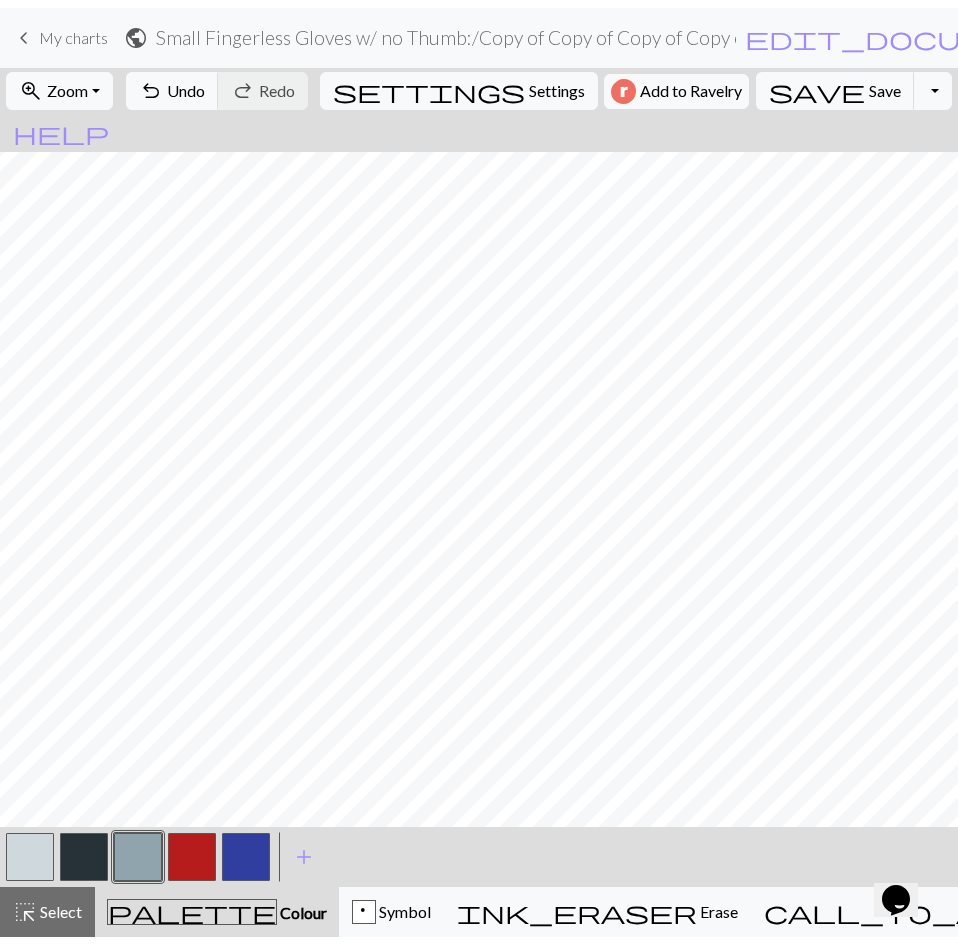 scroll, scrollTop: 0, scrollLeft: 0, axis: both 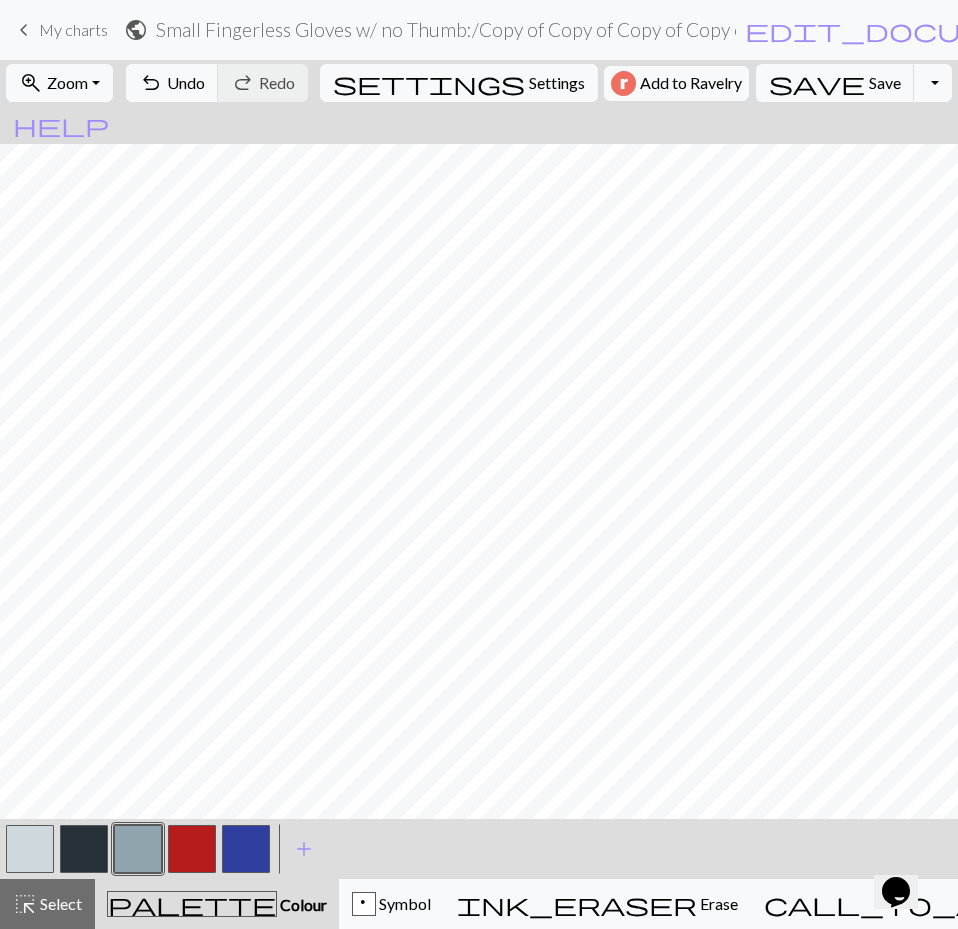 click at bounding box center [246, 849] 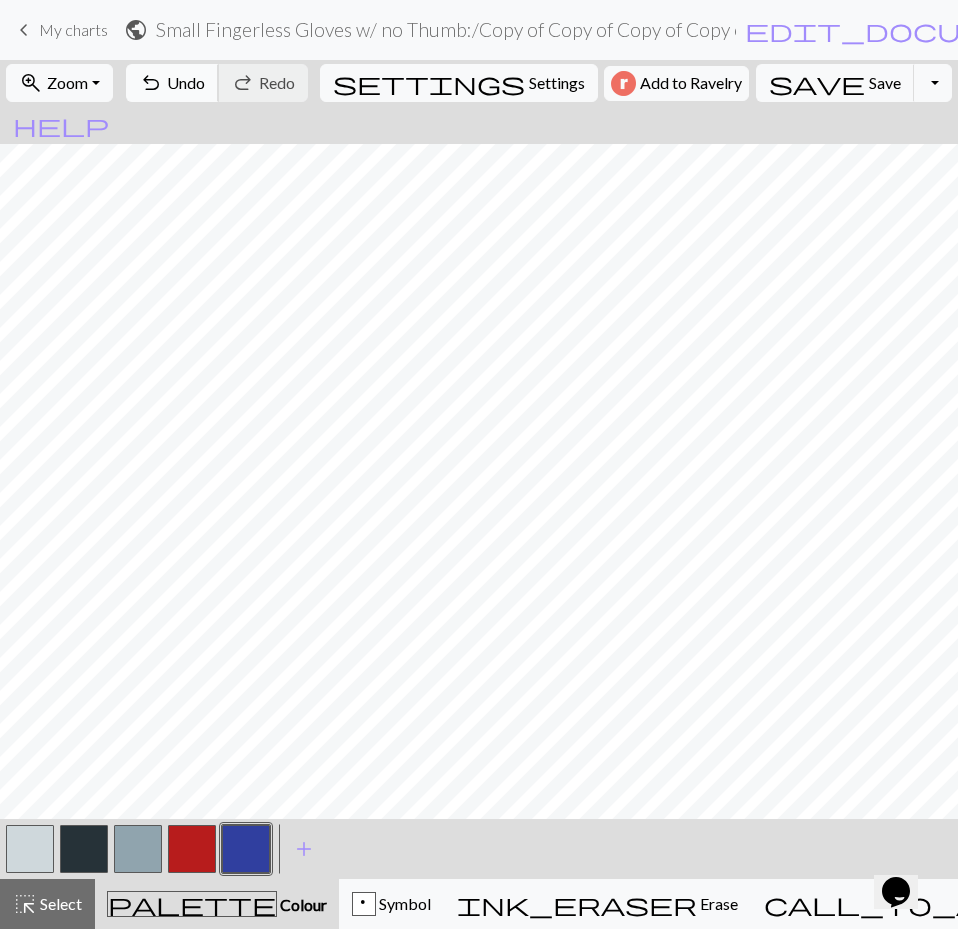 click on "Undo" at bounding box center (186, 82) 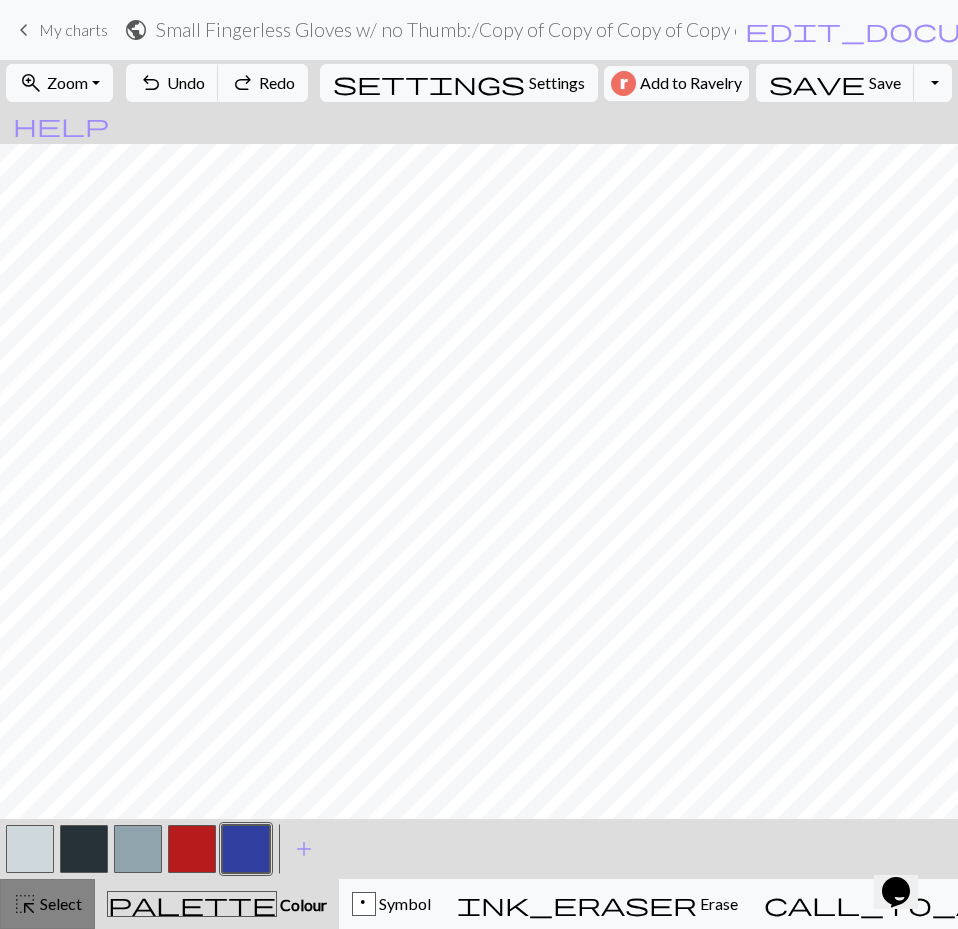 click on "Select" at bounding box center [59, 903] 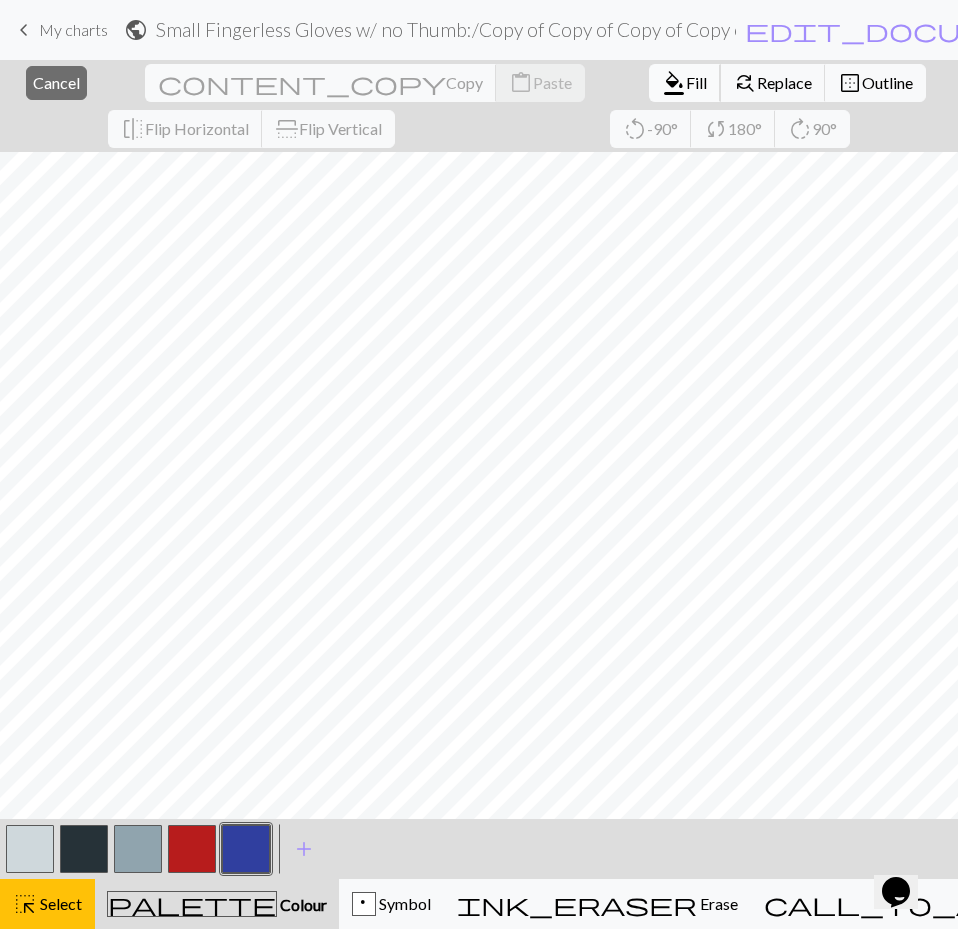 click on "format_color_fill" at bounding box center (674, 83) 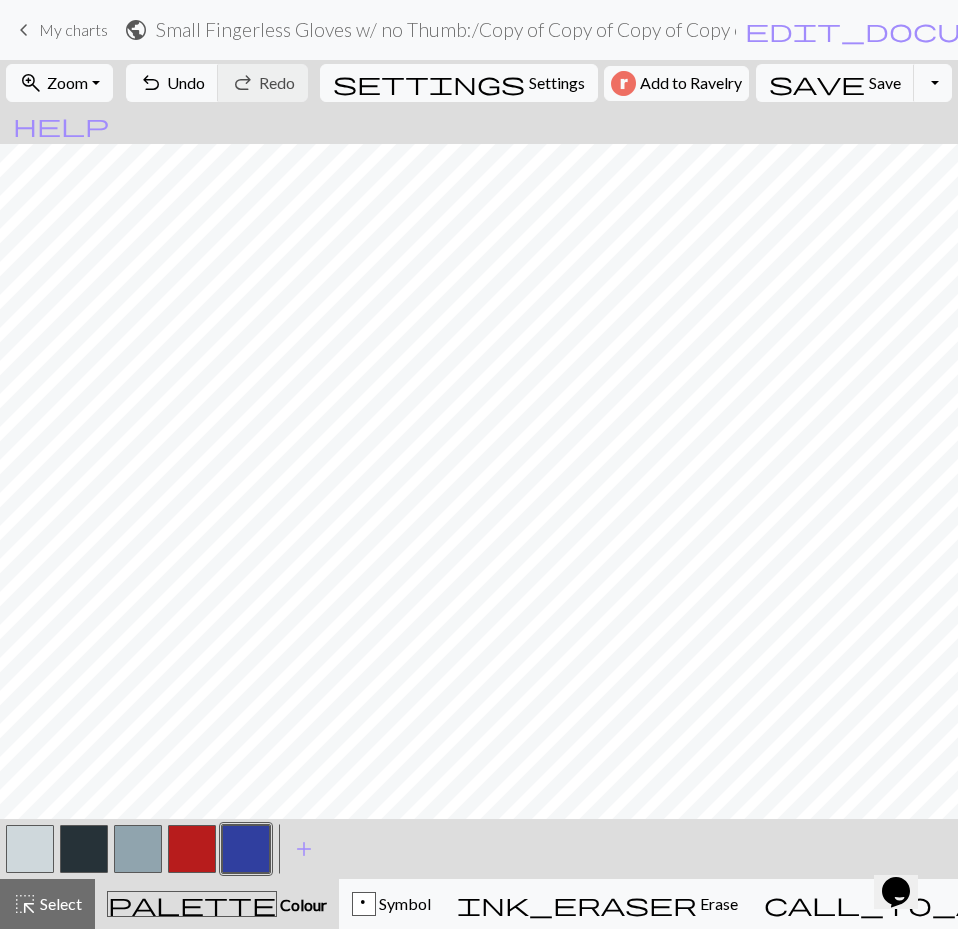 click at bounding box center [30, 849] 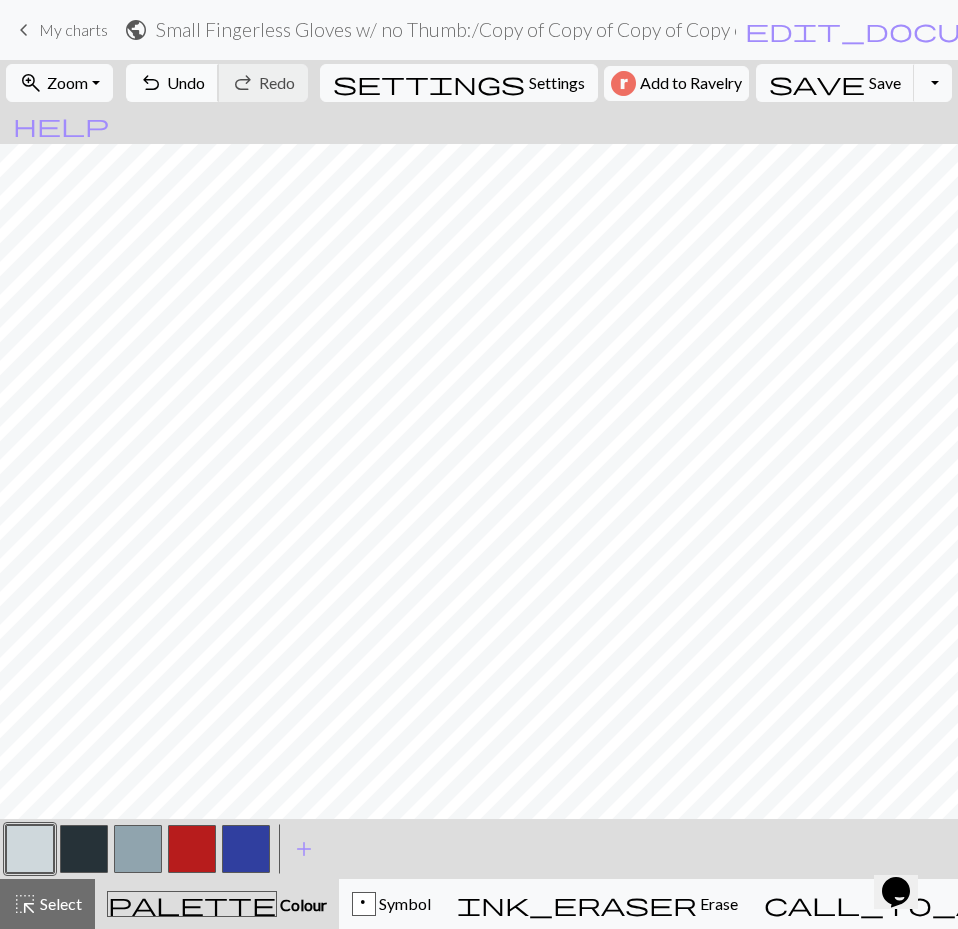 click on "Undo" at bounding box center [186, 82] 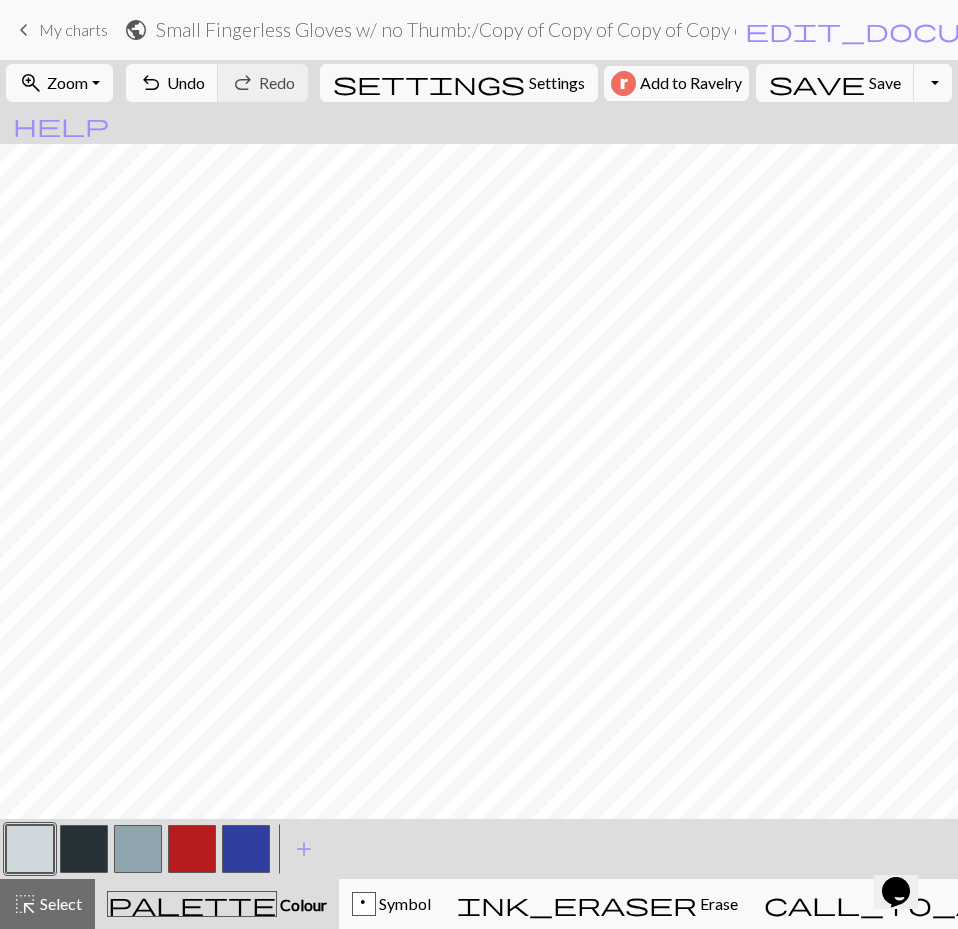 click at bounding box center (138, 849) 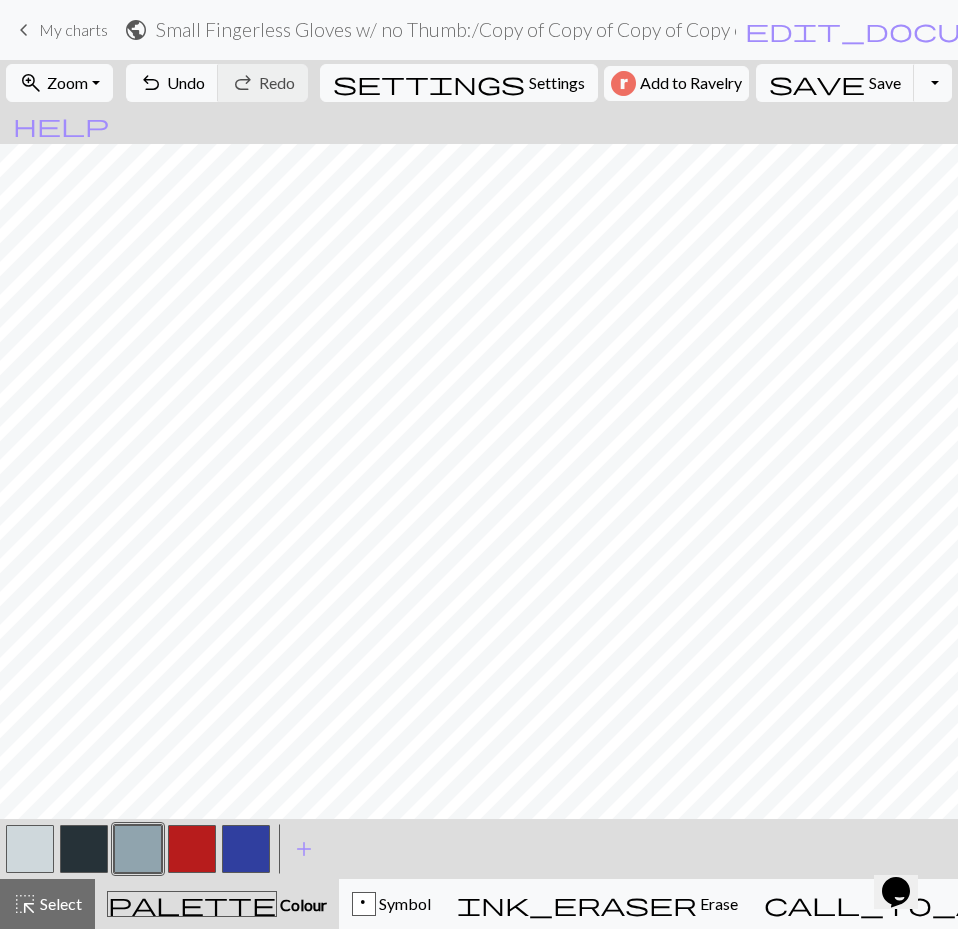 click at bounding box center (246, 849) 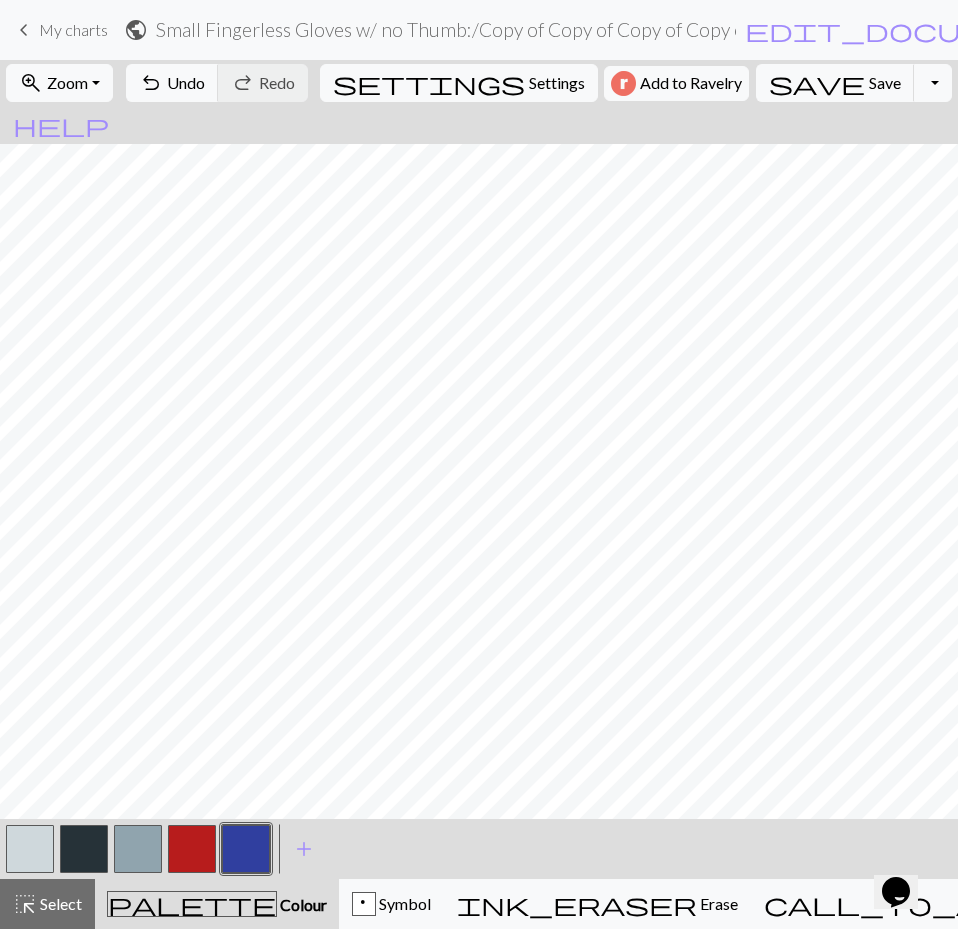 click at bounding box center (84, 849) 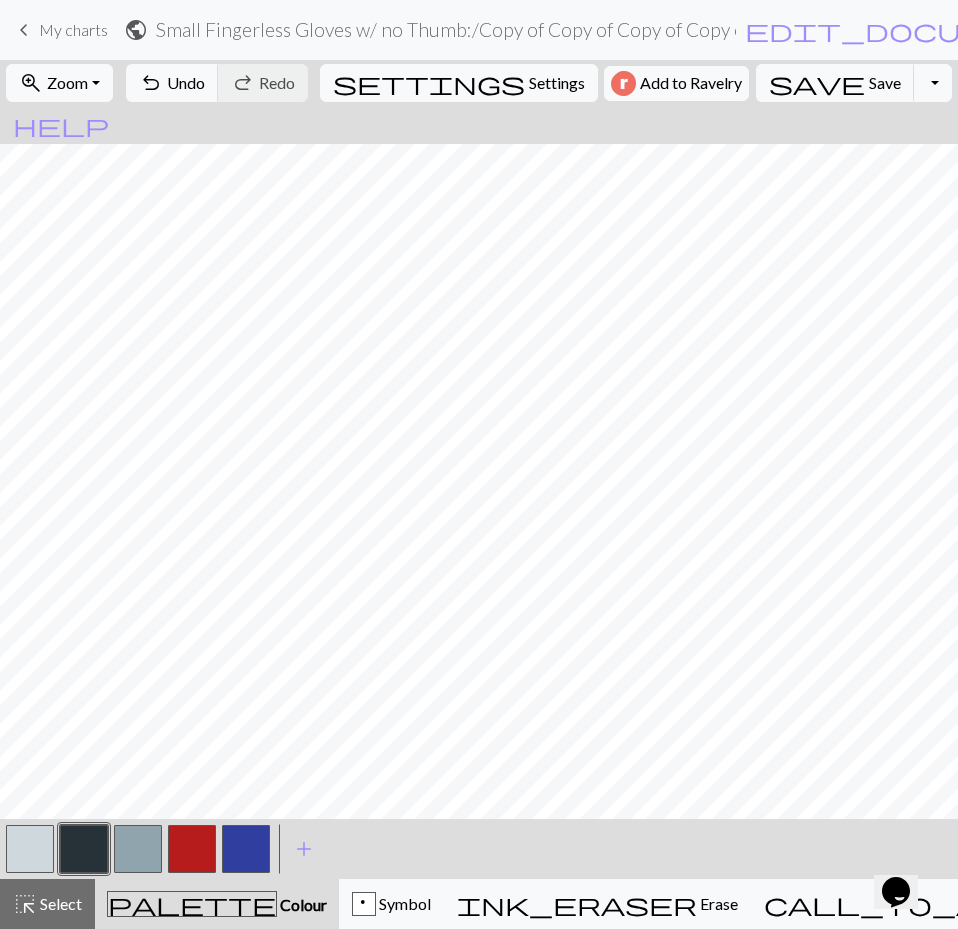 click at bounding box center [84, 849] 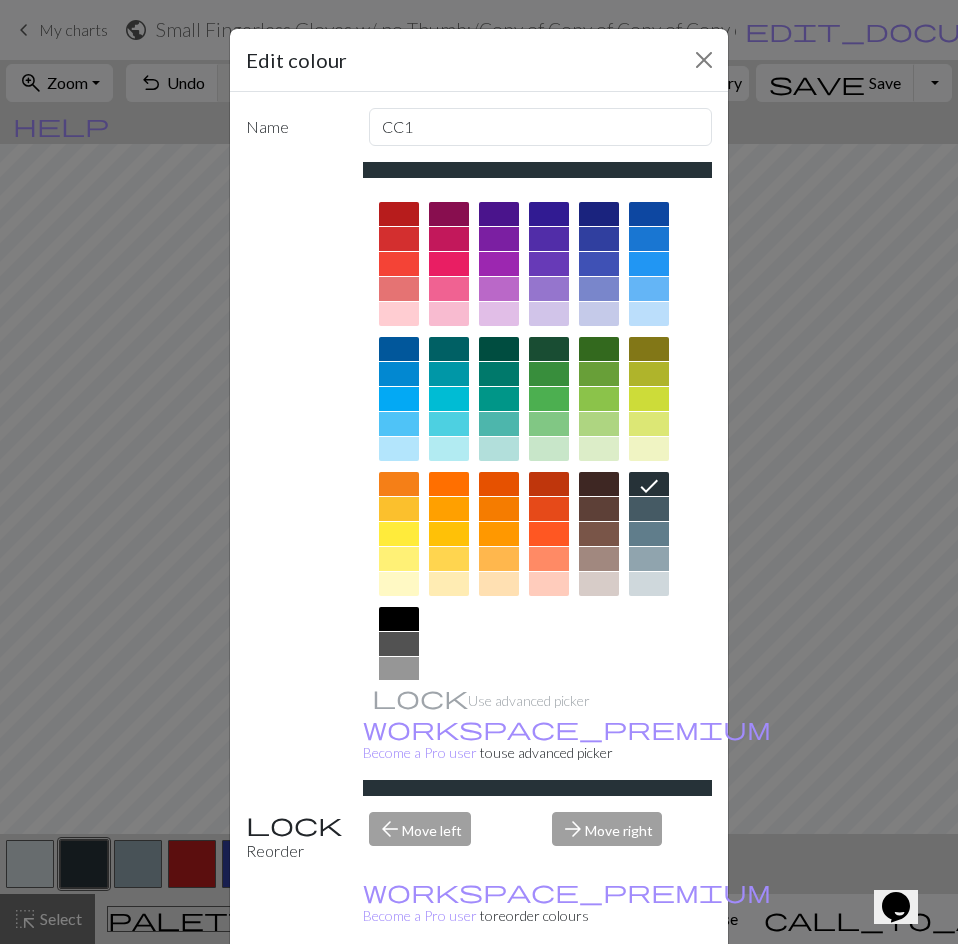 click at bounding box center [549, 349] 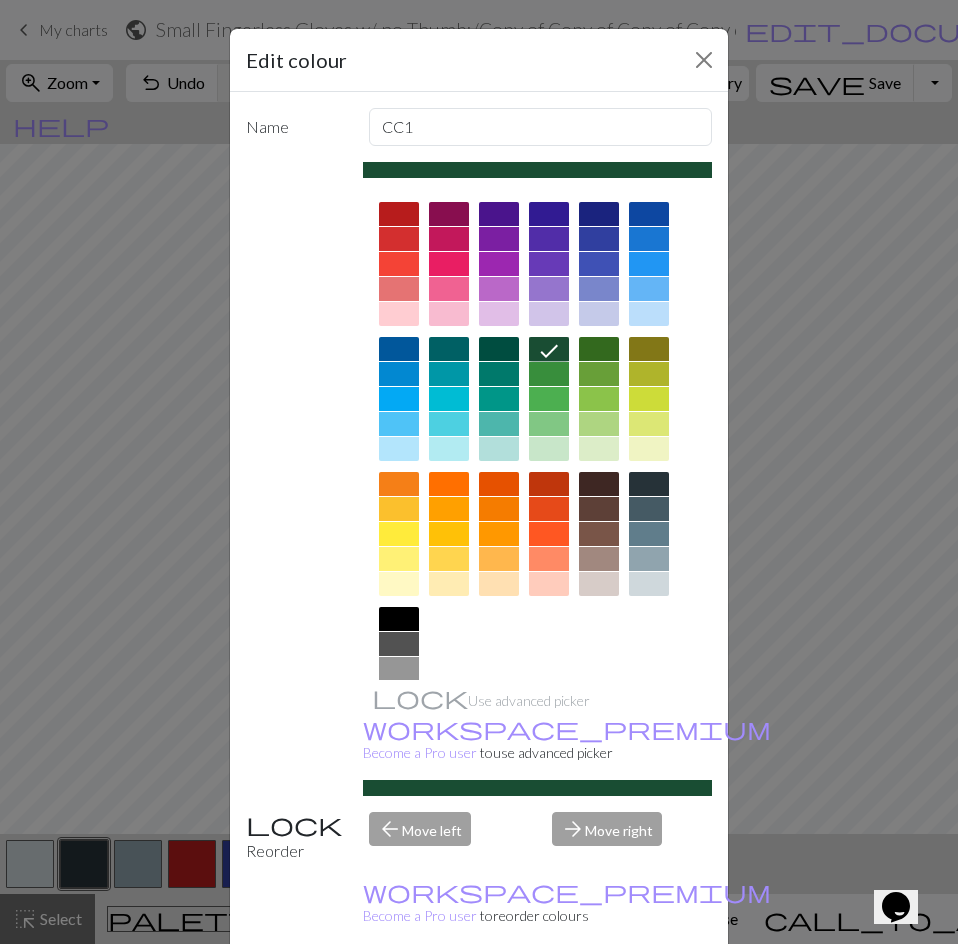 click at bounding box center (499, 349) 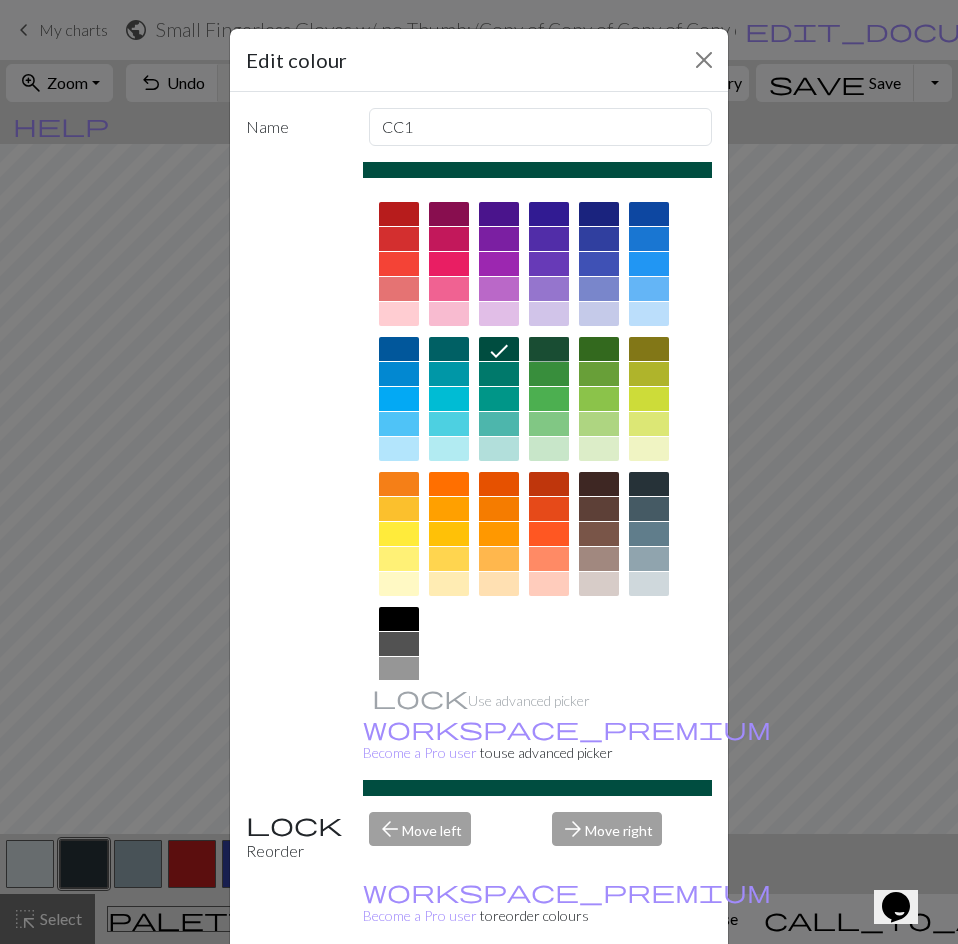 click at bounding box center (549, 349) 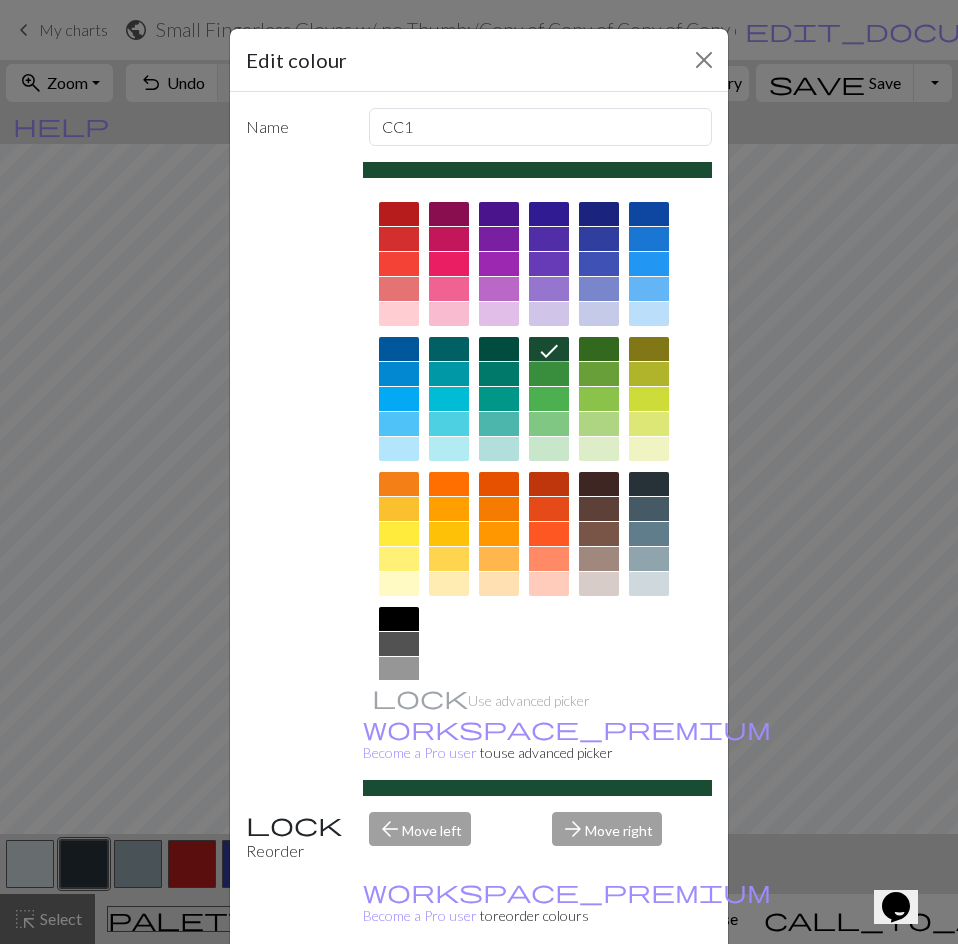 click on "Done" at bounding box center [599, 995] 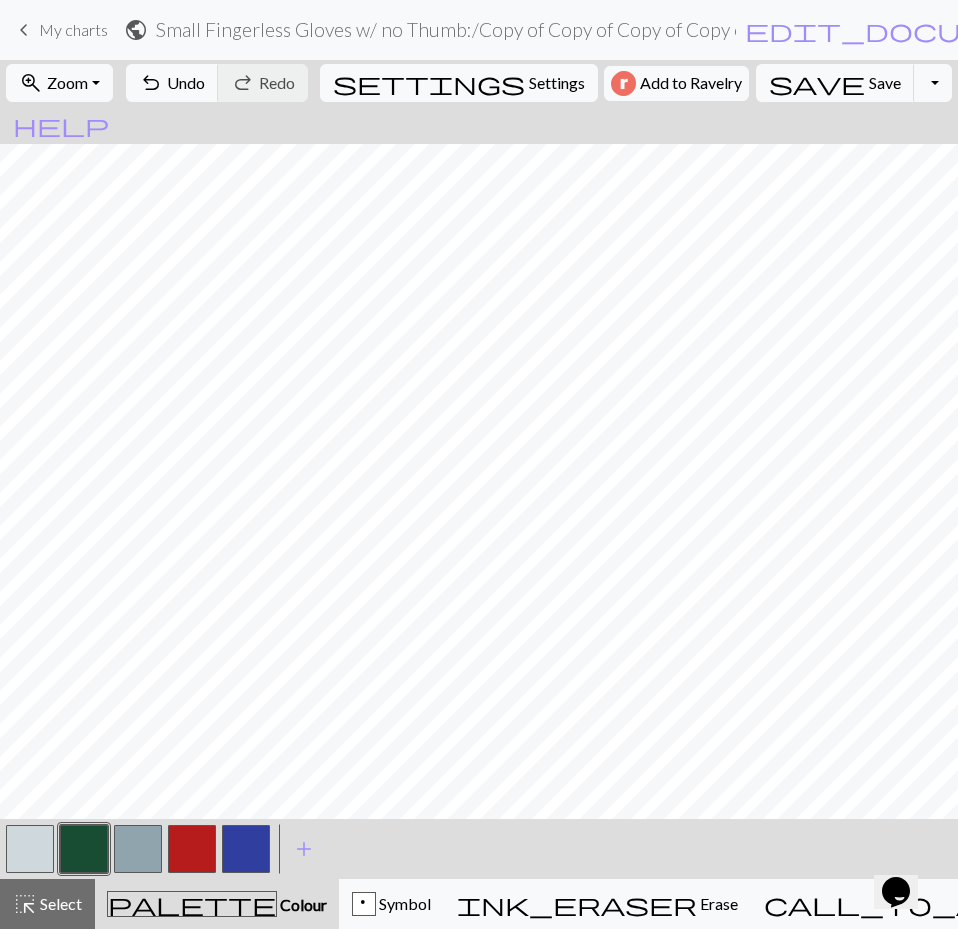 click at bounding box center (30, 849) 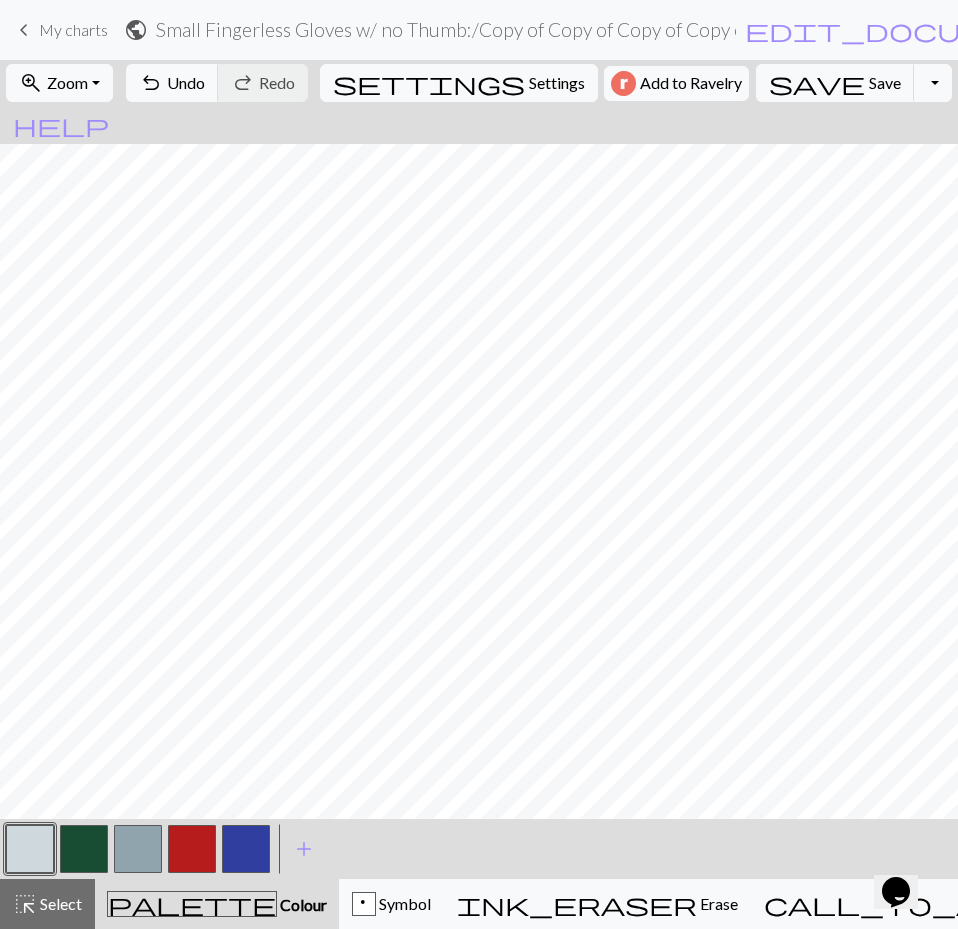 click at bounding box center (30, 849) 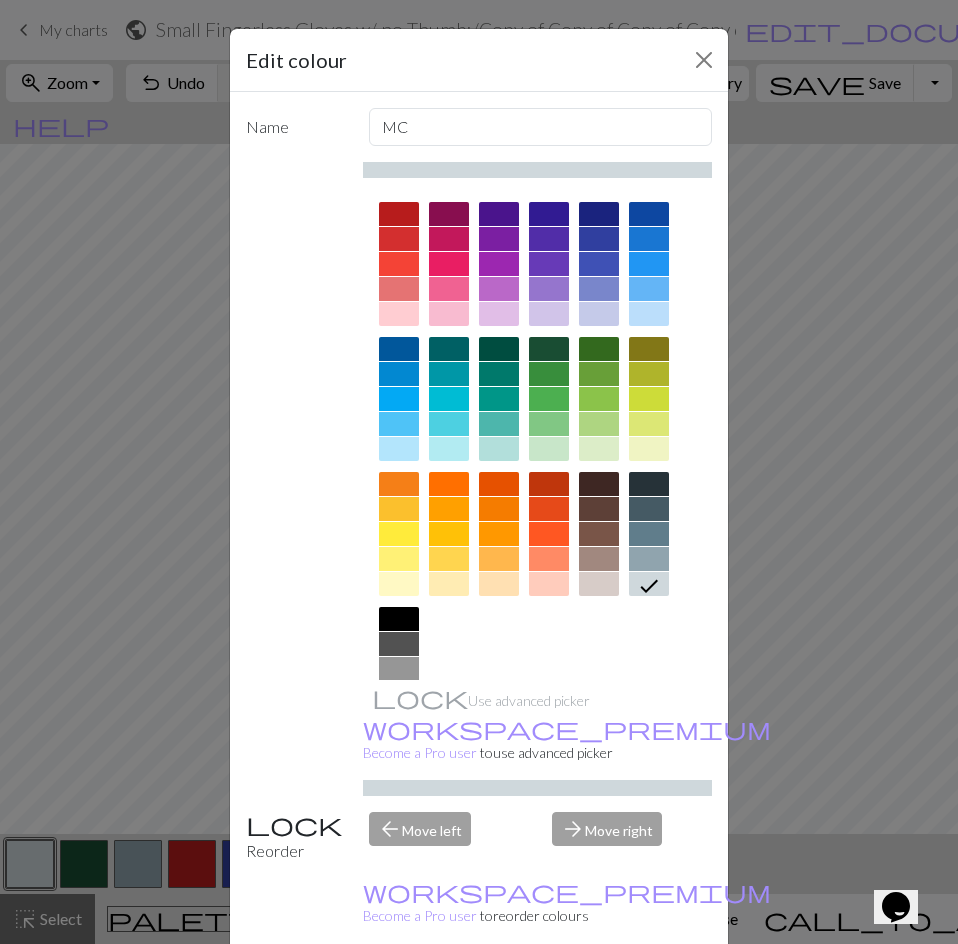 click at bounding box center [549, 534] 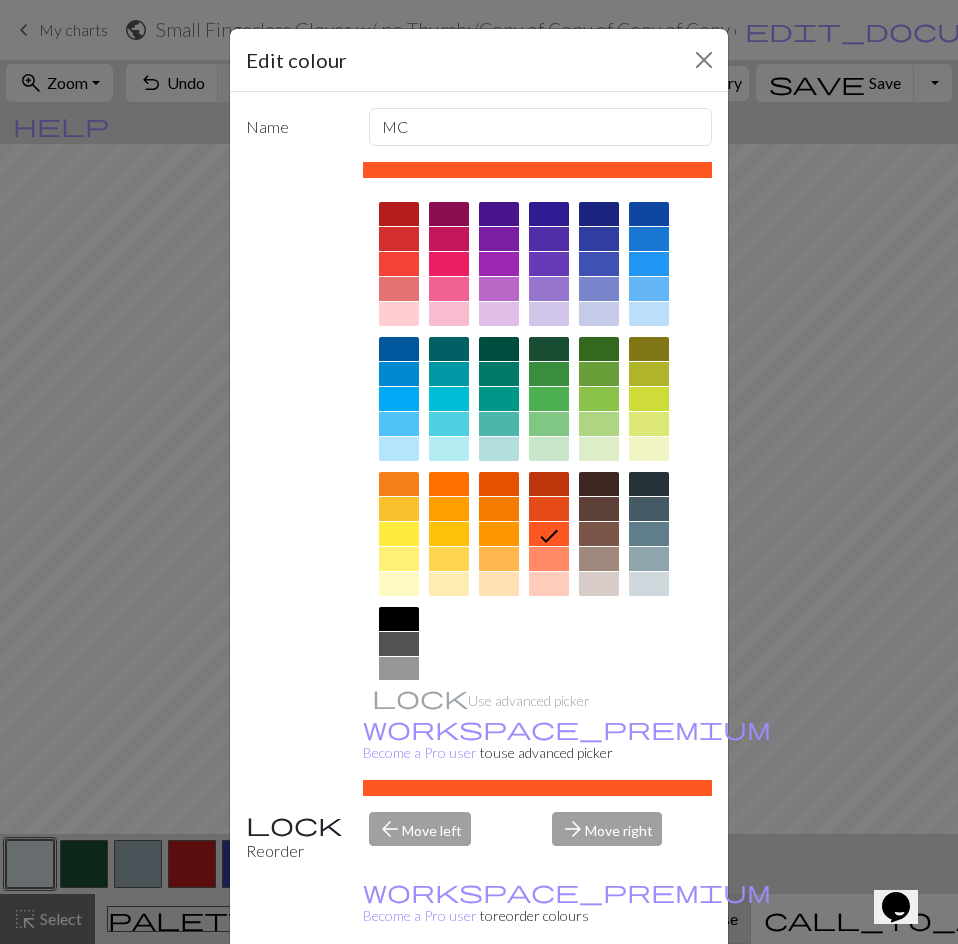 click on "Done" at bounding box center [599, 995] 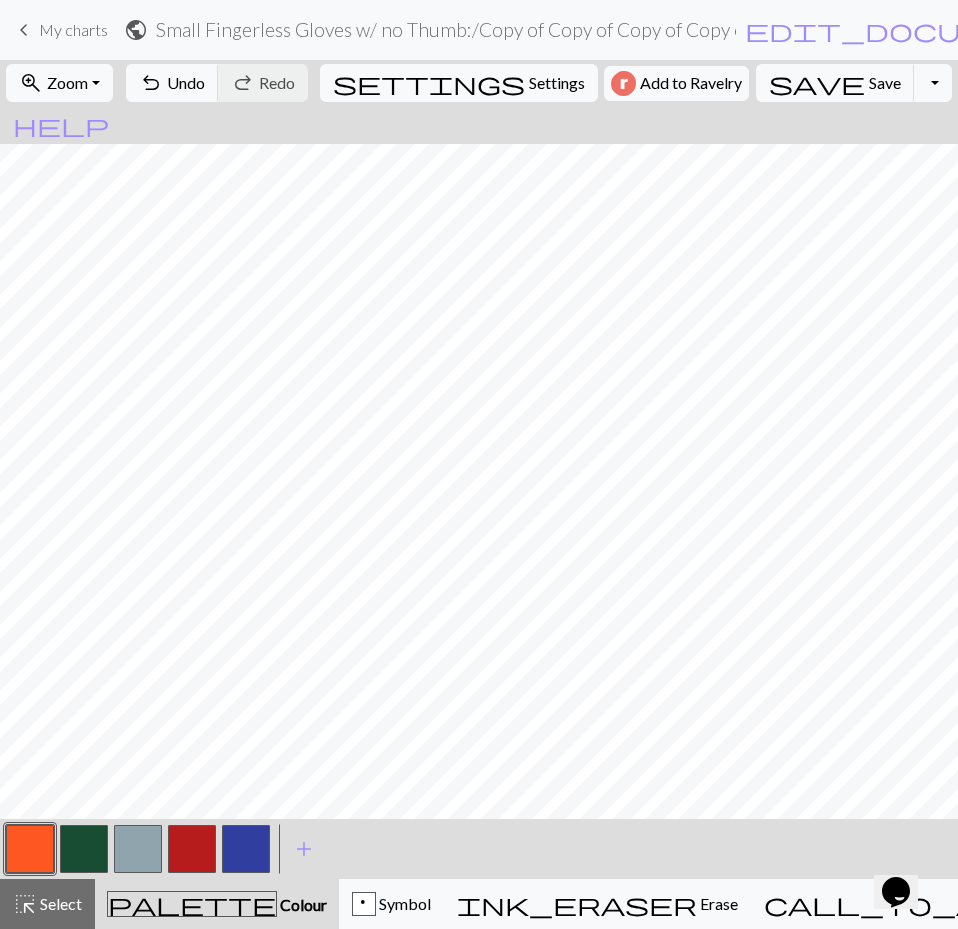 click at bounding box center [30, 849] 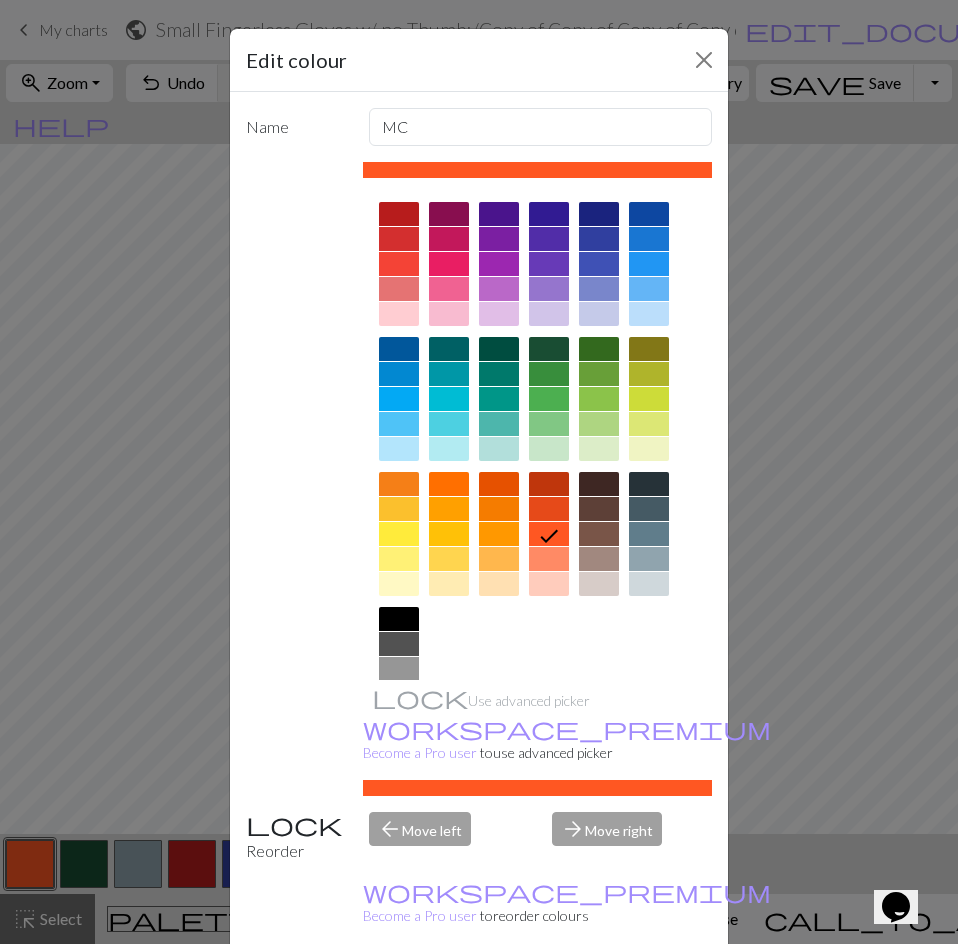 click at bounding box center [499, 509] 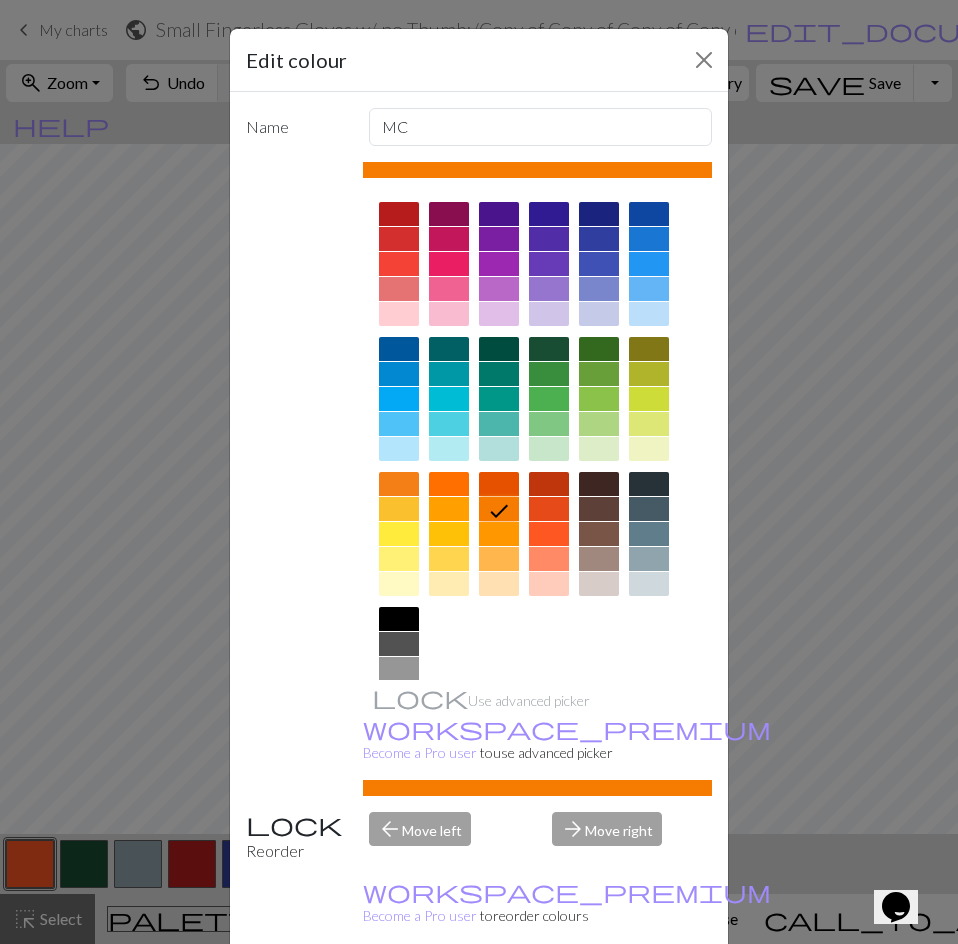 click on "Done" at bounding box center (599, 995) 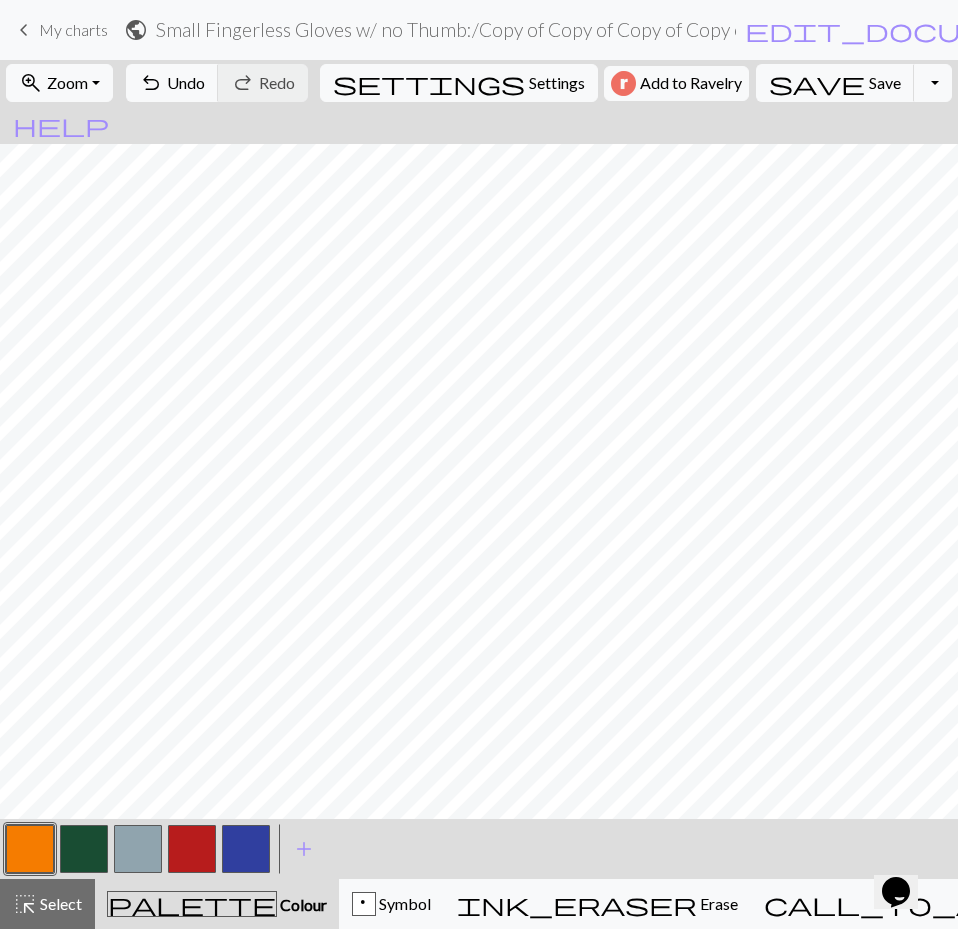 click at bounding box center (246, 849) 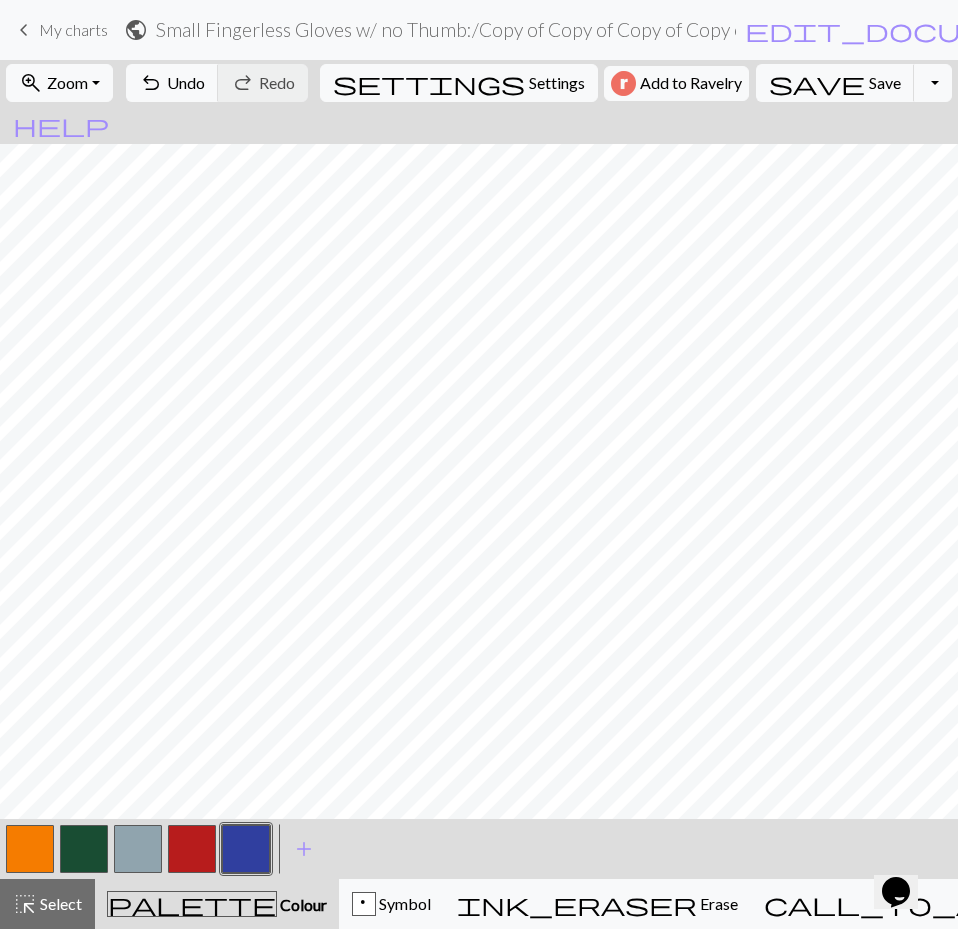 click at bounding box center (138, 849) 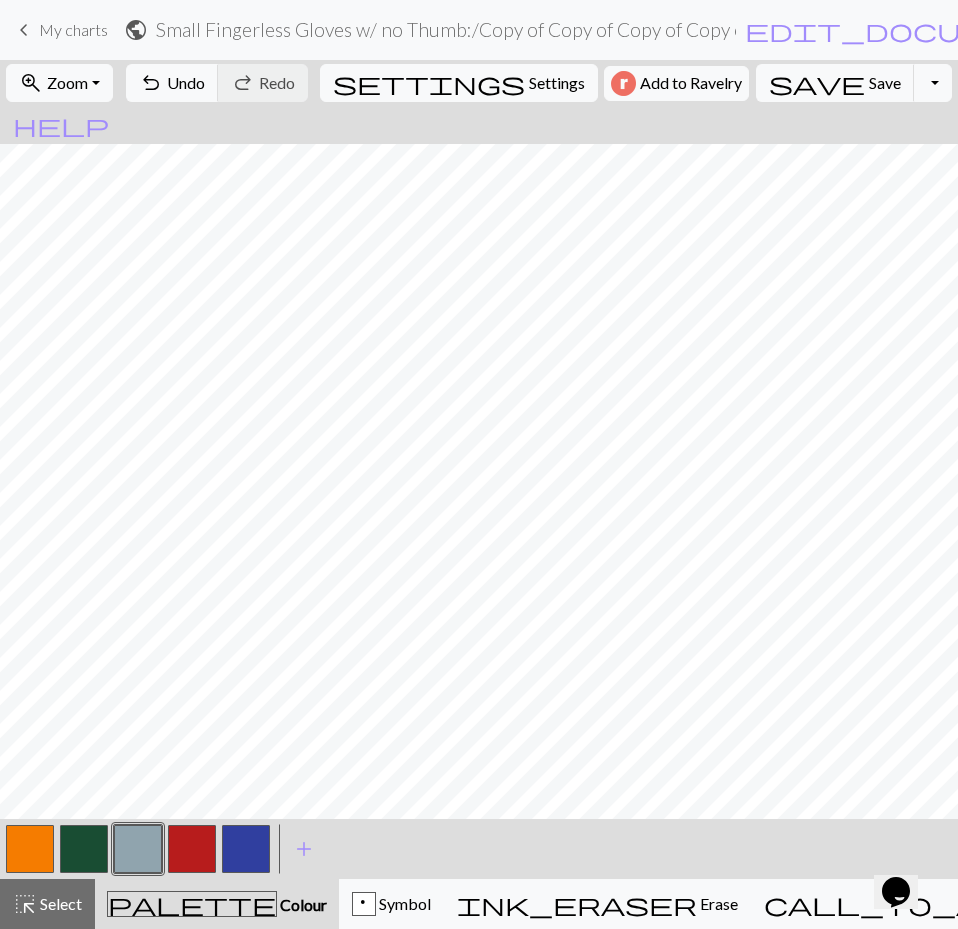click at bounding box center [138, 849] 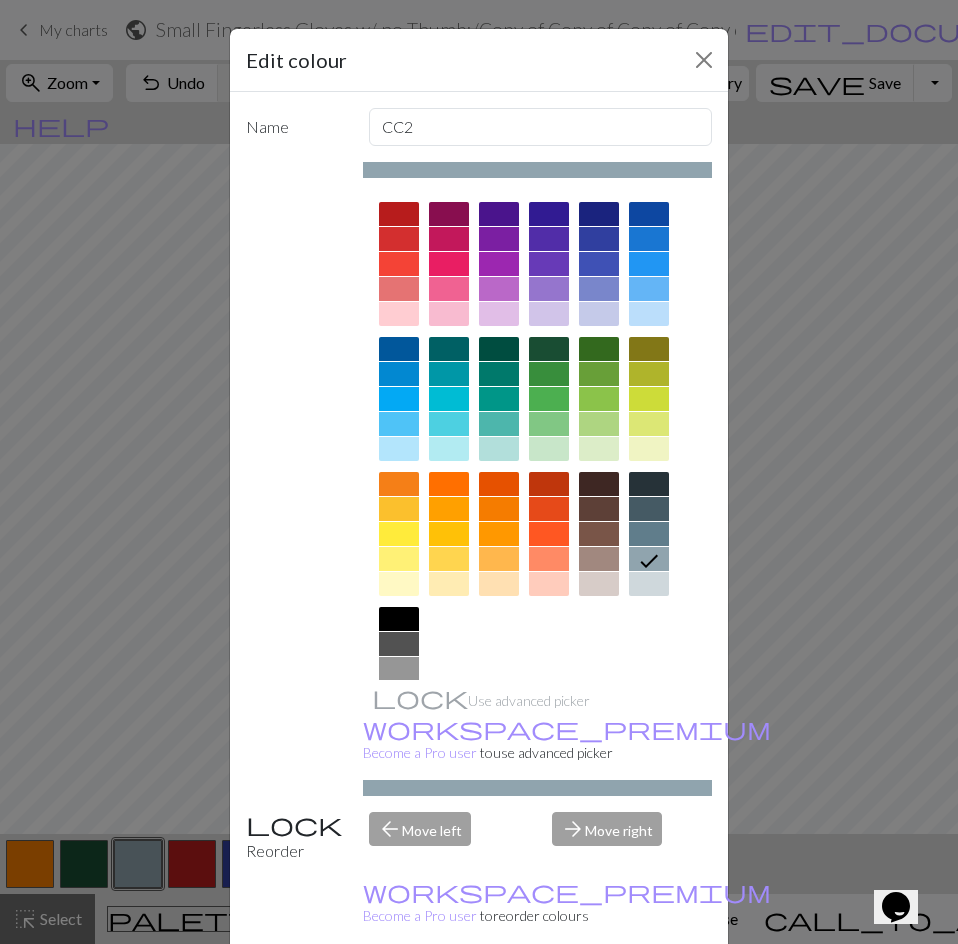 click at bounding box center (499, 509) 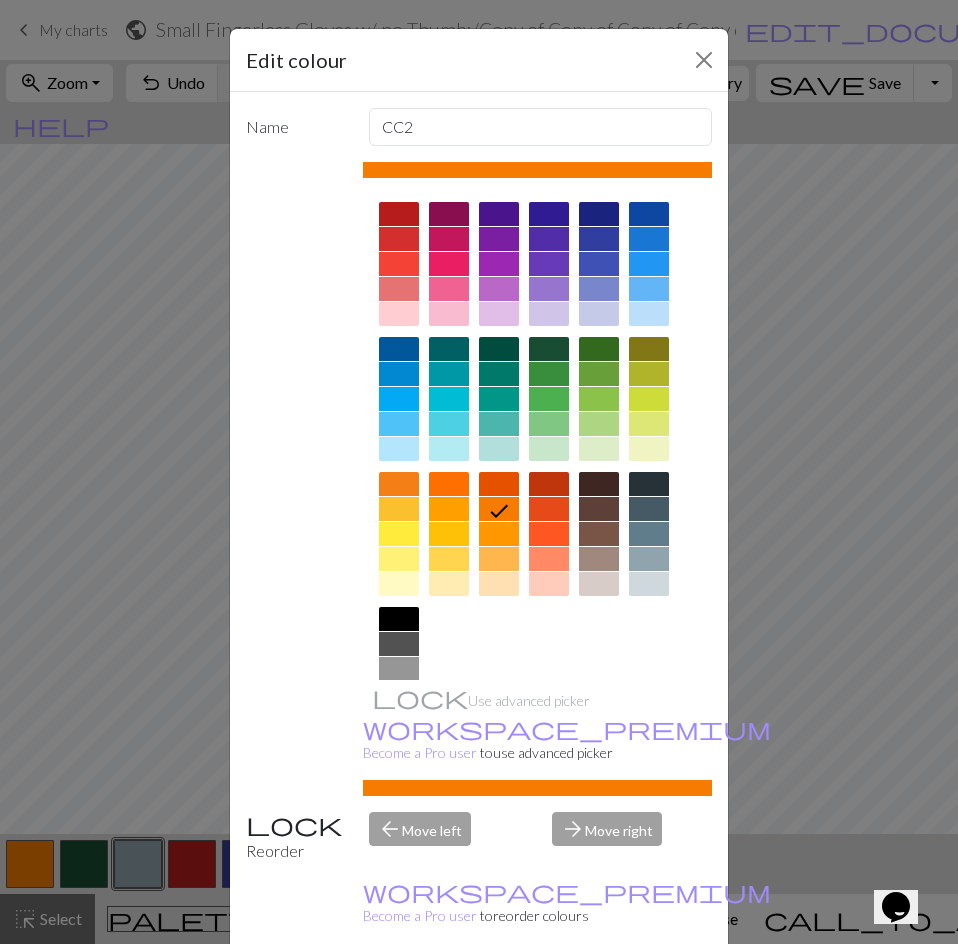 click on "Done" at bounding box center (599, 995) 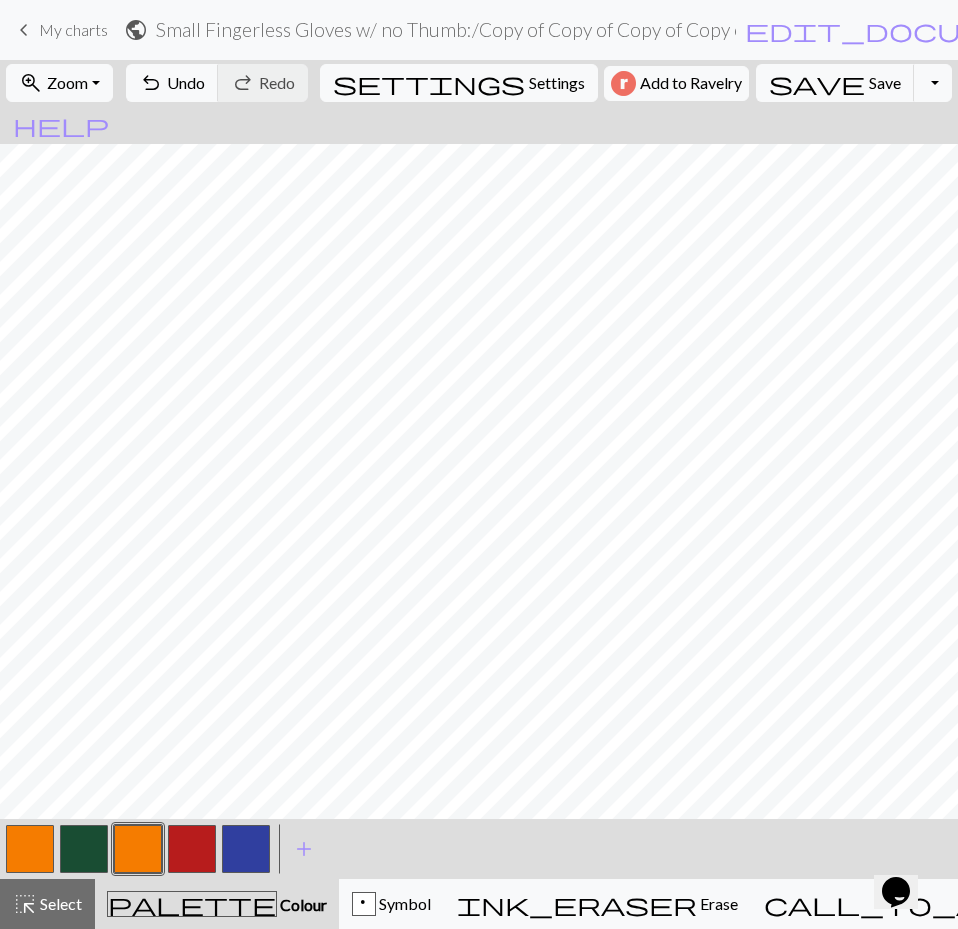 click at bounding box center [246, 849] 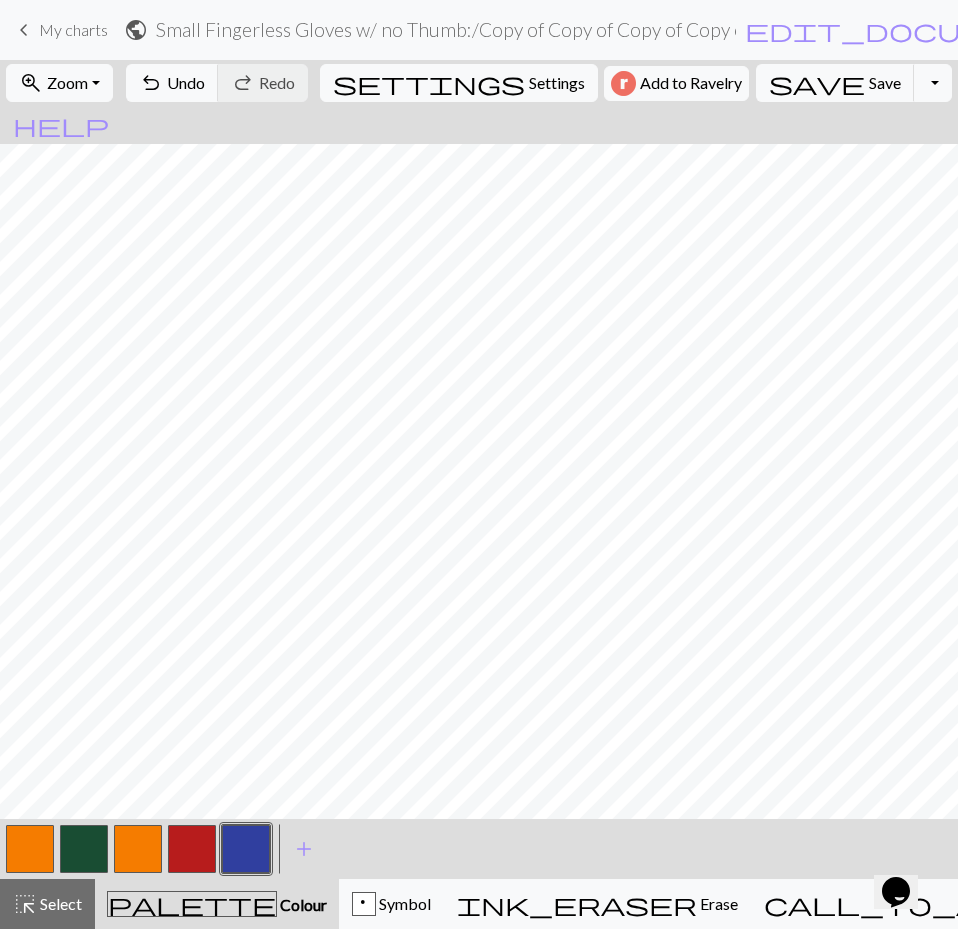 click at bounding box center [246, 849] 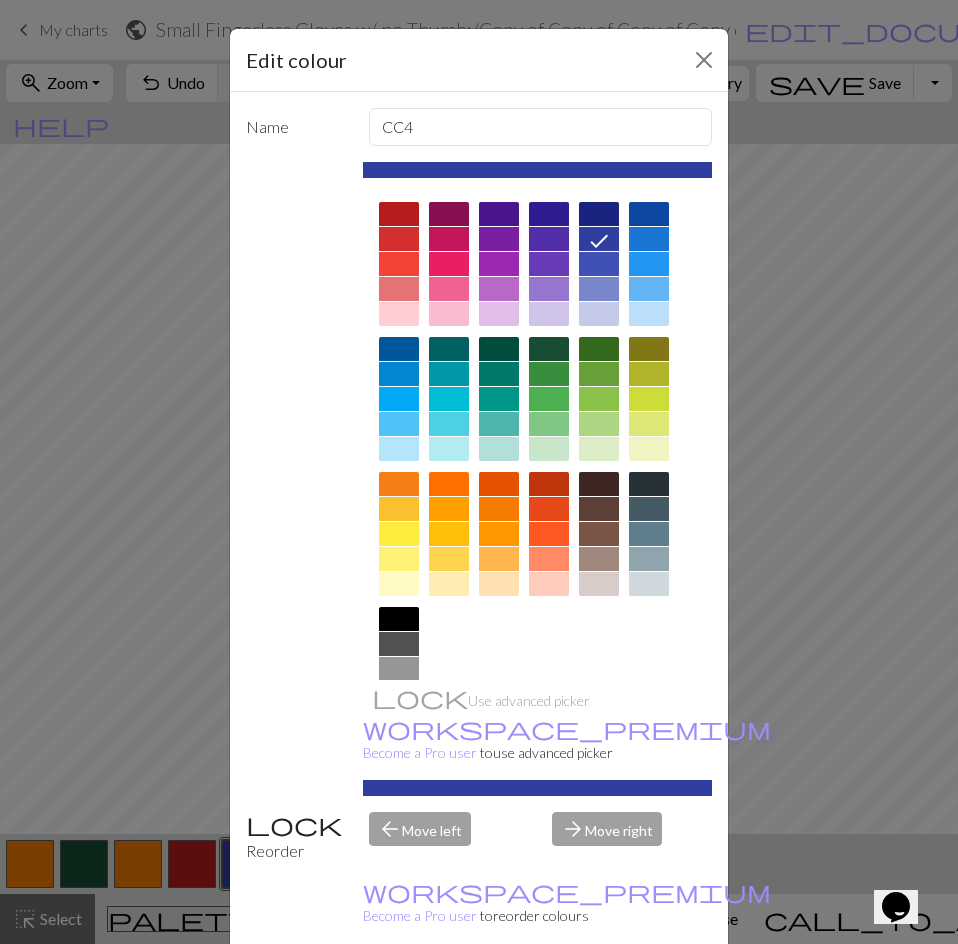 click at bounding box center (399, 619) 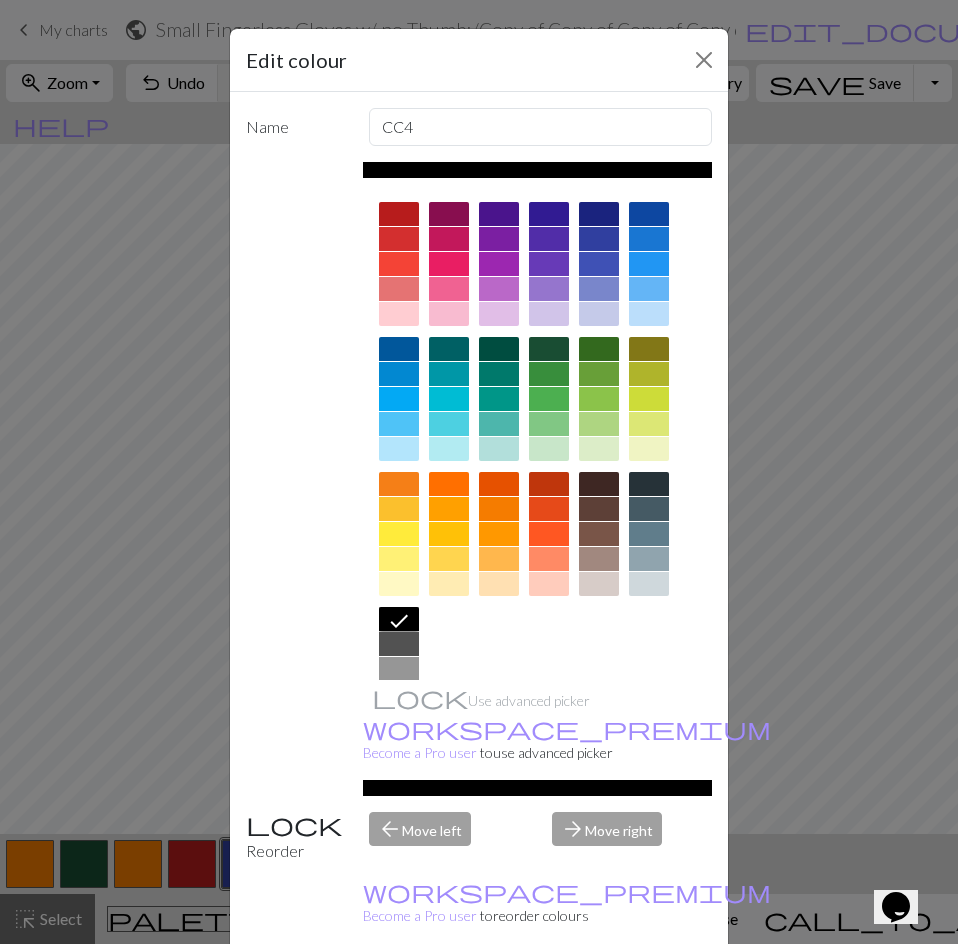 click on "Done" at bounding box center (599, 995) 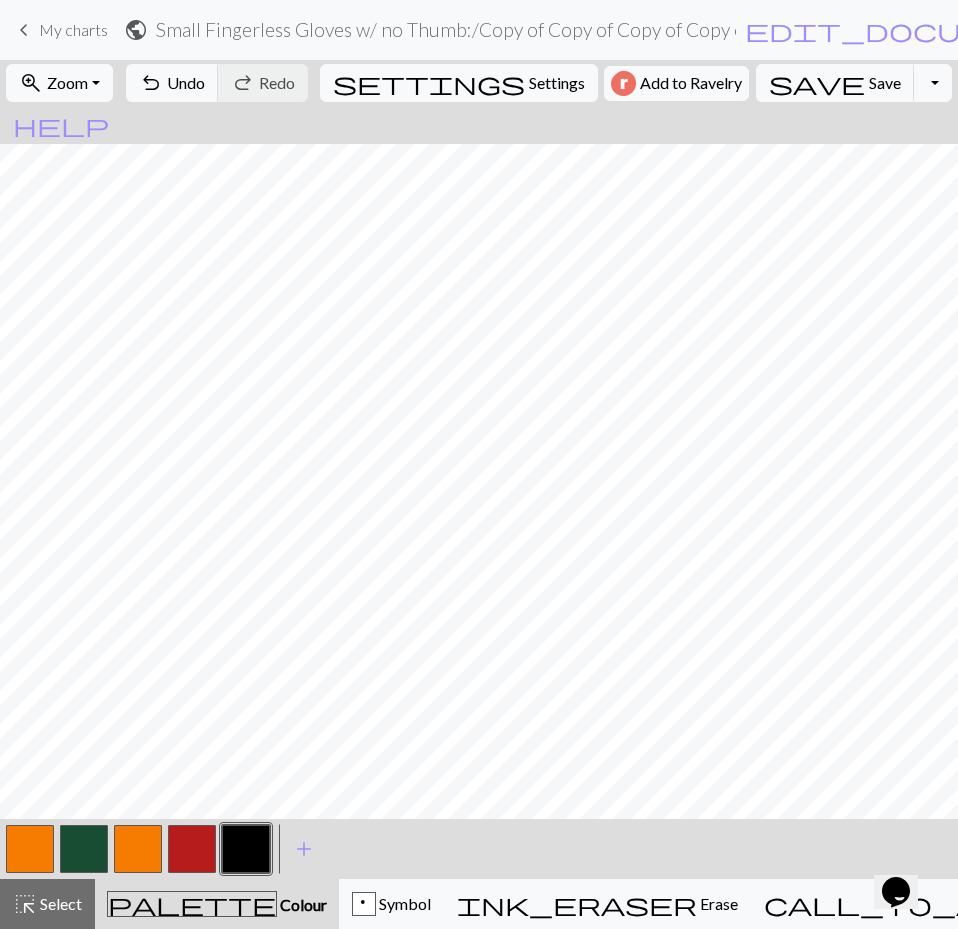 click at bounding box center [84, 849] 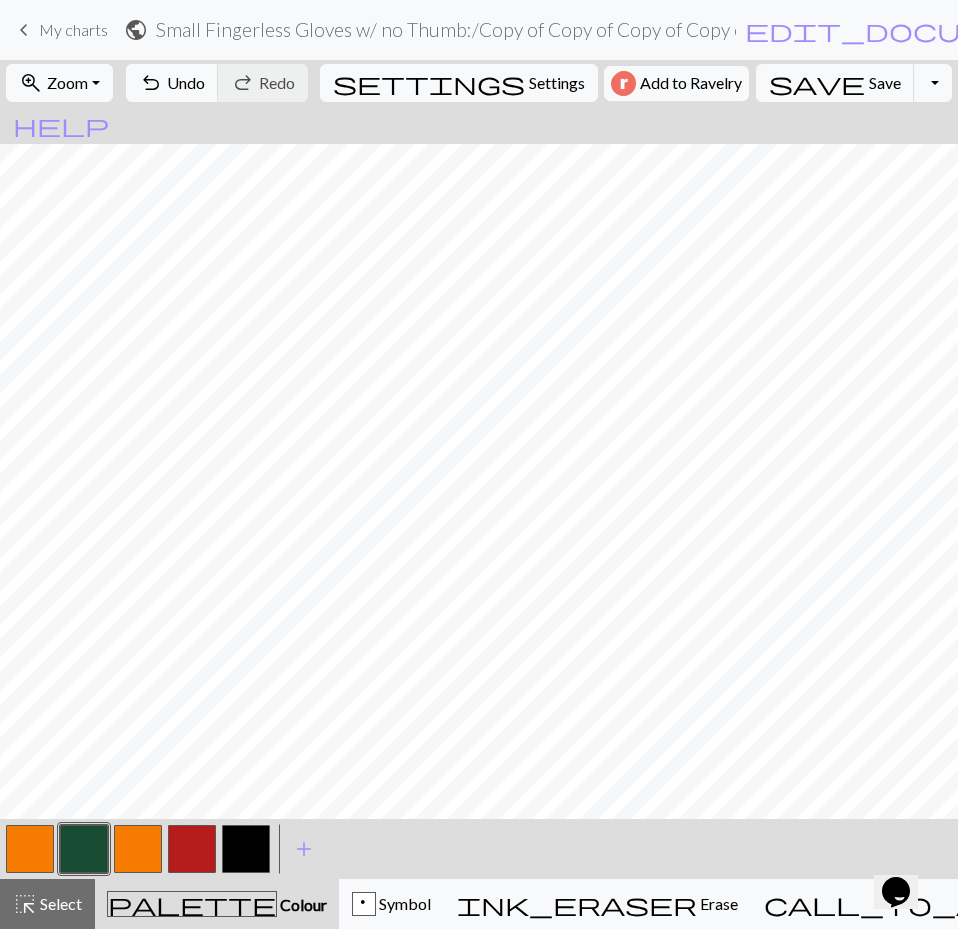 click at bounding box center (84, 849) 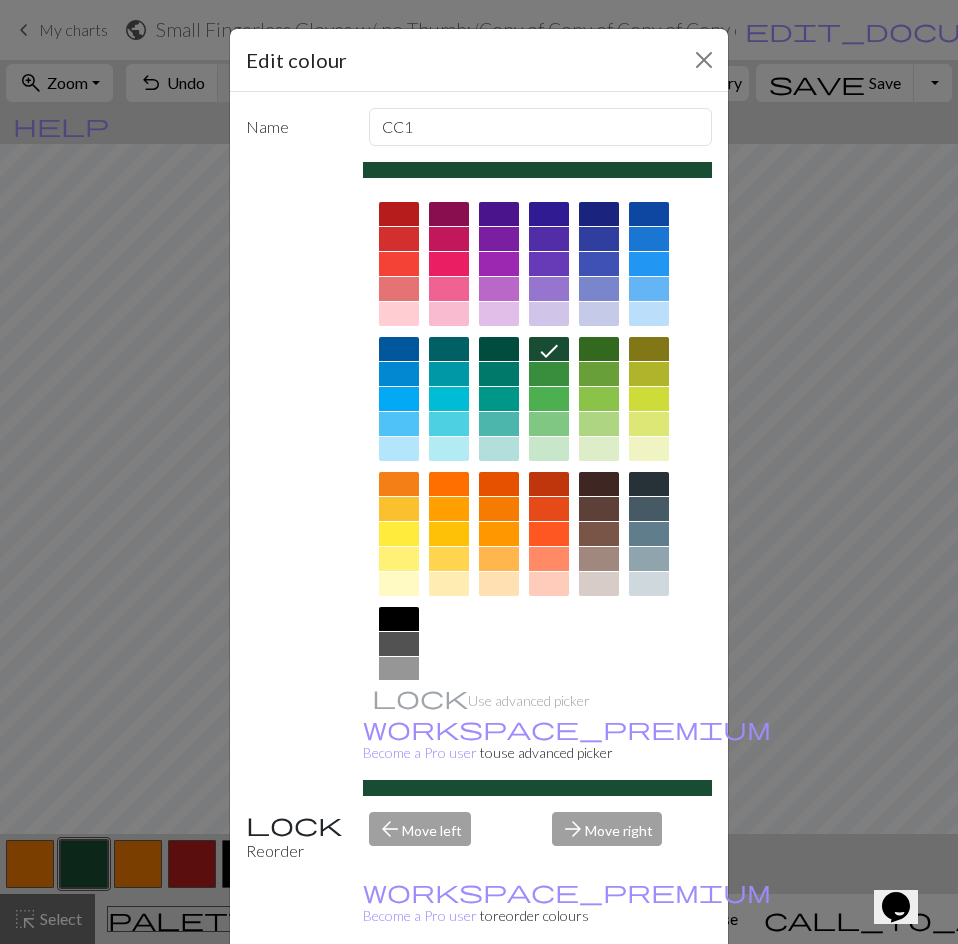 click at bounding box center (399, 619) 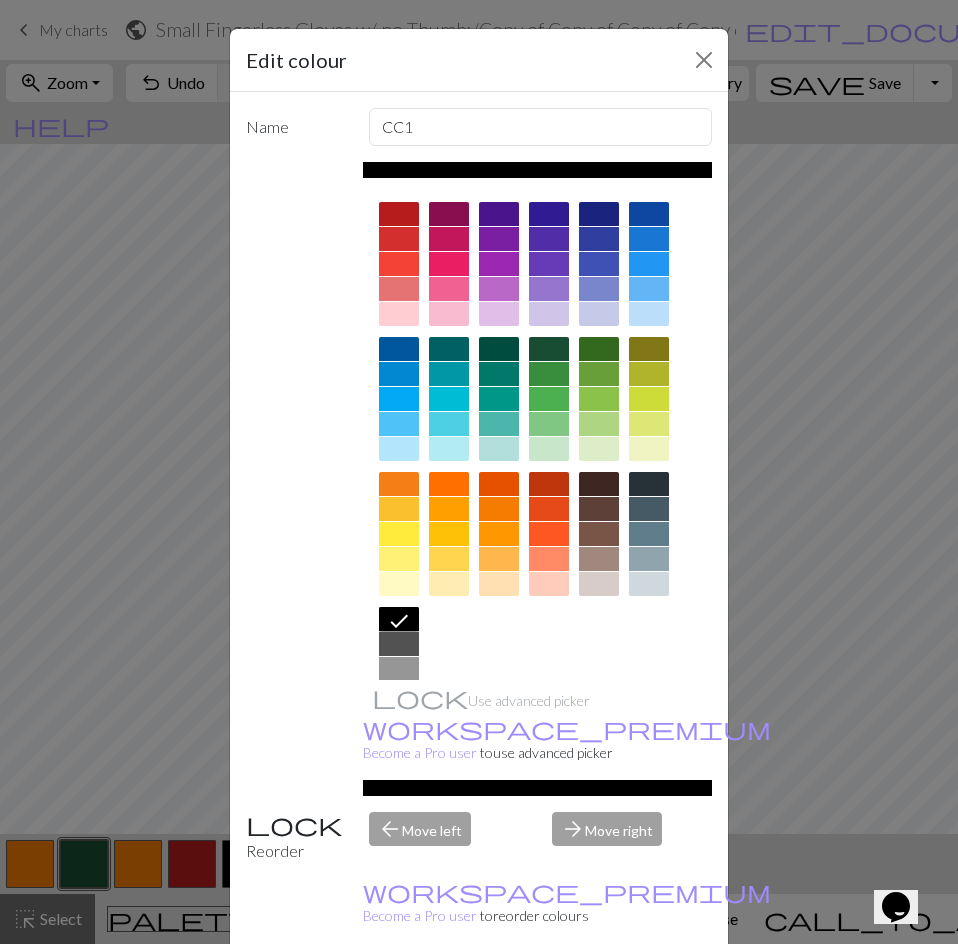 click on "Done" at bounding box center (599, 995) 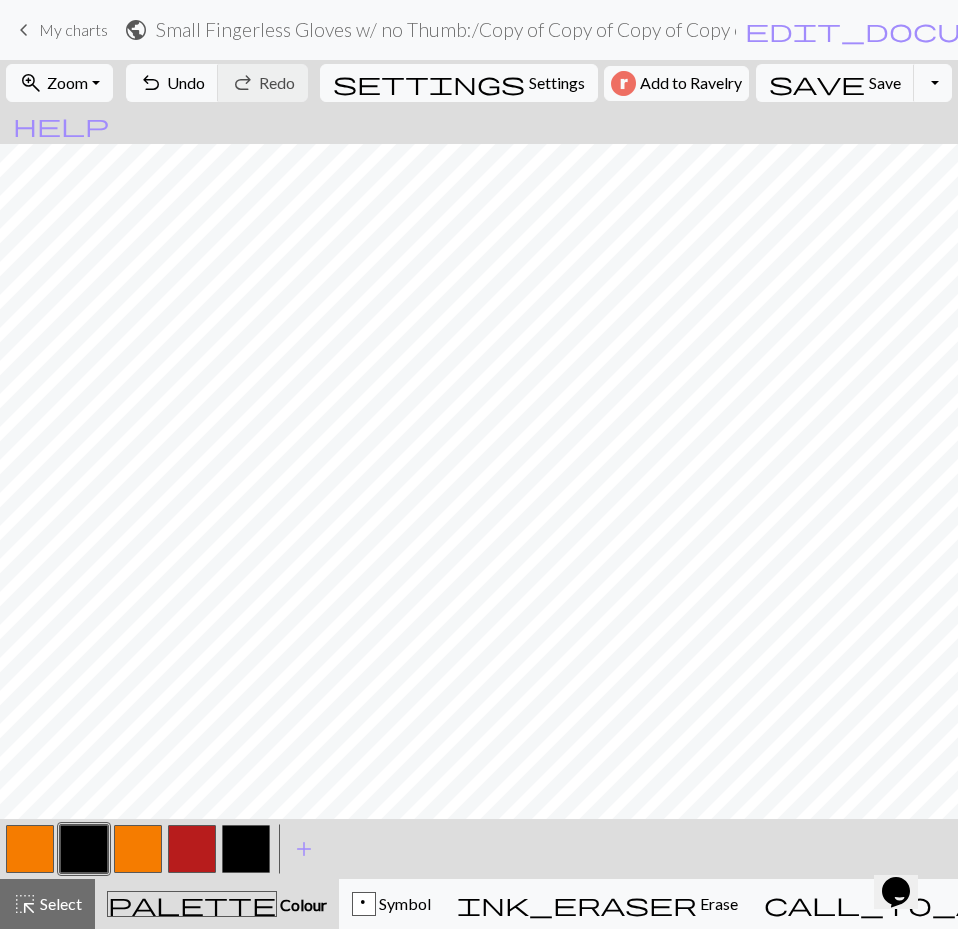 click at bounding box center [30, 849] 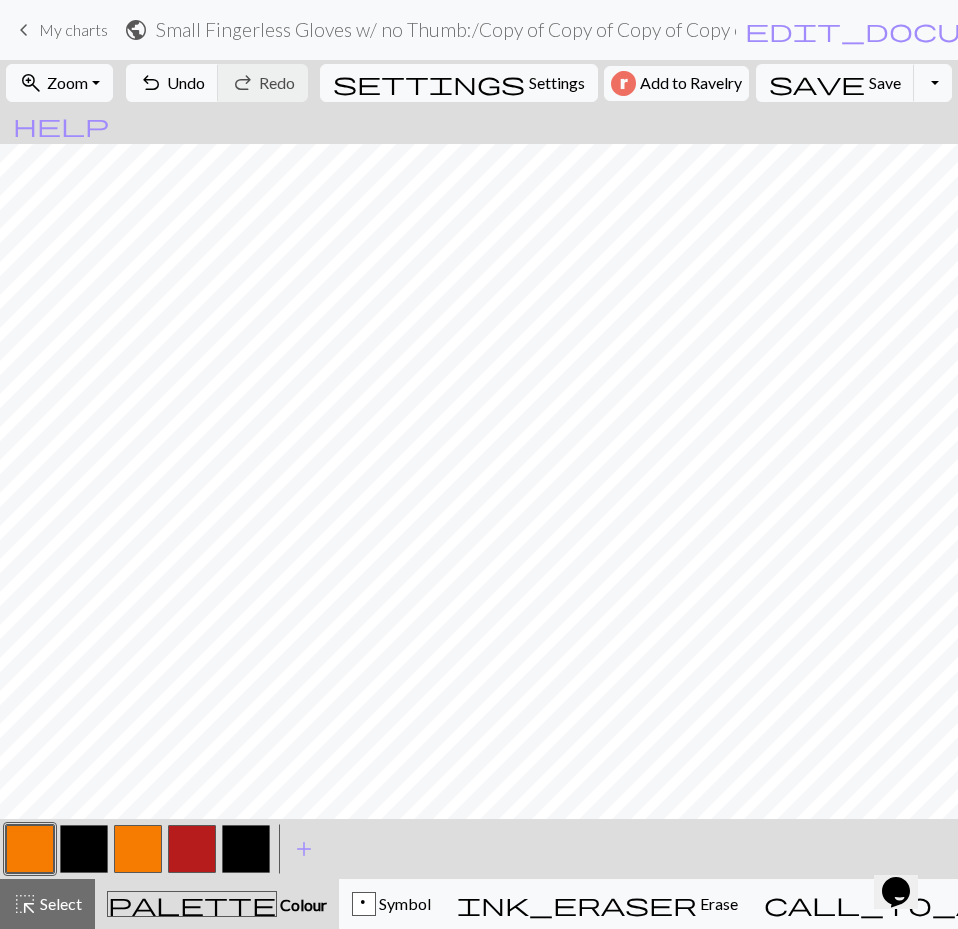 click at bounding box center (30, 849) 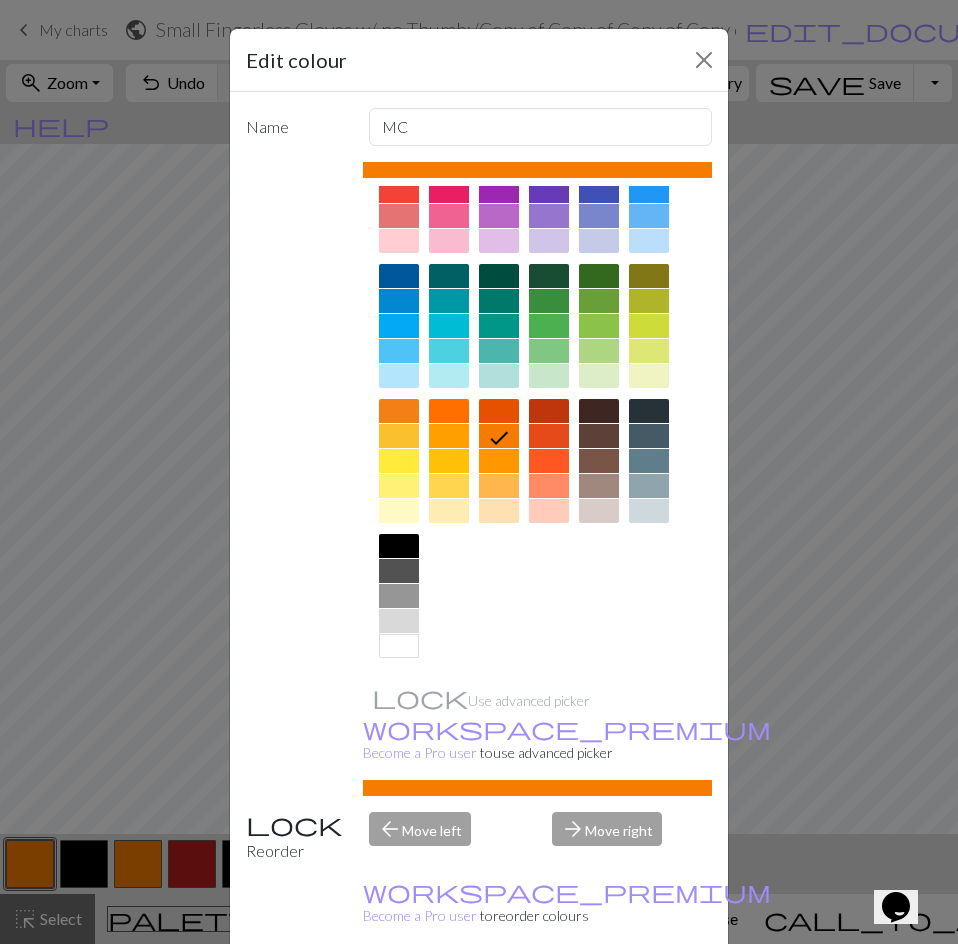 scroll, scrollTop: 74, scrollLeft: 0, axis: vertical 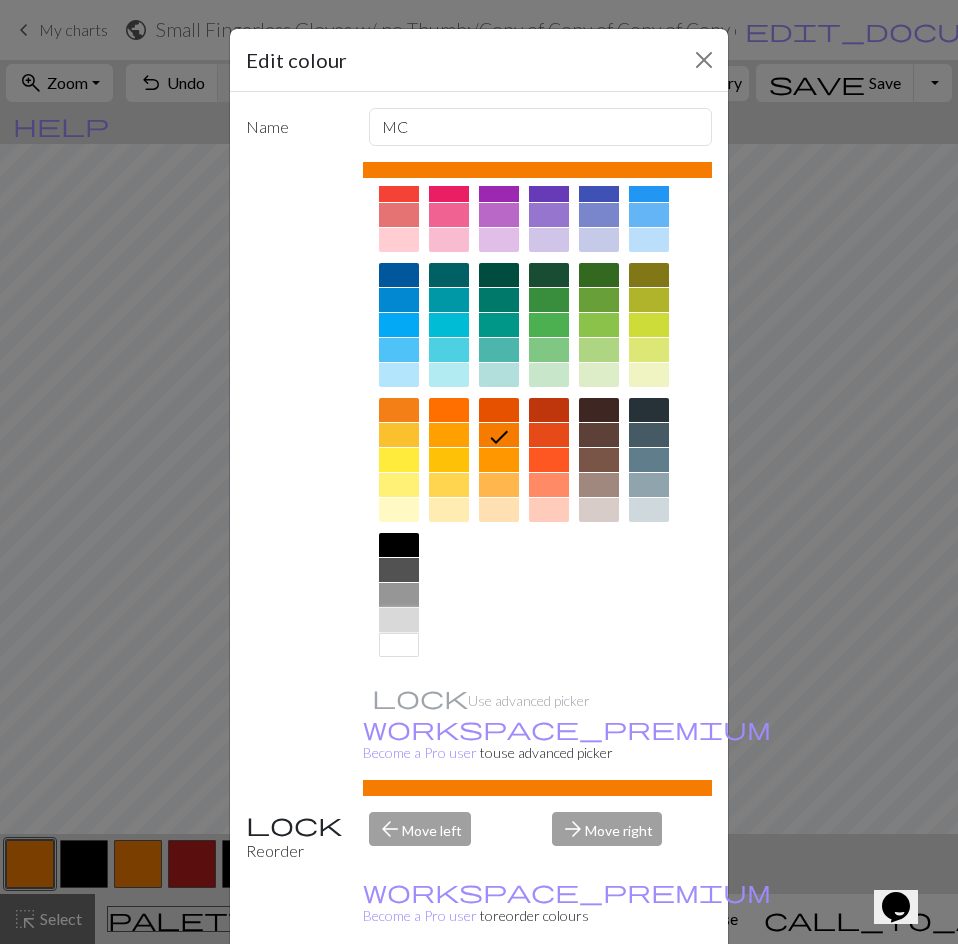 click at bounding box center [399, 620] 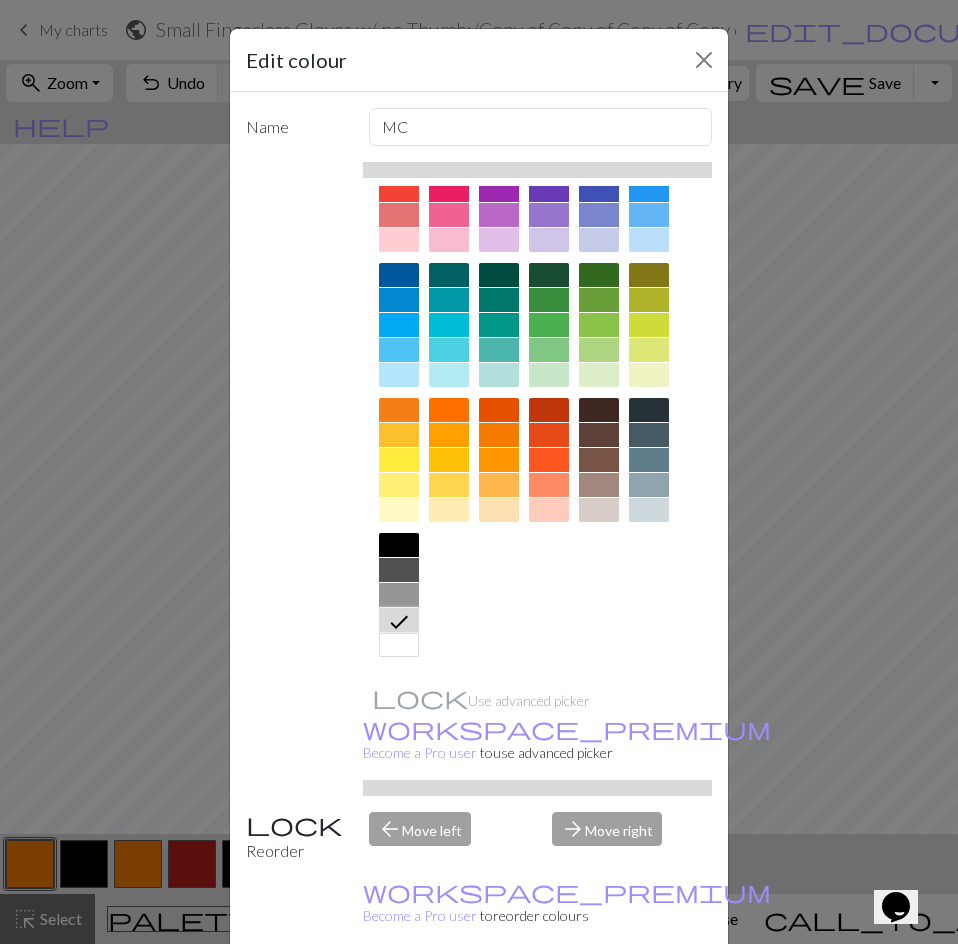 click on "Done" at bounding box center [599, 995] 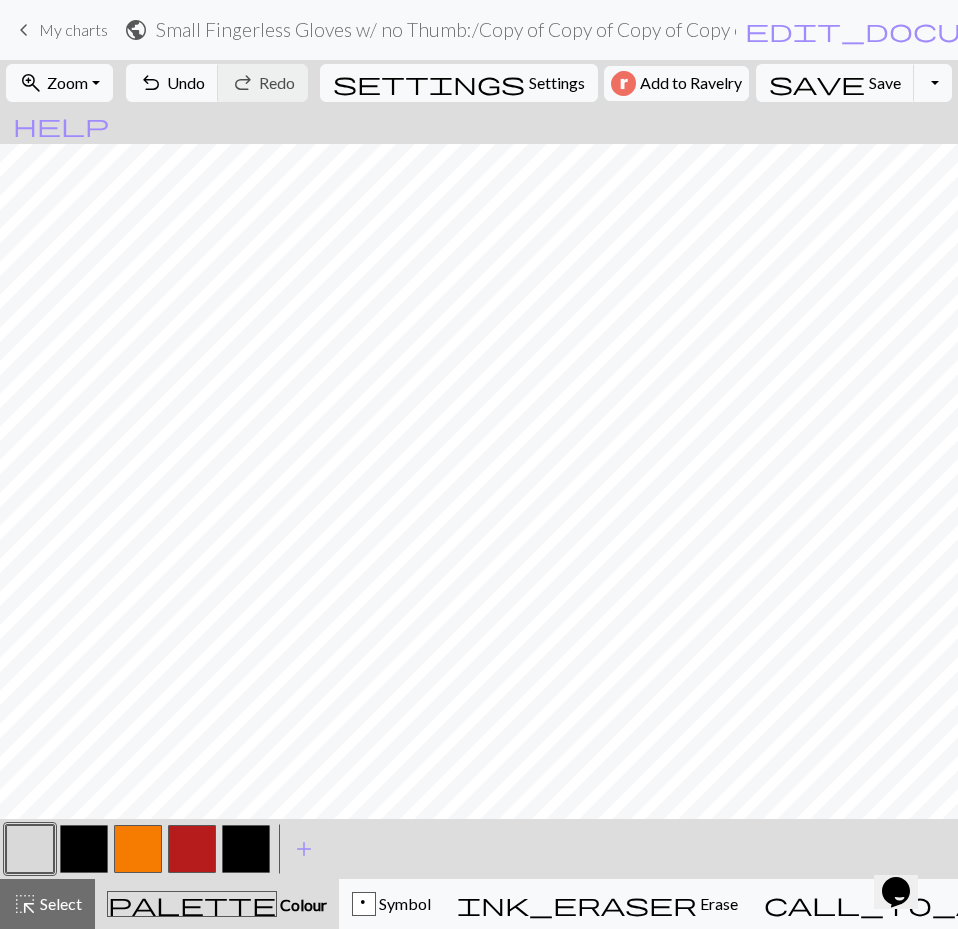 click at bounding box center [138, 849] 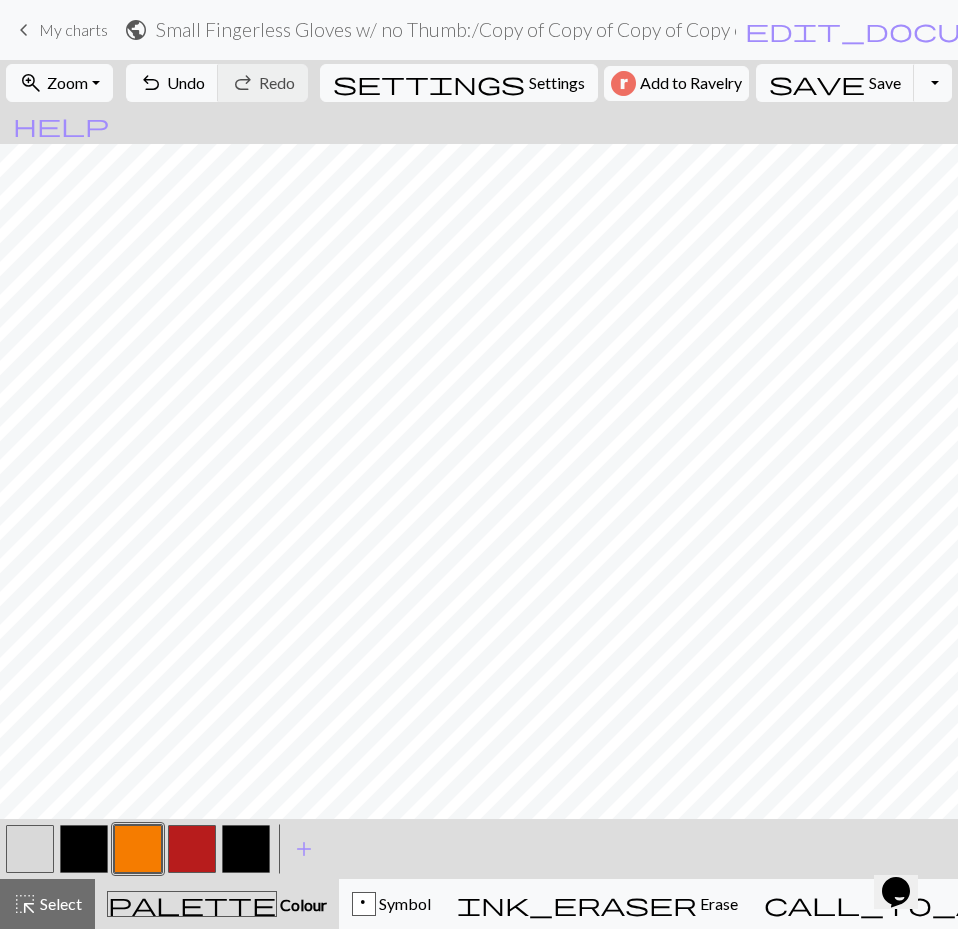 click at bounding box center (138, 849) 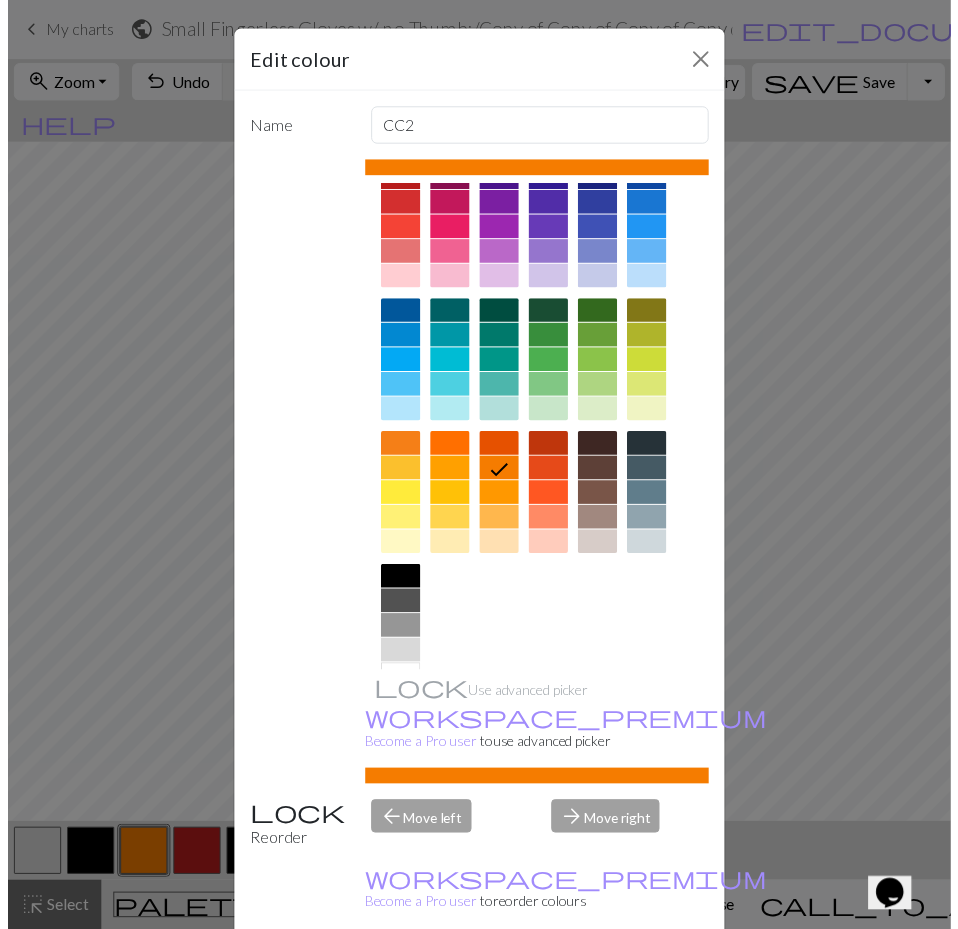 scroll, scrollTop: 74, scrollLeft: 0, axis: vertical 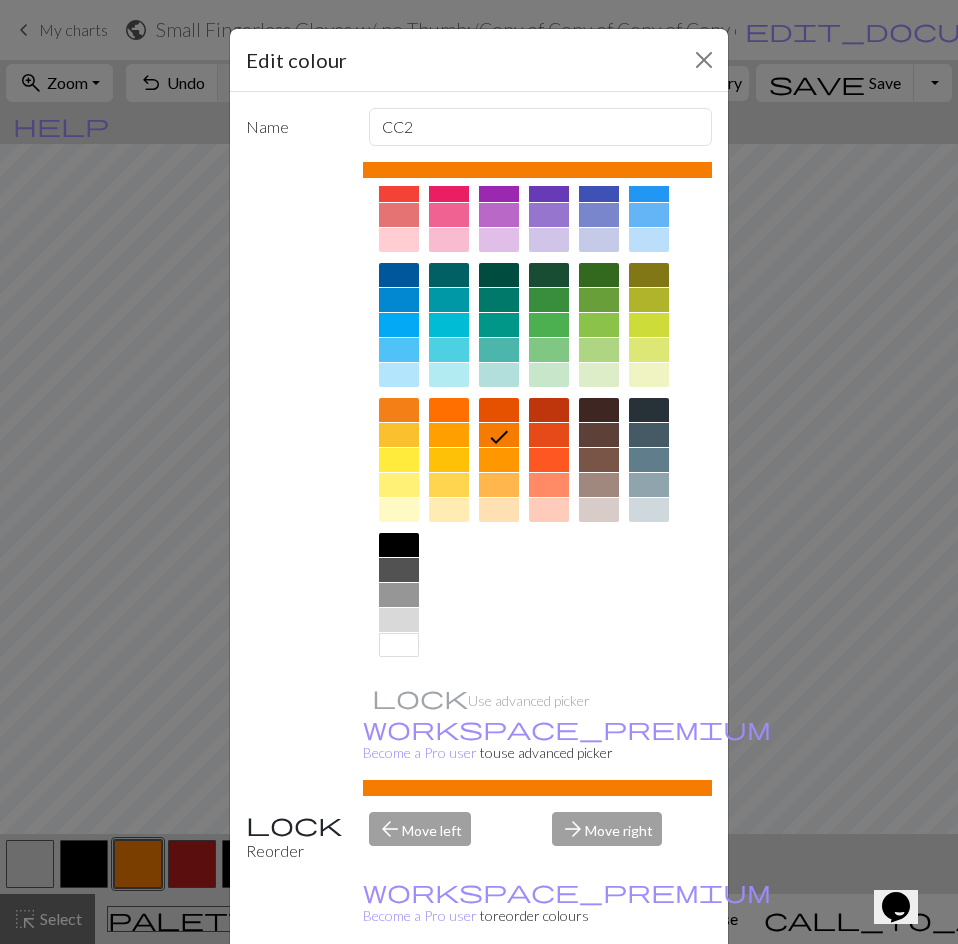 click at bounding box center [399, 620] 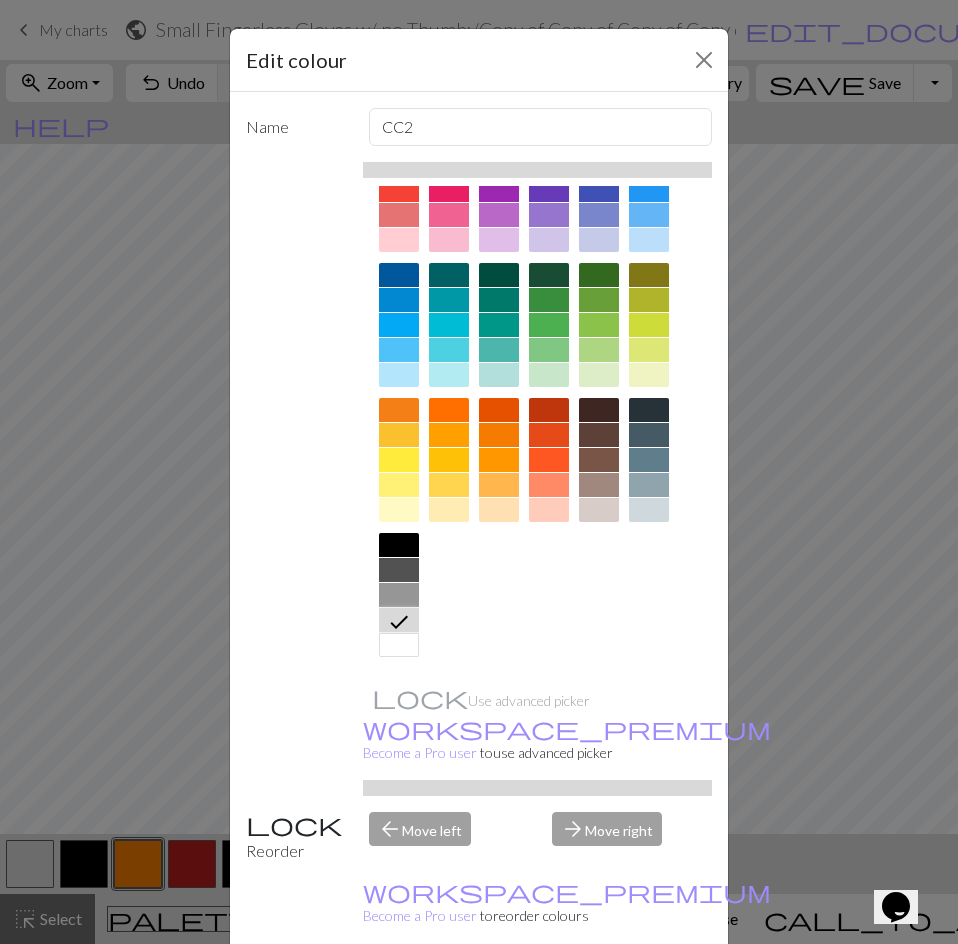click on "Done" at bounding box center [599, 995] 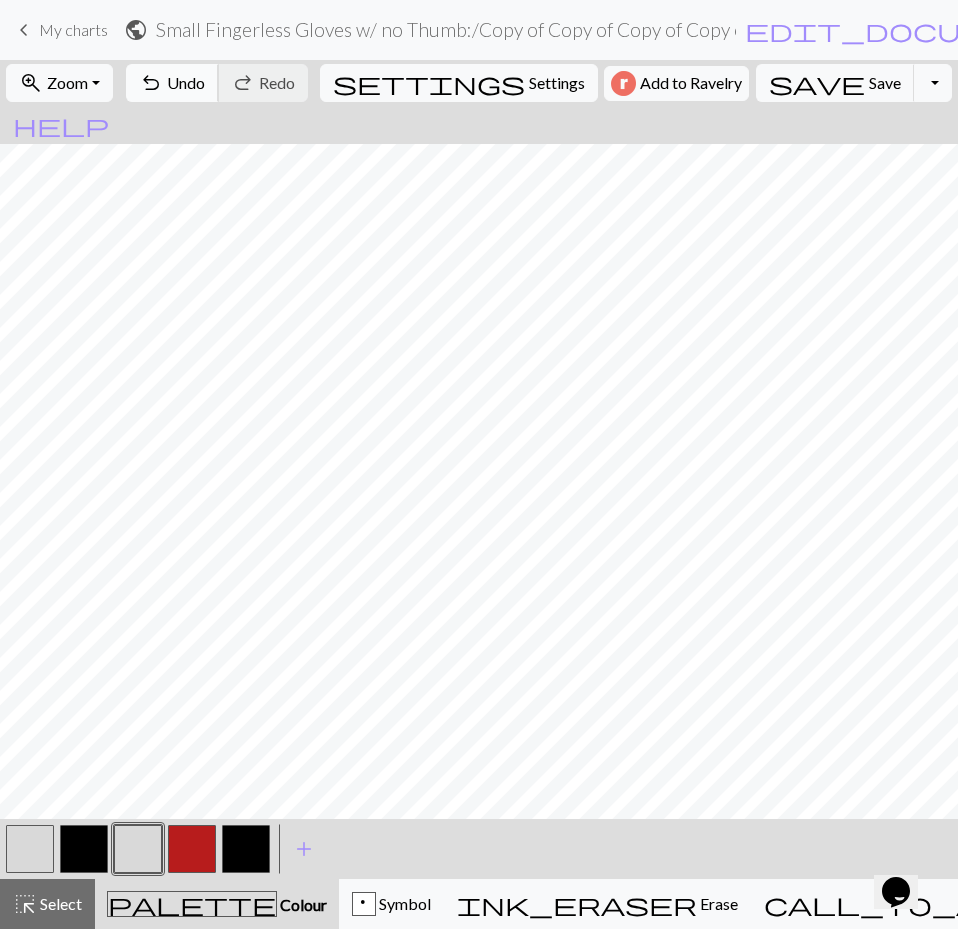 click on "undo Undo Undo" at bounding box center (172, 83) 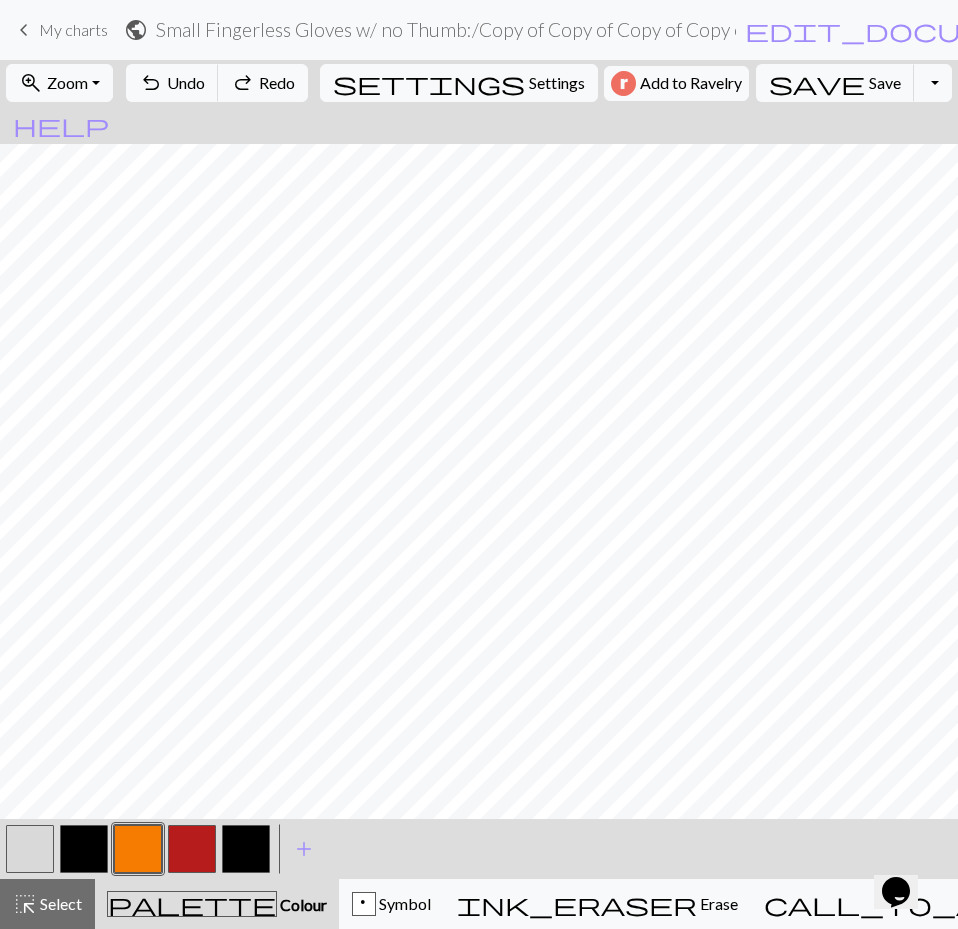 click at bounding box center (84, 849) 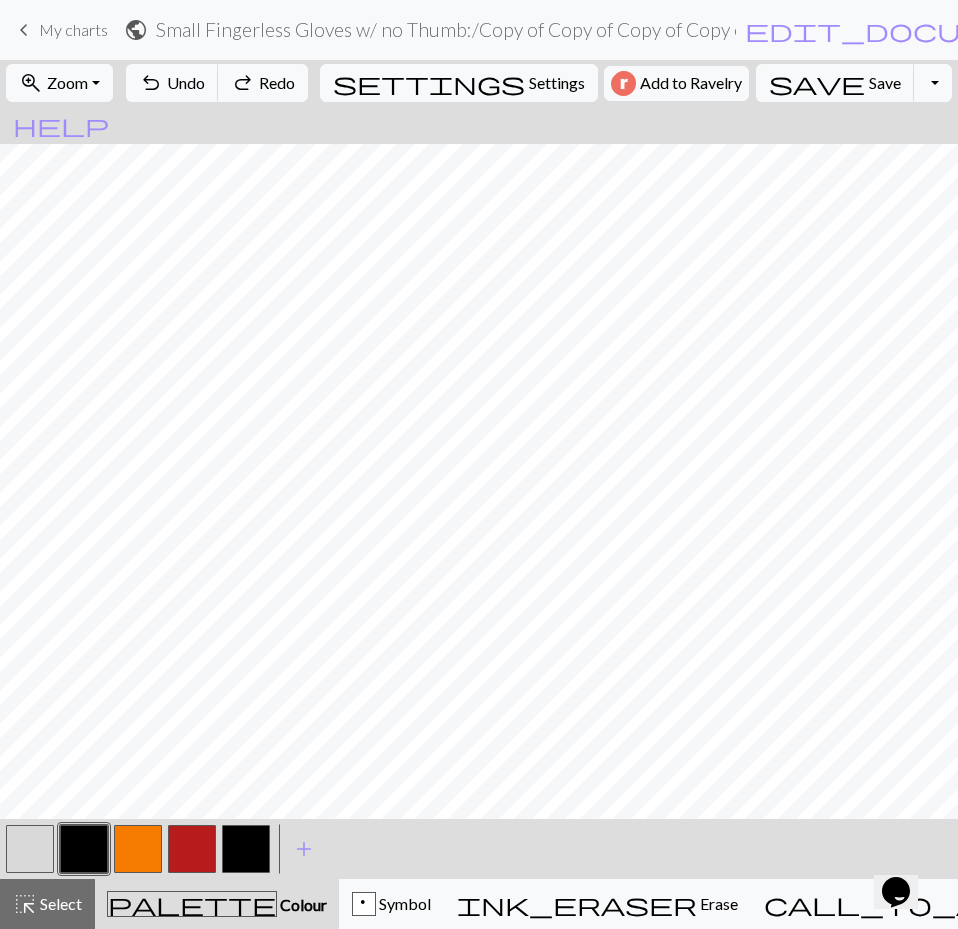 click at bounding box center (84, 849) 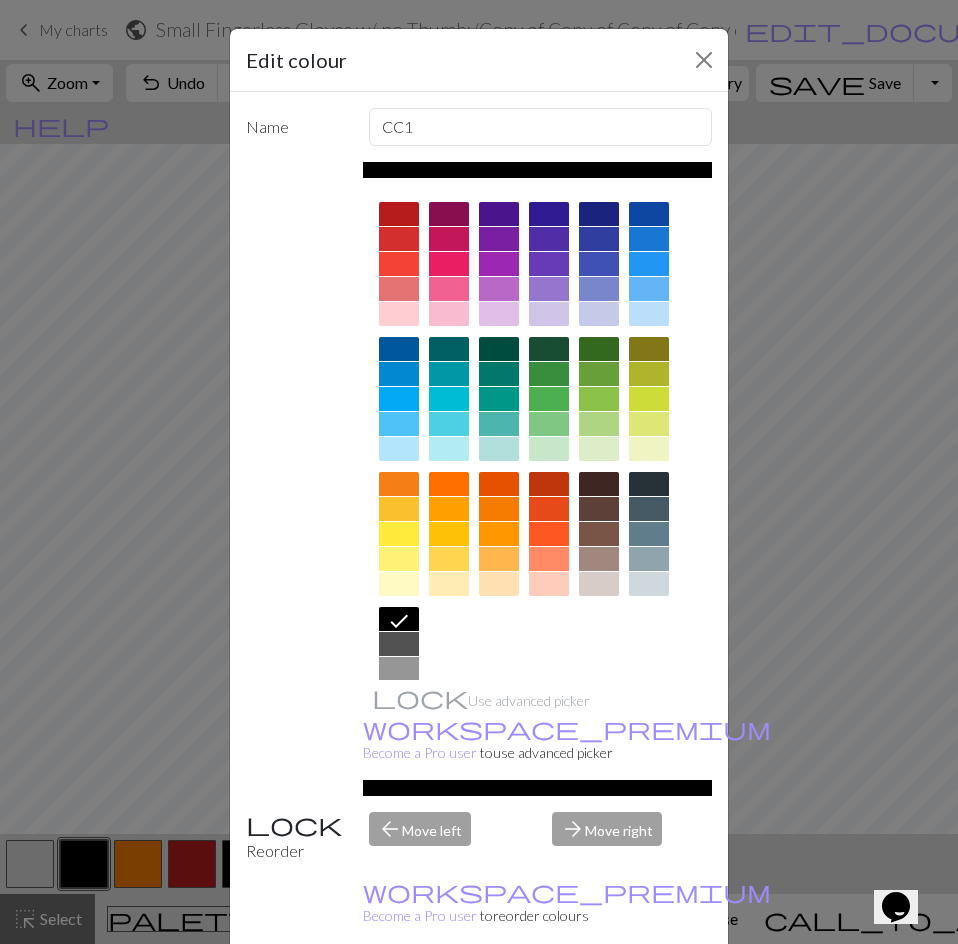 click on "Use advanced picker workspace_premium Become a Pro user   to  use advanced picker" at bounding box center (479, 479) 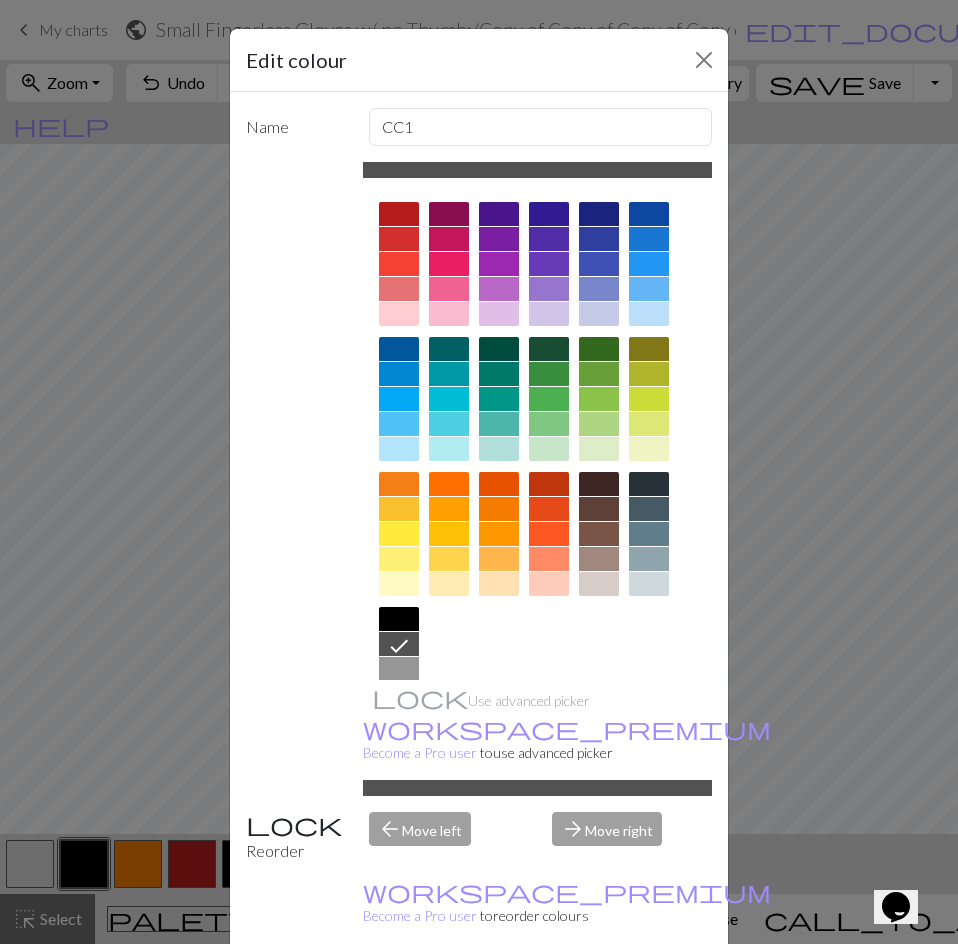 click on "Done" at bounding box center [599, 995] 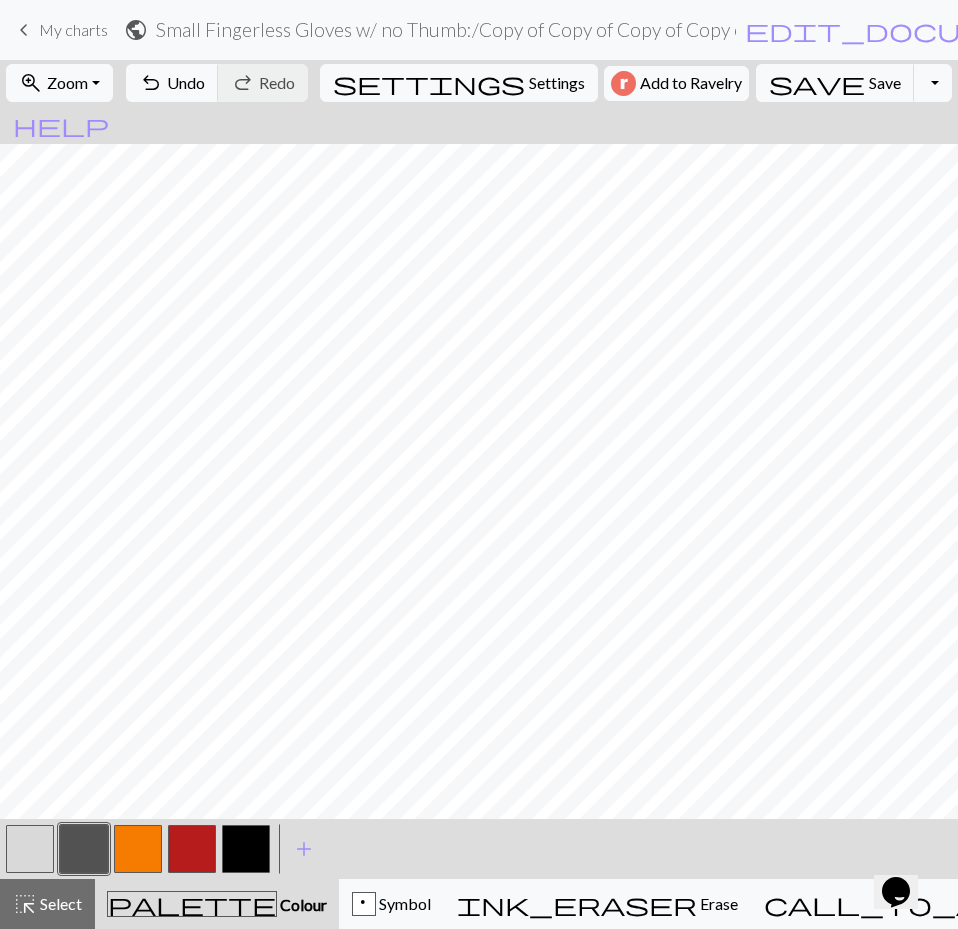 click at bounding box center [246, 849] 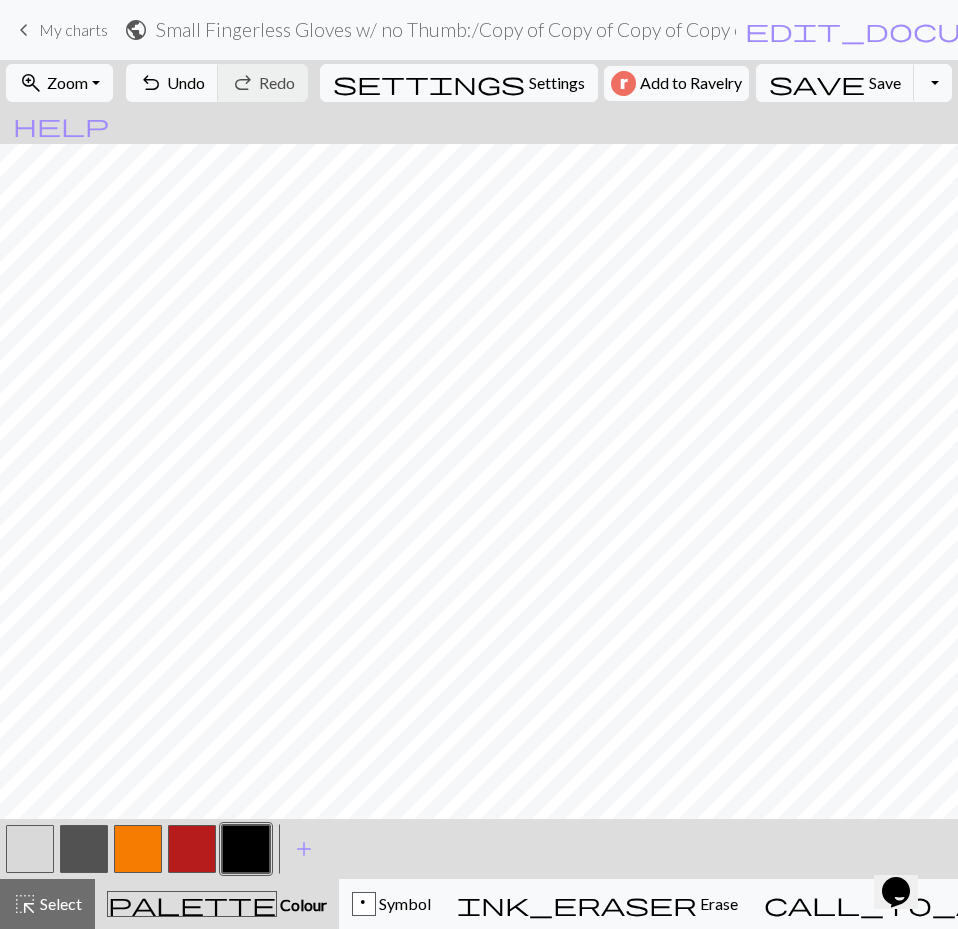 click at bounding box center [246, 849] 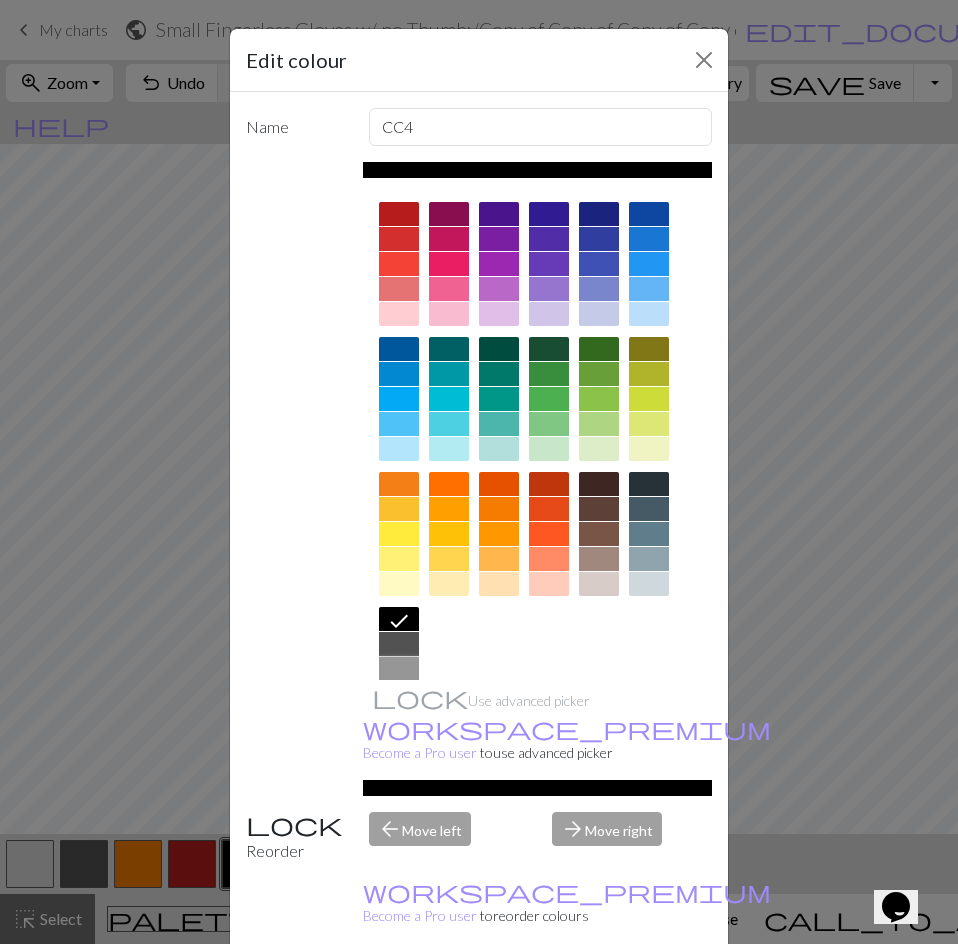 click at bounding box center [399, 669] 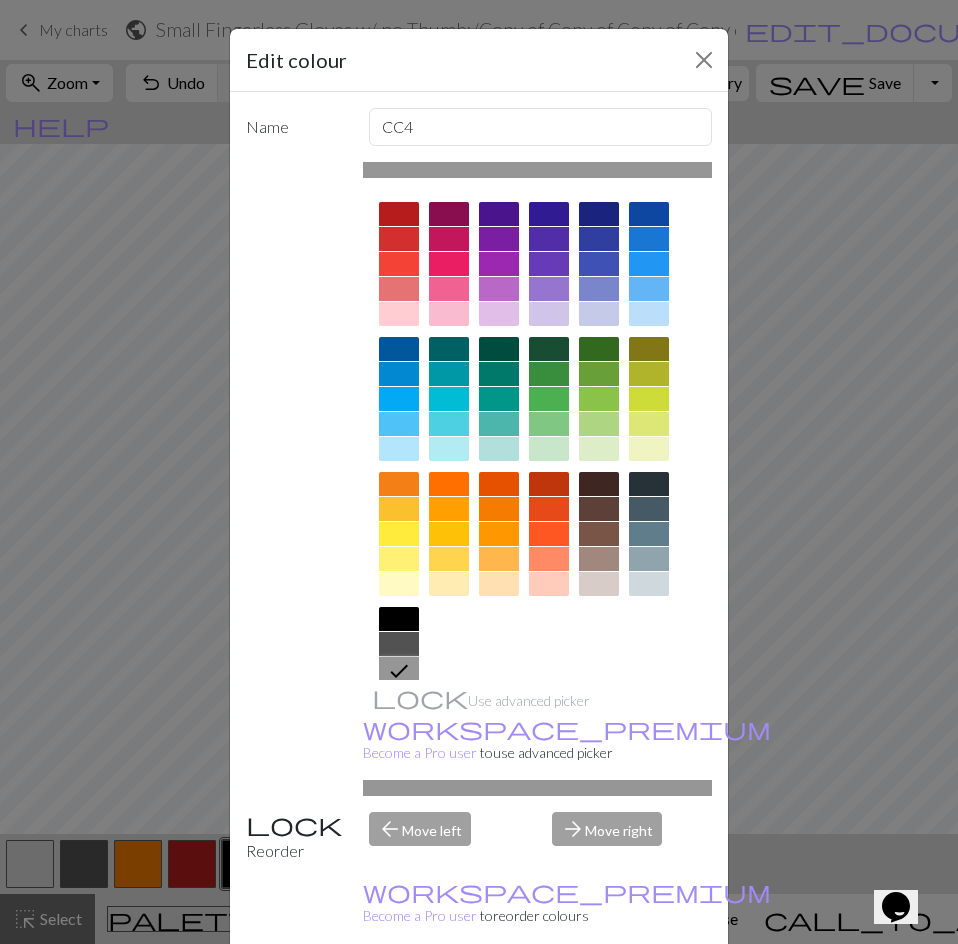 click on "Done" at bounding box center [599, 995] 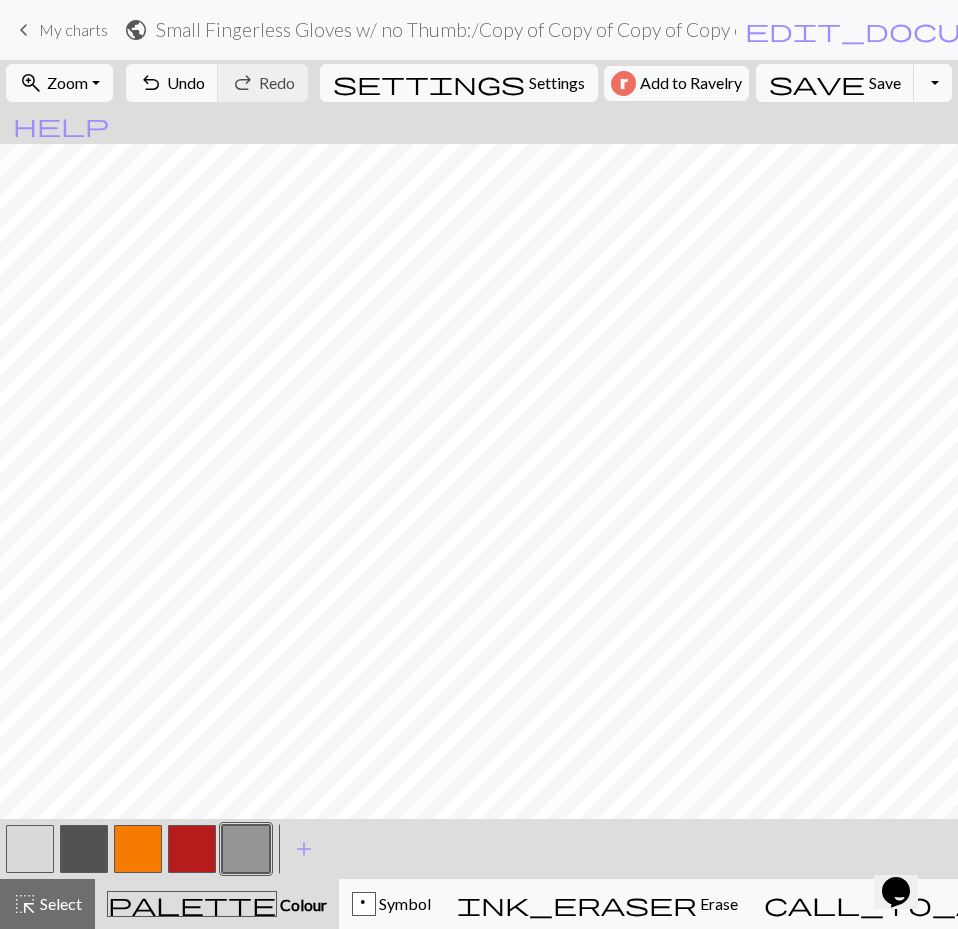 click at bounding box center [138, 849] 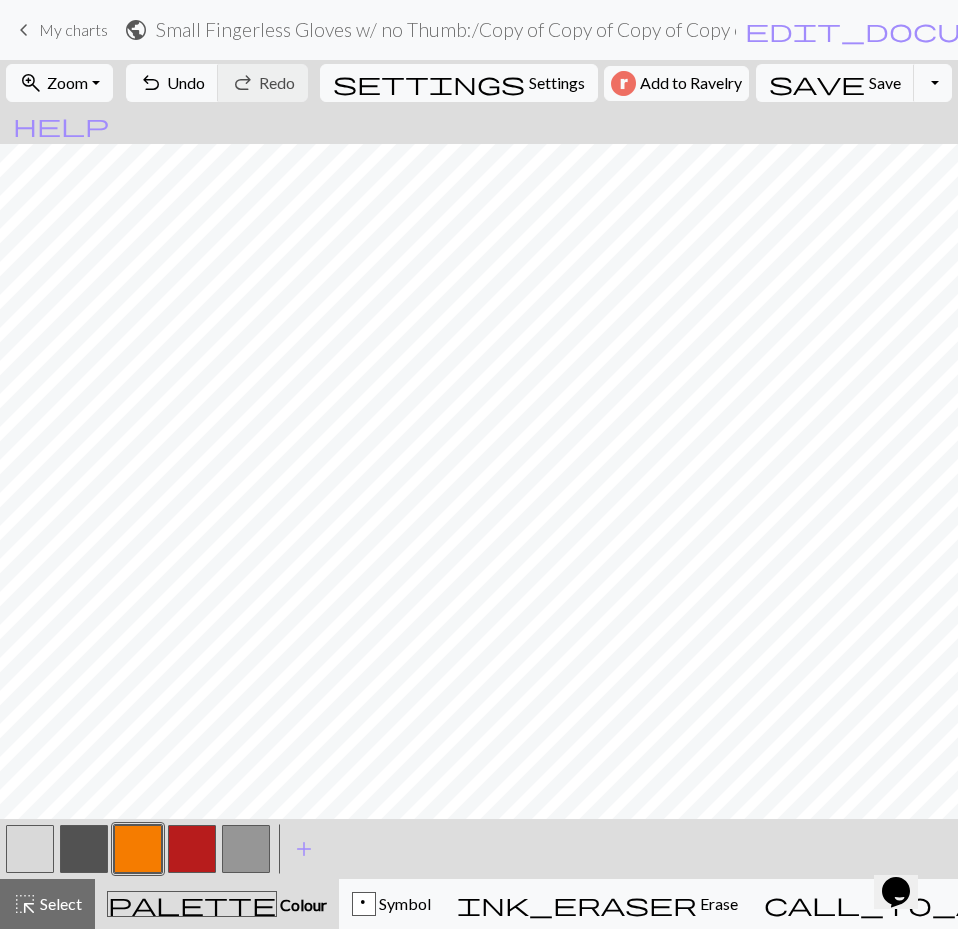 click at bounding box center [138, 849] 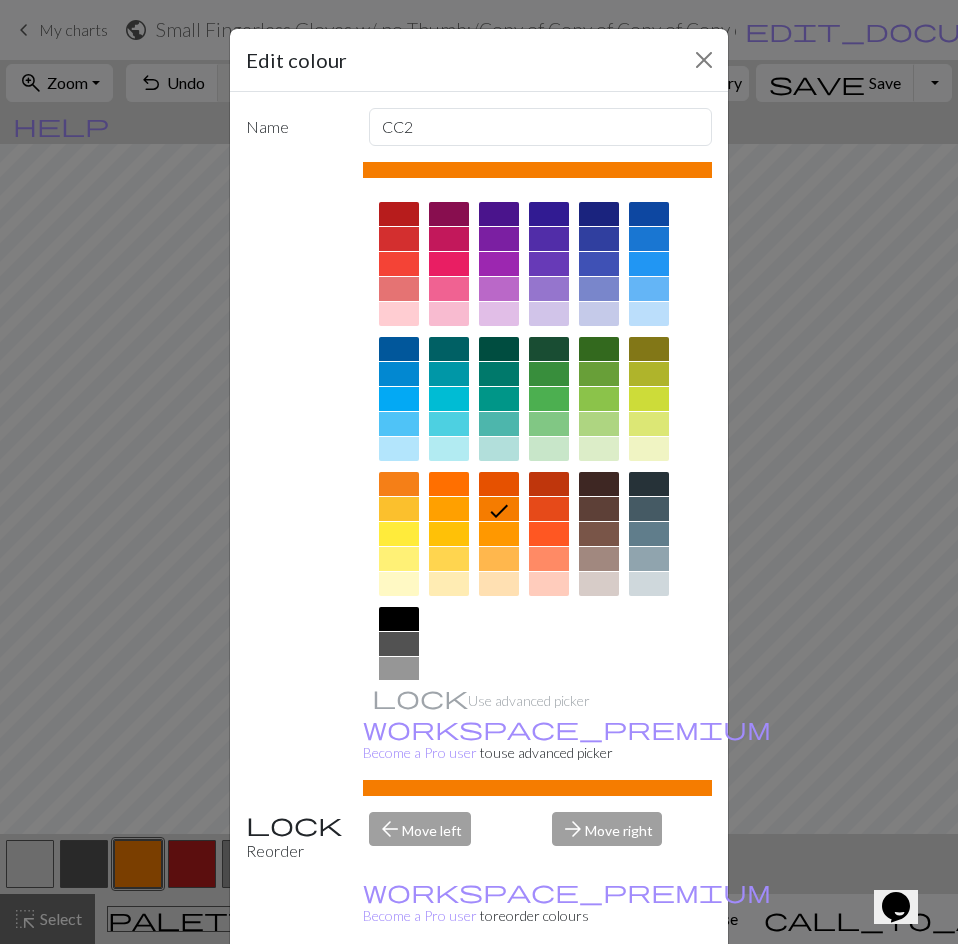 click at bounding box center (649, 559) 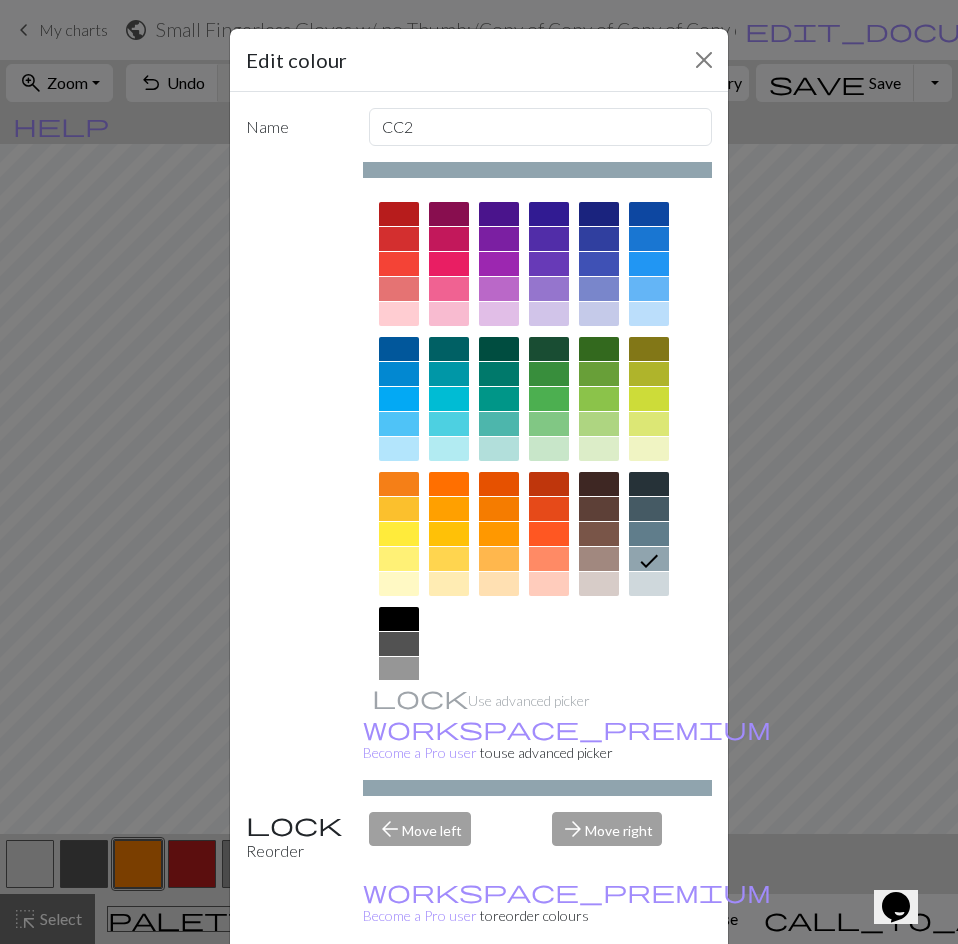 click on "Done" at bounding box center [599, 995] 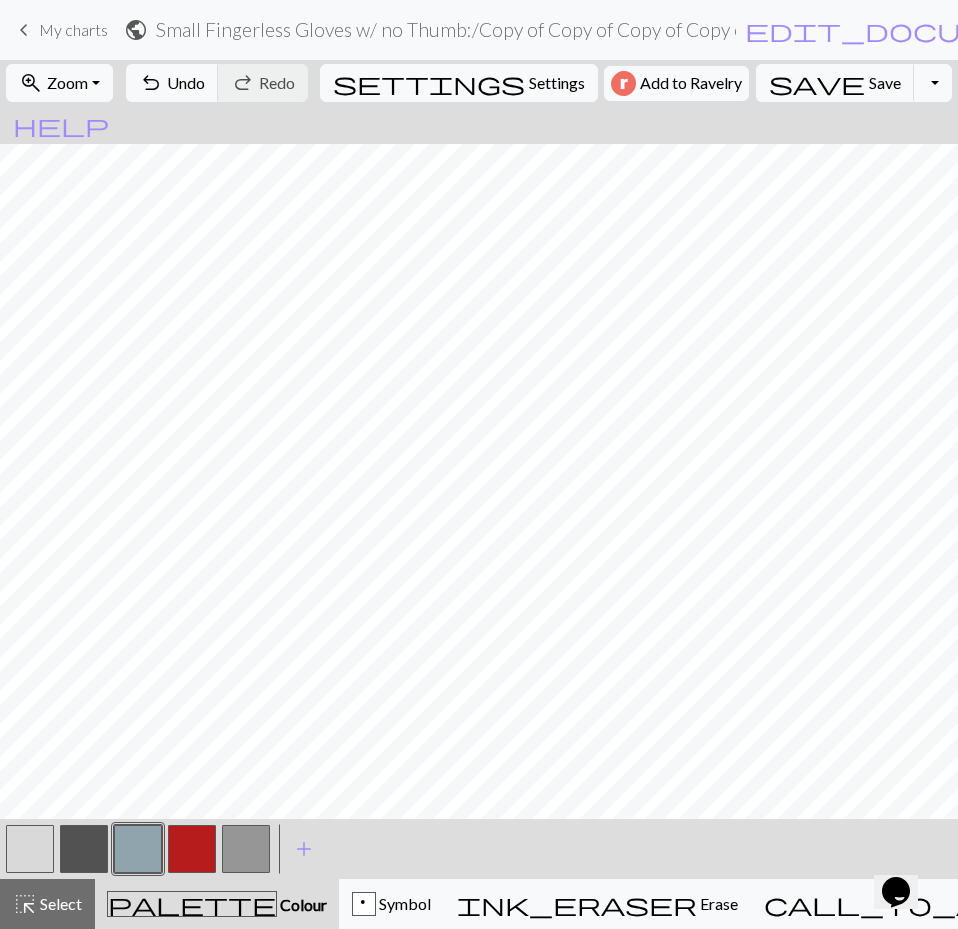 click at bounding box center (246, 849) 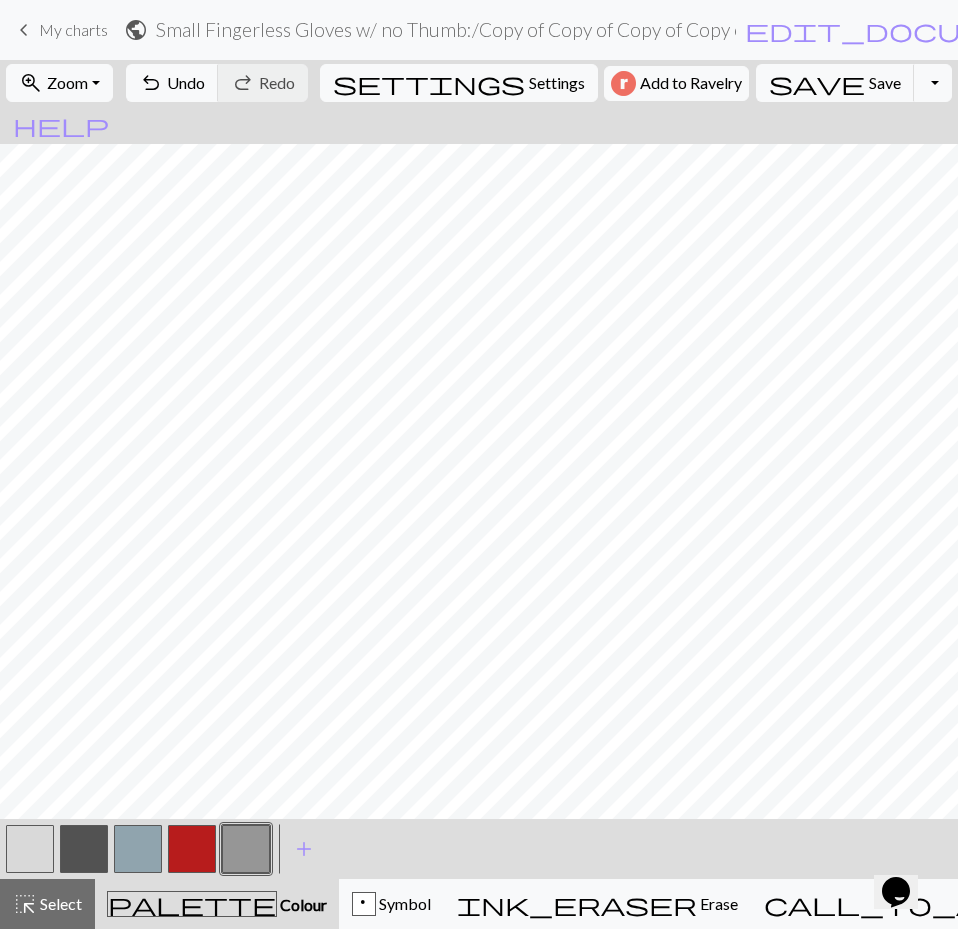 click at bounding box center (246, 849) 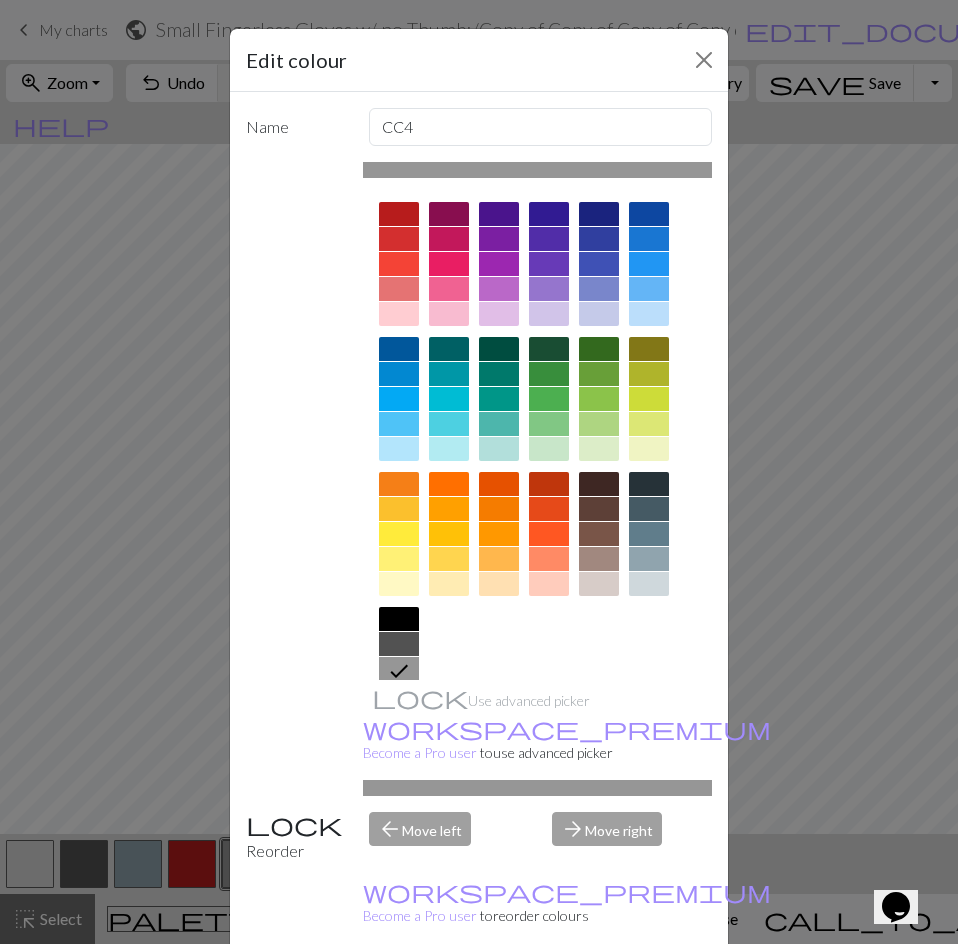 click at bounding box center [649, 509] 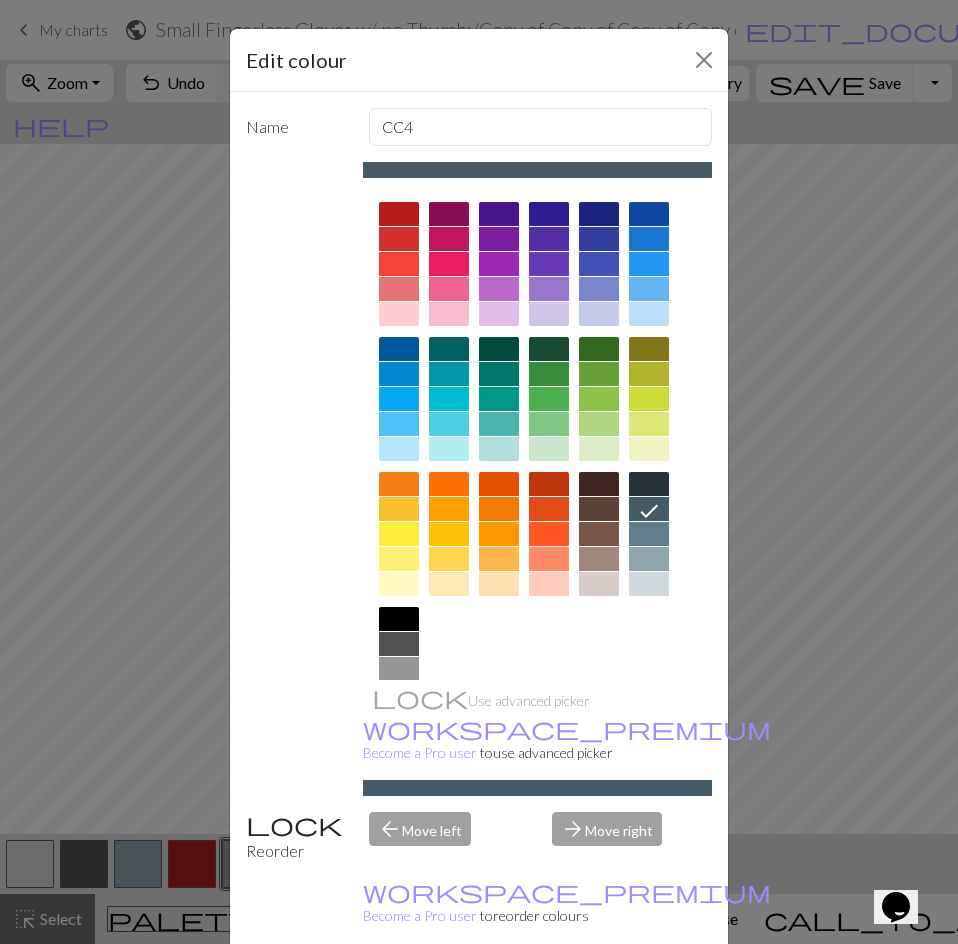 click on "Done" at bounding box center (599, 995) 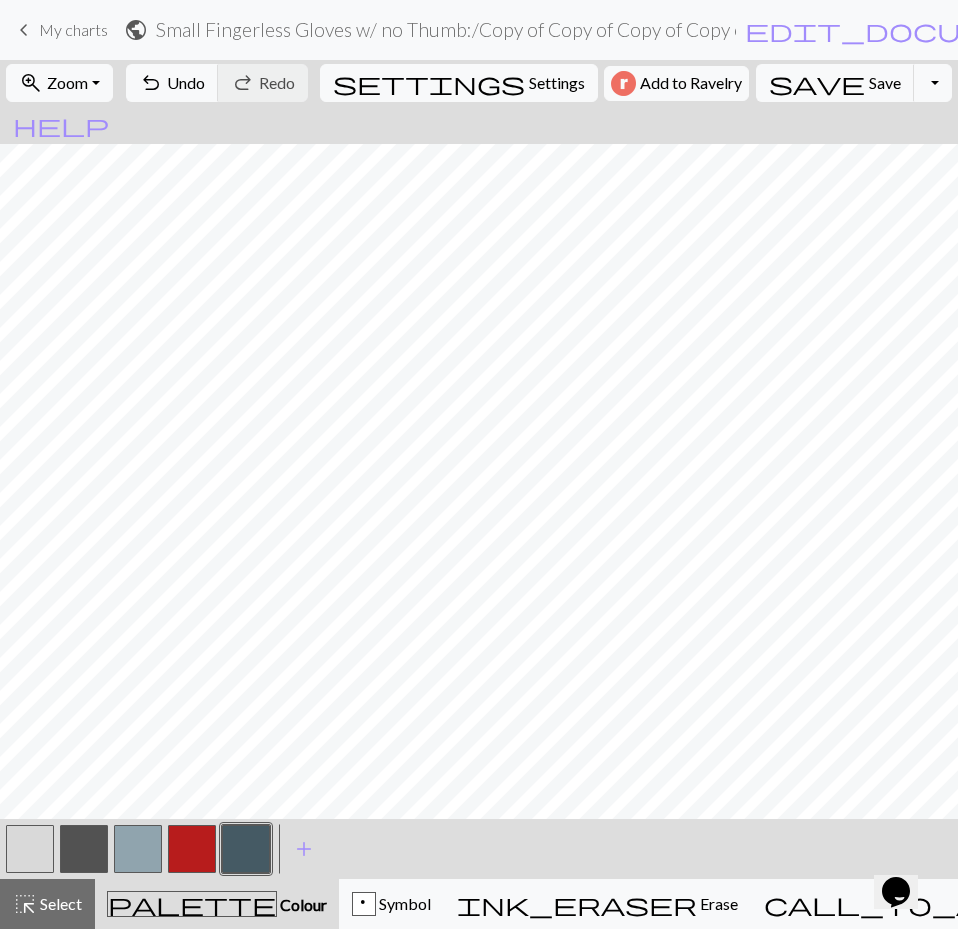 click at bounding box center [30, 849] 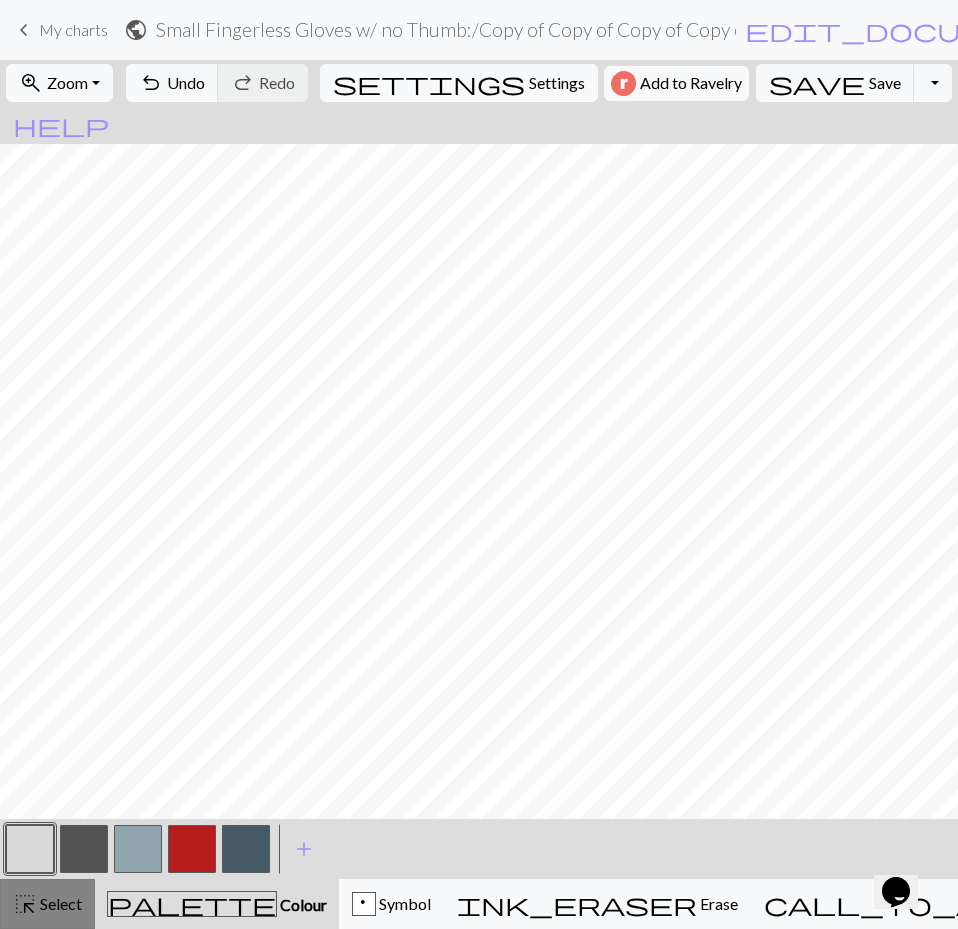 click on "highlight_alt" at bounding box center [25, 904] 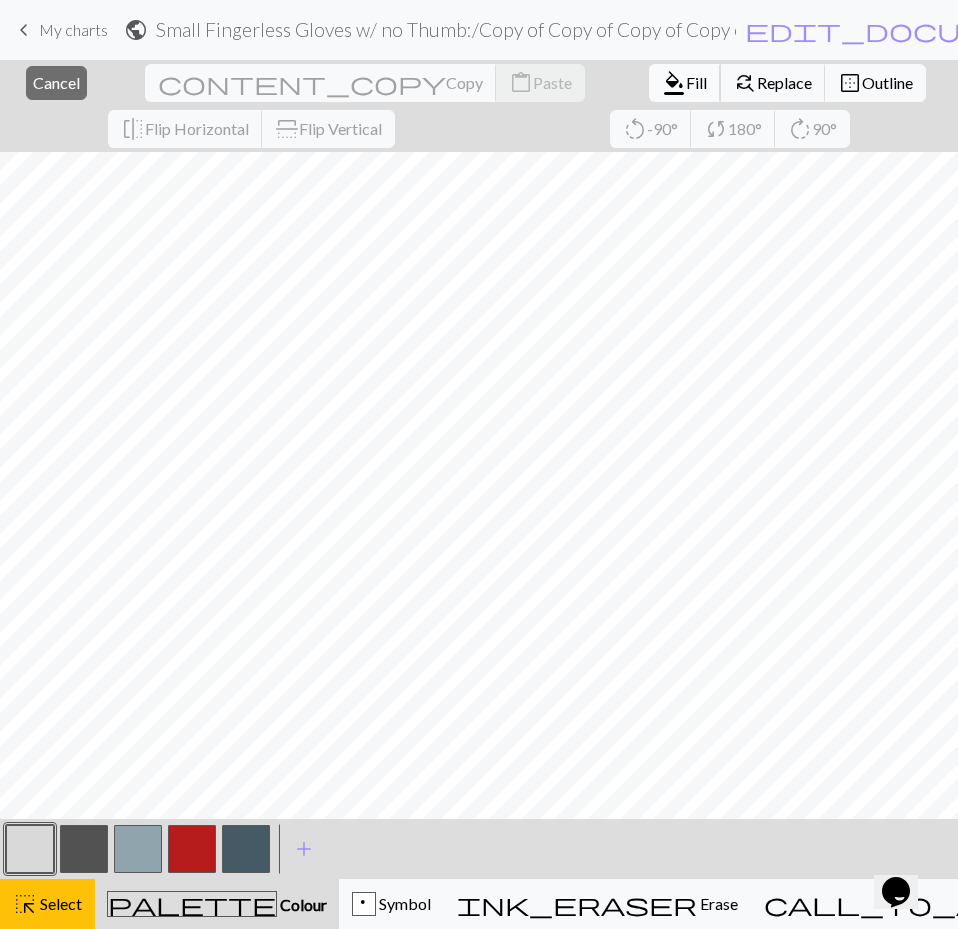 click on "Fill" at bounding box center [696, 82] 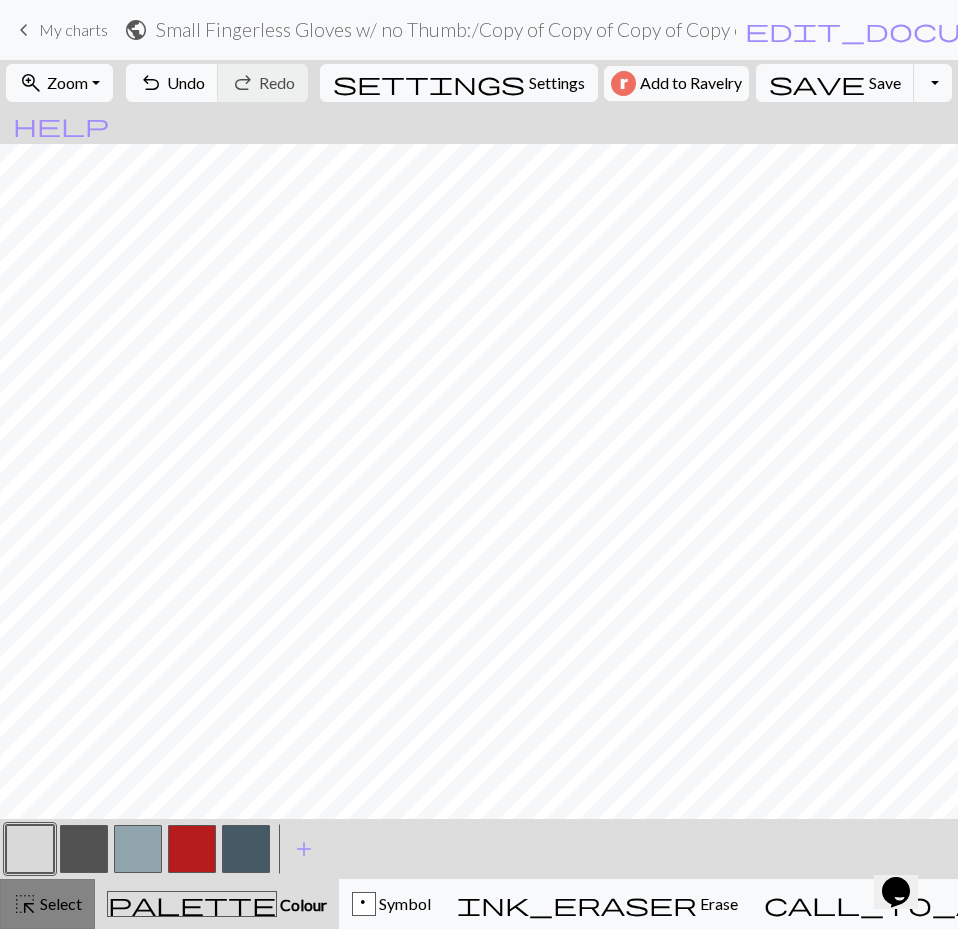 click on "Select" at bounding box center [59, 903] 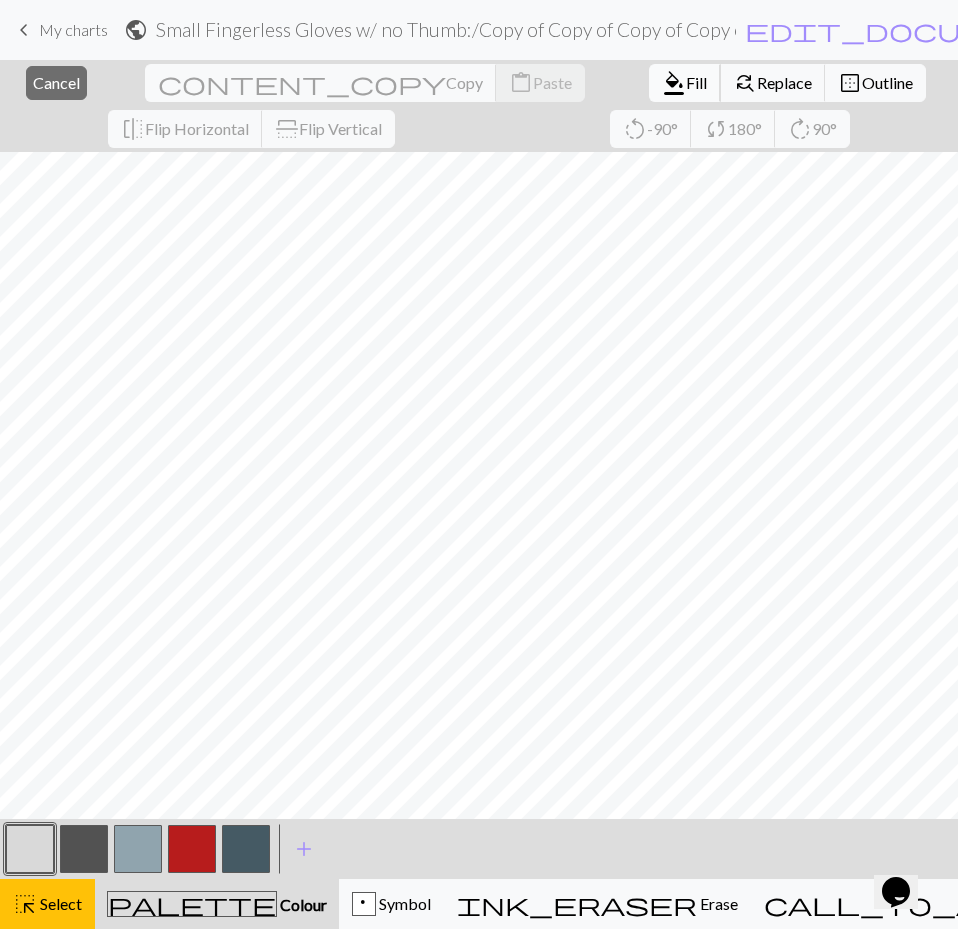 click on "format_color_fill  Fill" at bounding box center (685, 83) 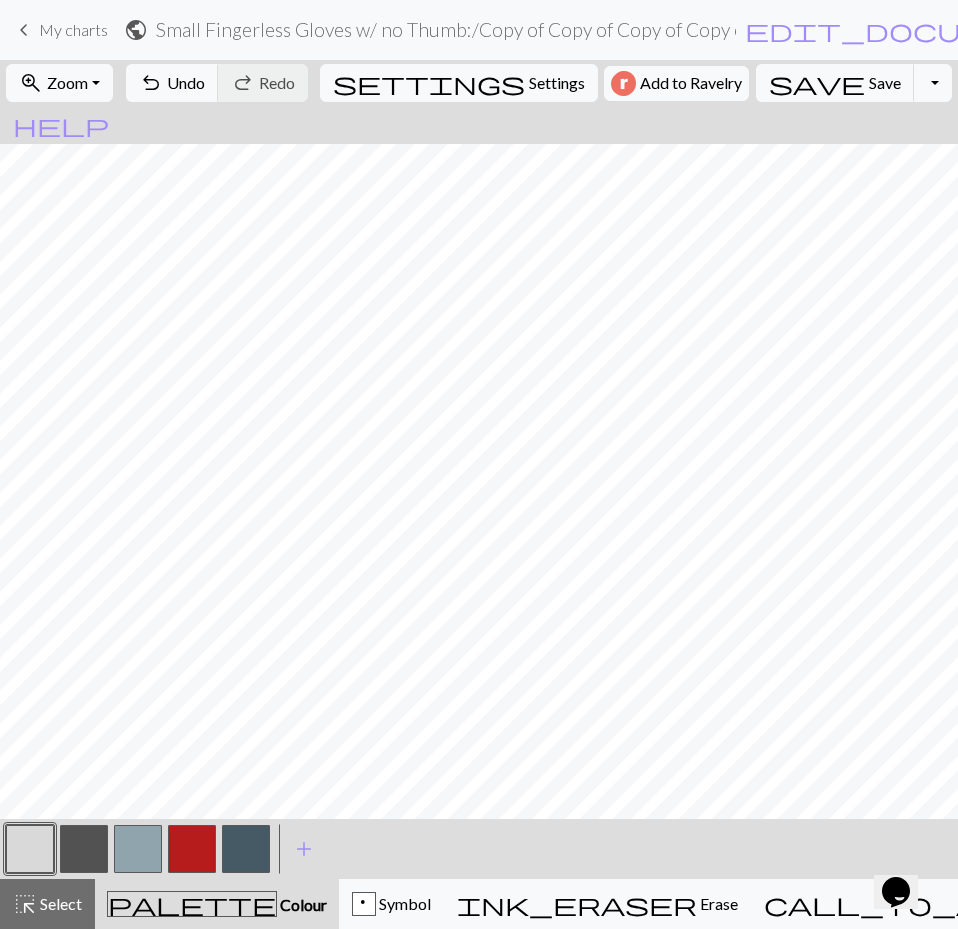 drag, startPoint x: 132, startPoint y: 849, endPoint x: 202, endPoint y: 816, distance: 77.388626 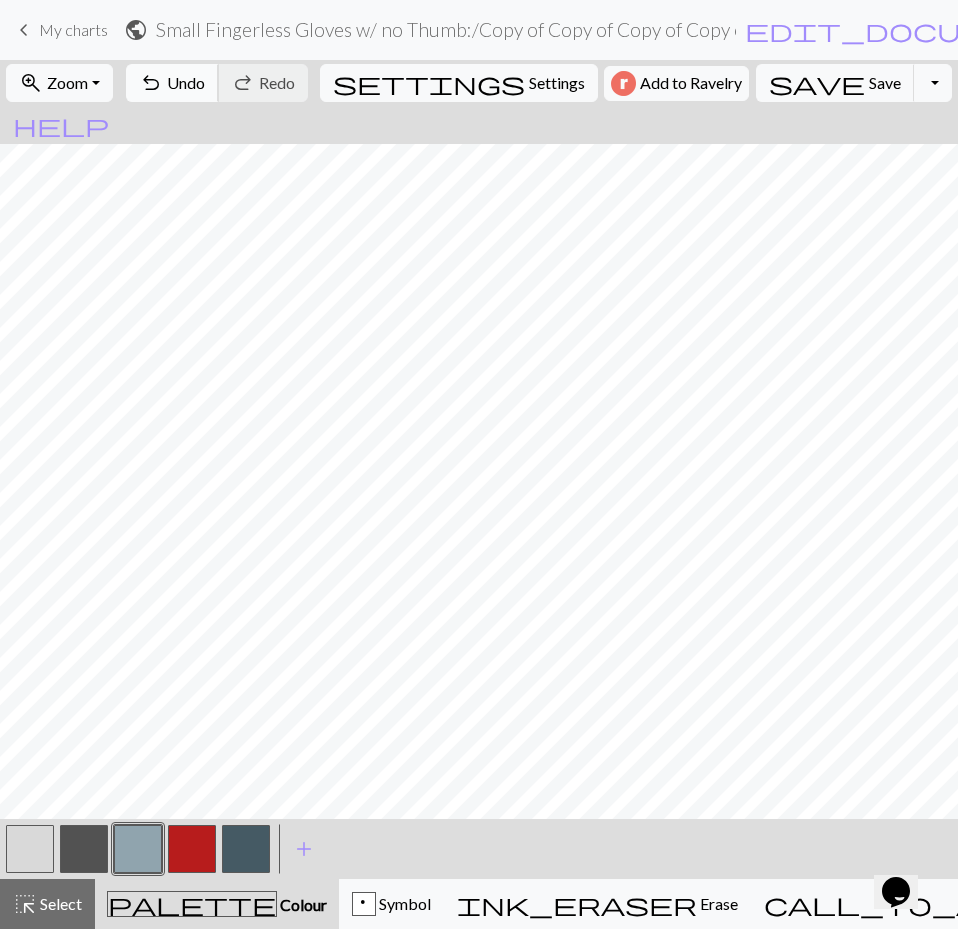 click on "undo Undo Undo" at bounding box center (172, 83) 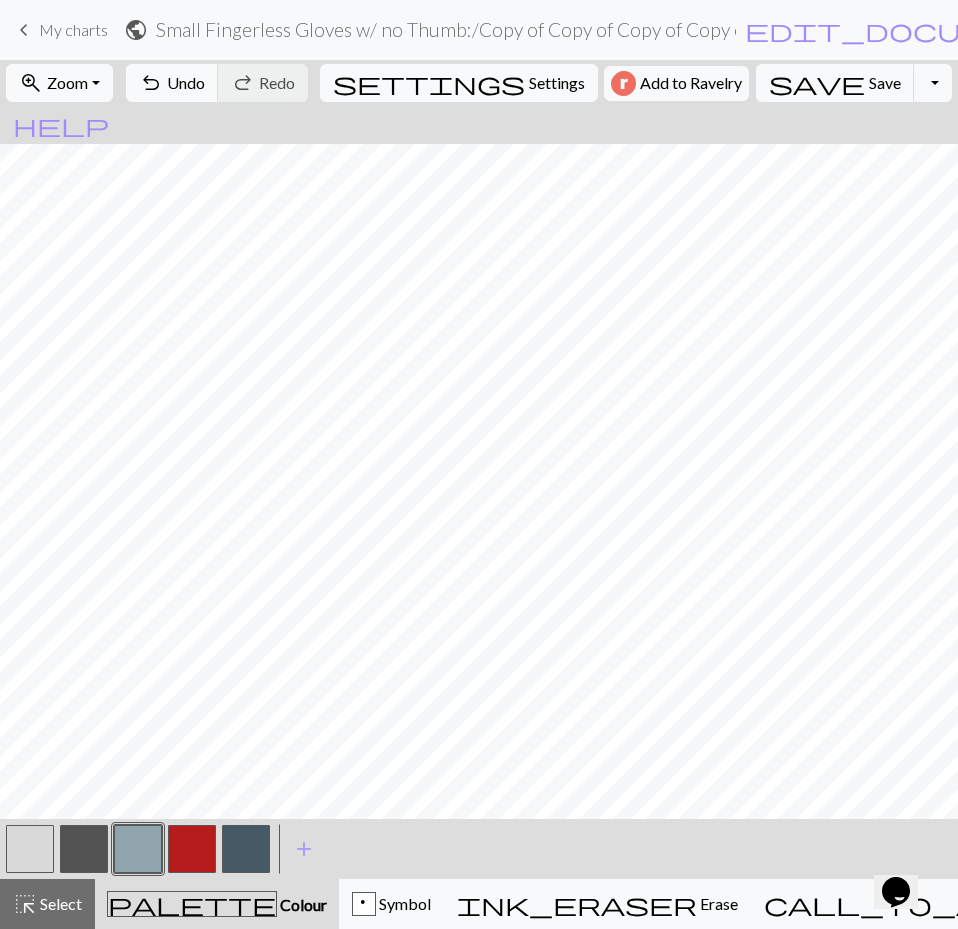 click at bounding box center (30, 849) 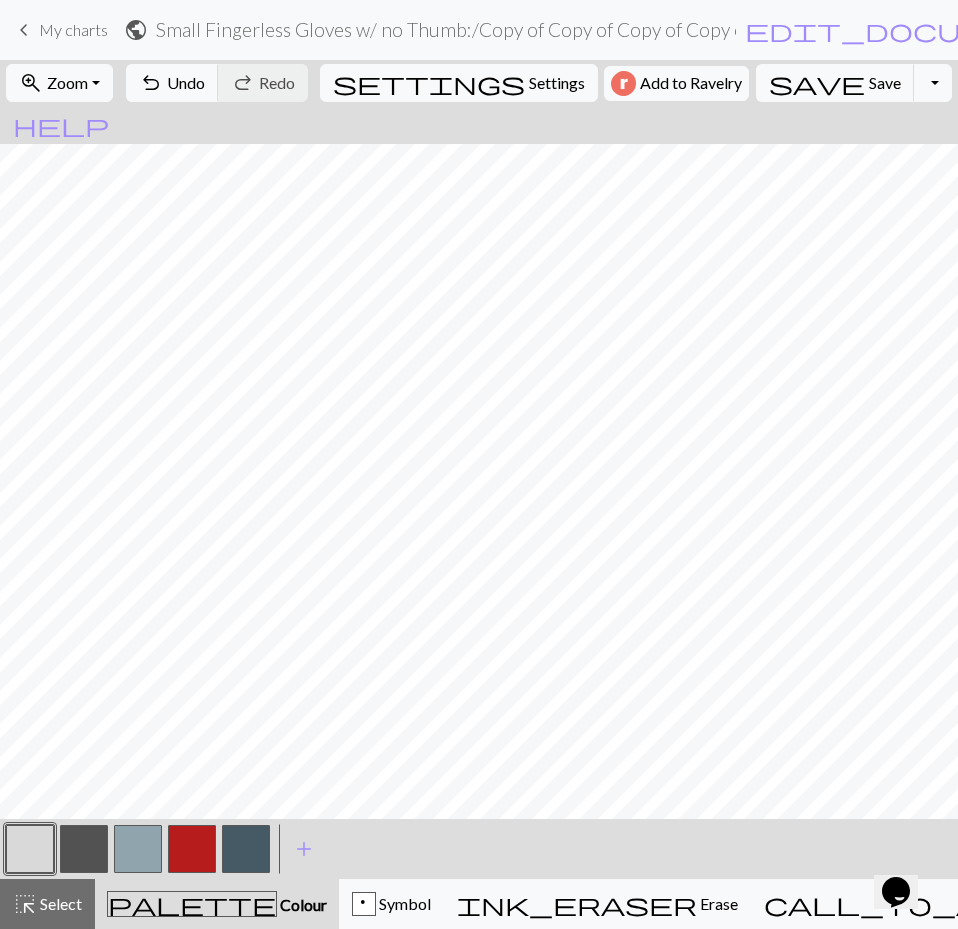 click at bounding box center [138, 849] 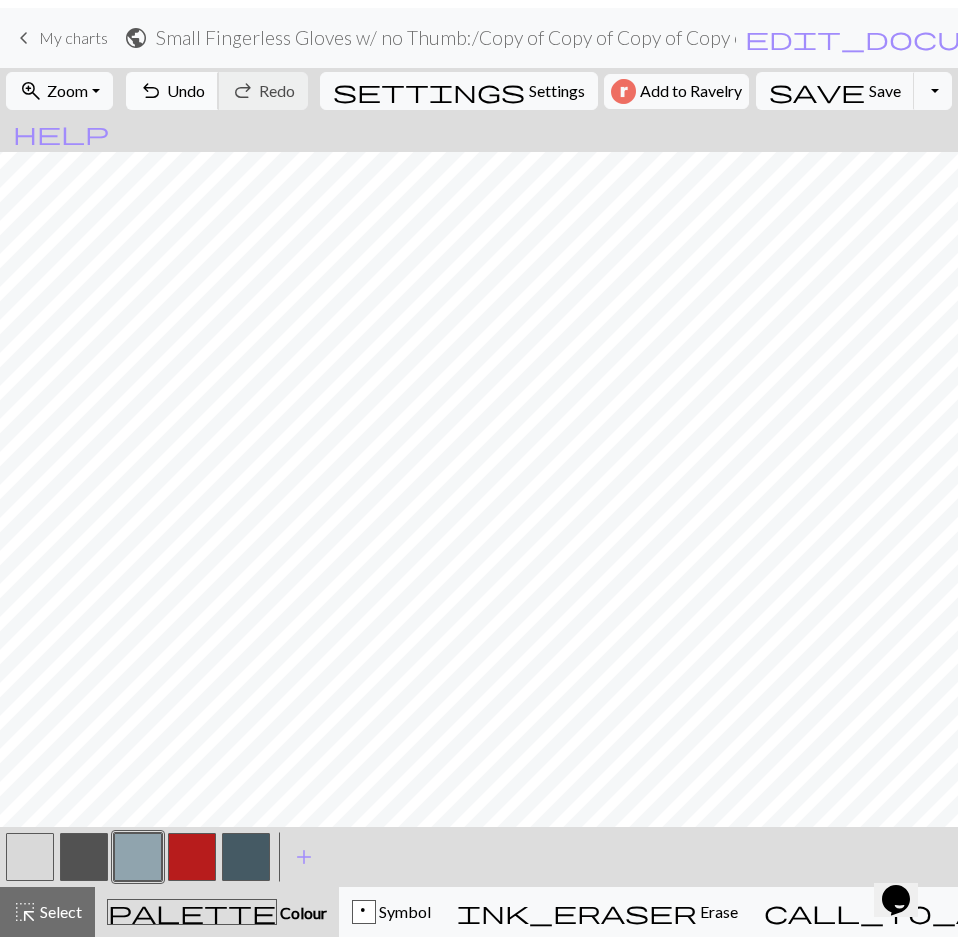 scroll, scrollTop: 0, scrollLeft: 0, axis: both 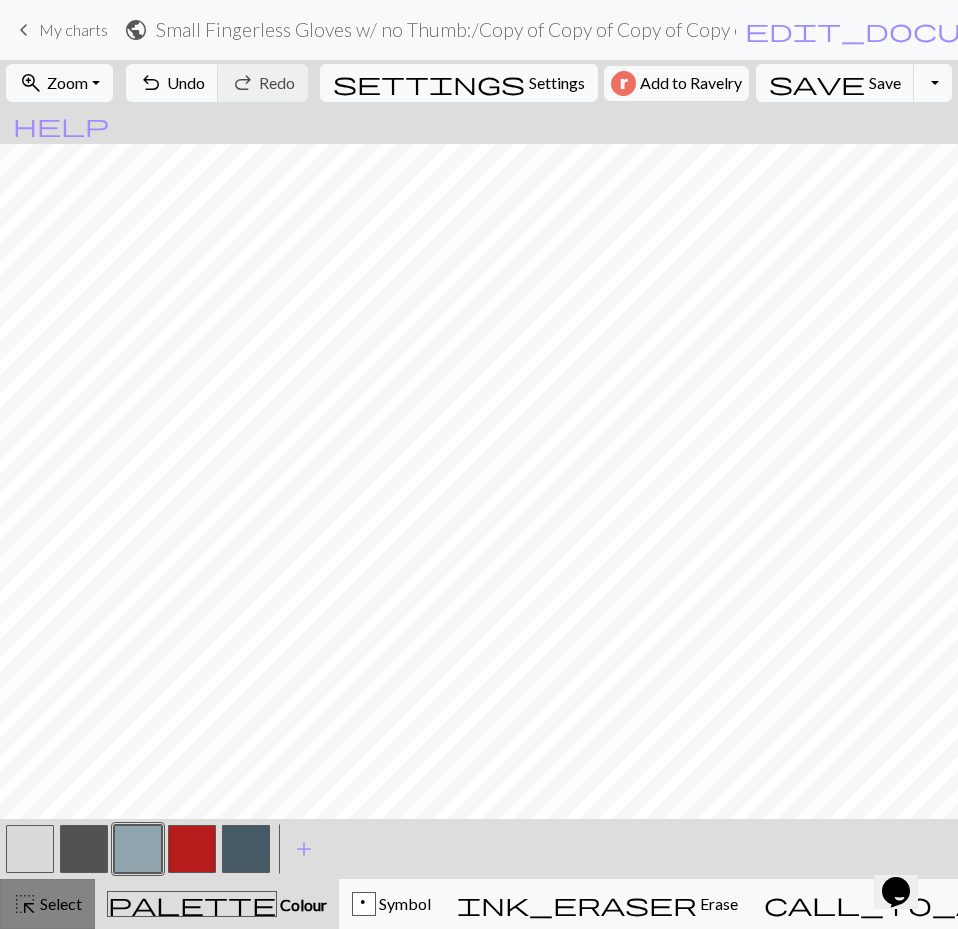 click on "Select" at bounding box center [59, 903] 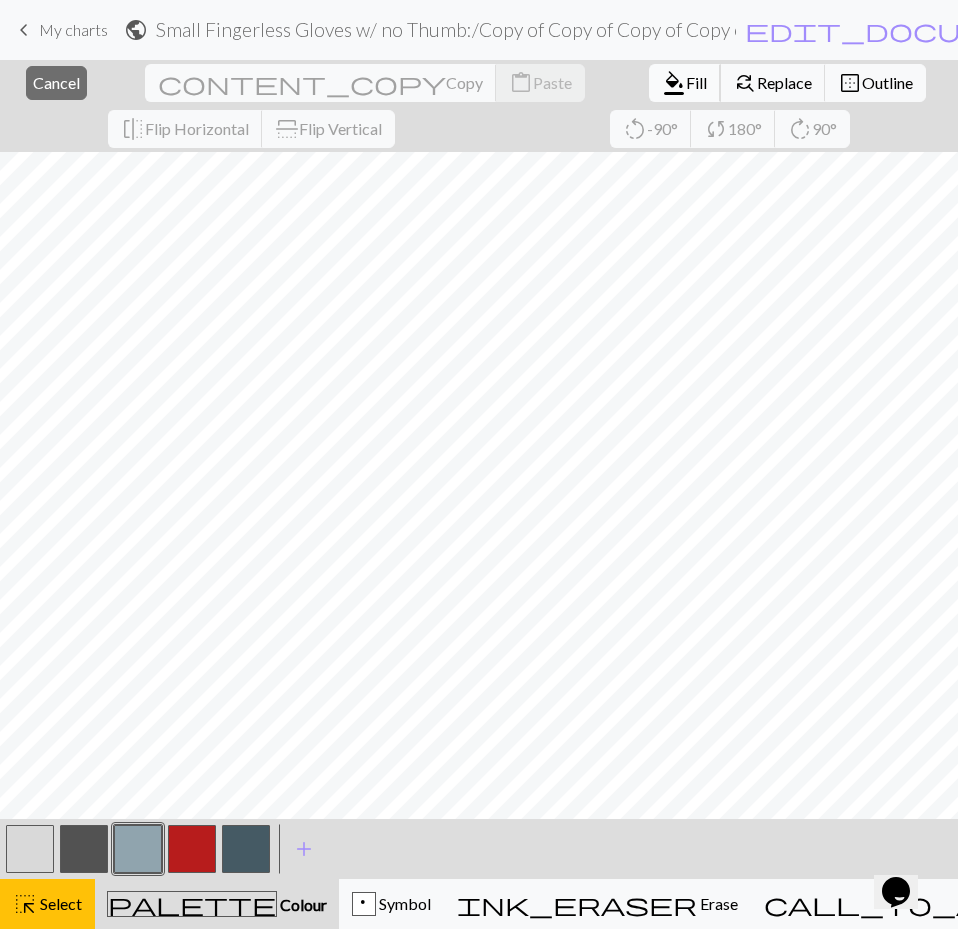 click on "format_color_fill  Fill" at bounding box center [685, 83] 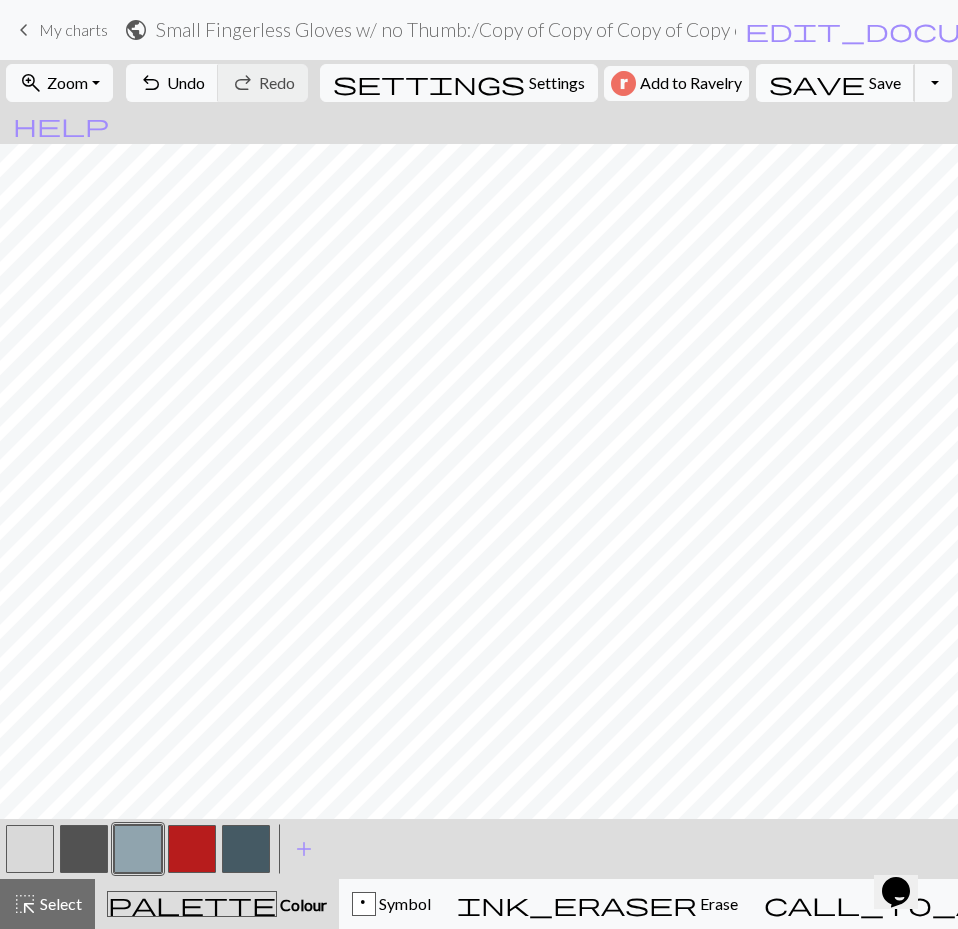 click on "Save" at bounding box center (885, 82) 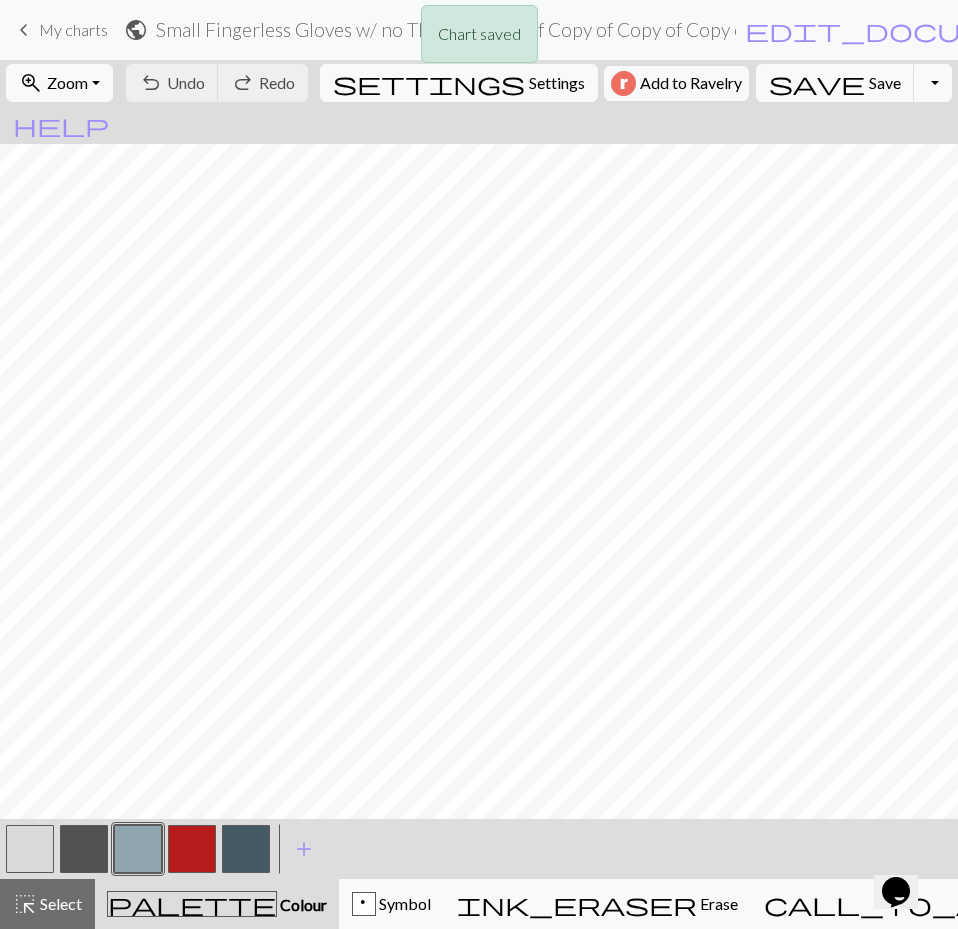 click on "Chart saved" at bounding box center (479, 39) 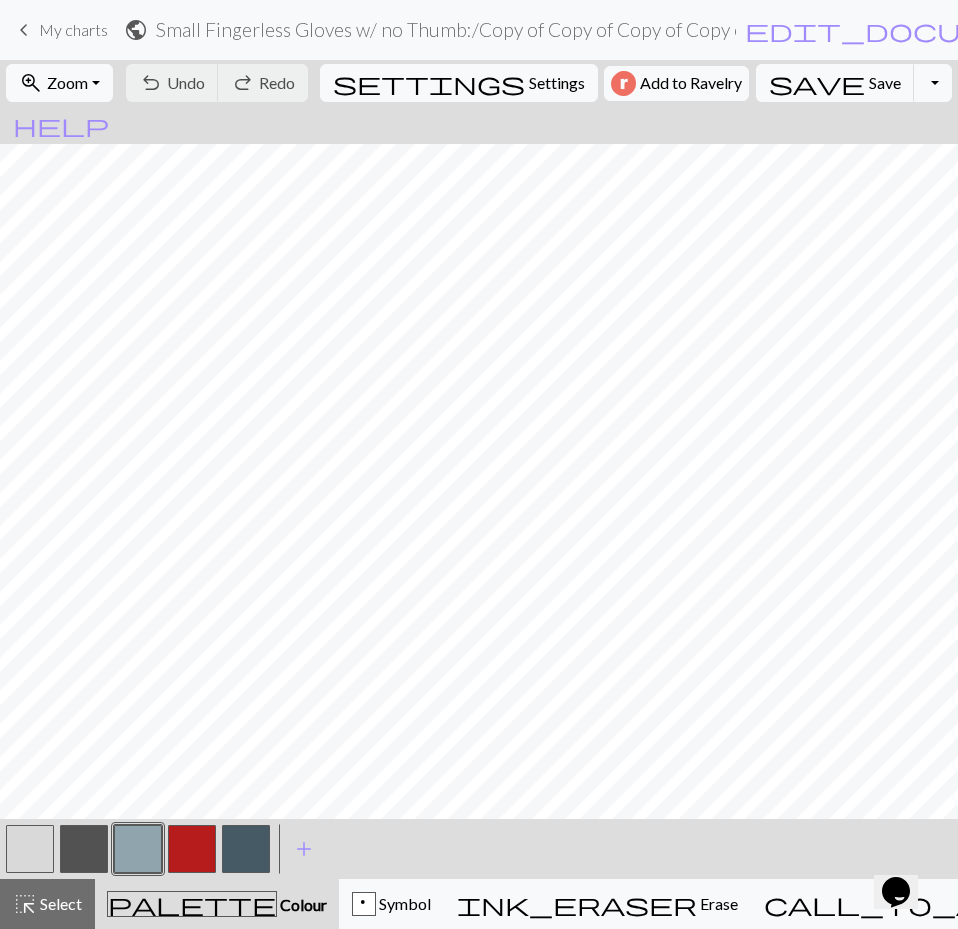 click on "Chart saved" at bounding box center (479, 39) 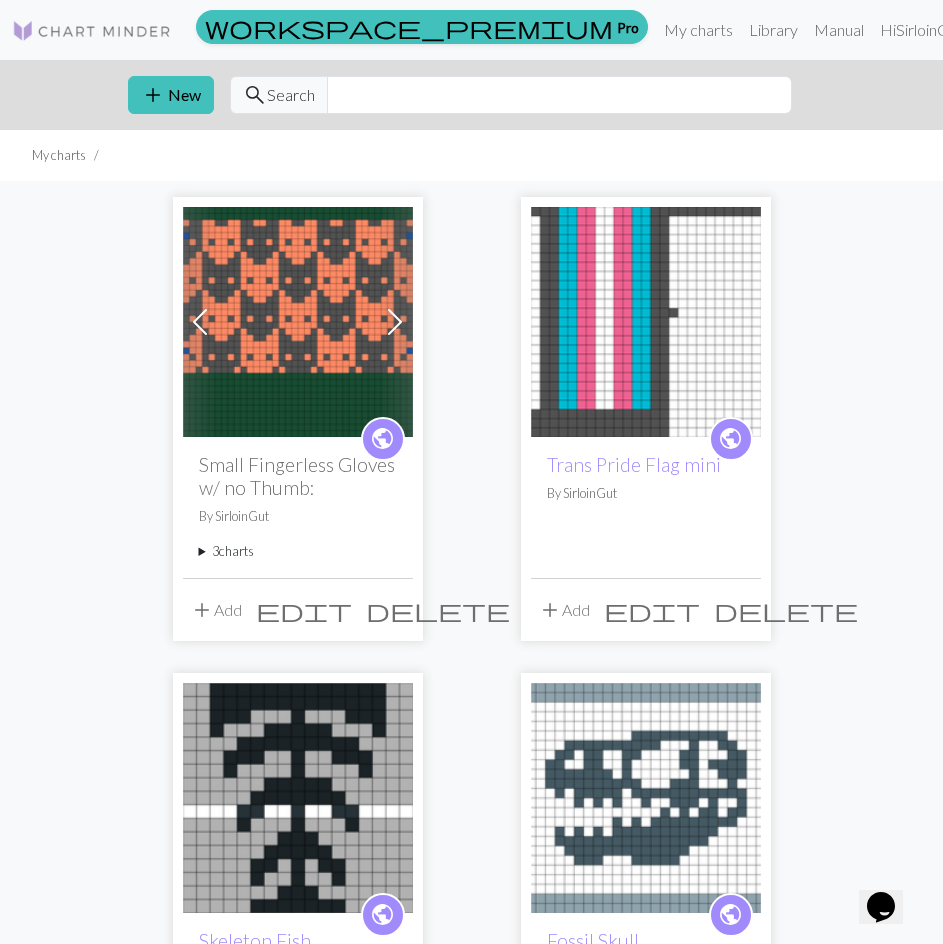 click on "3  charts" at bounding box center [298, 551] 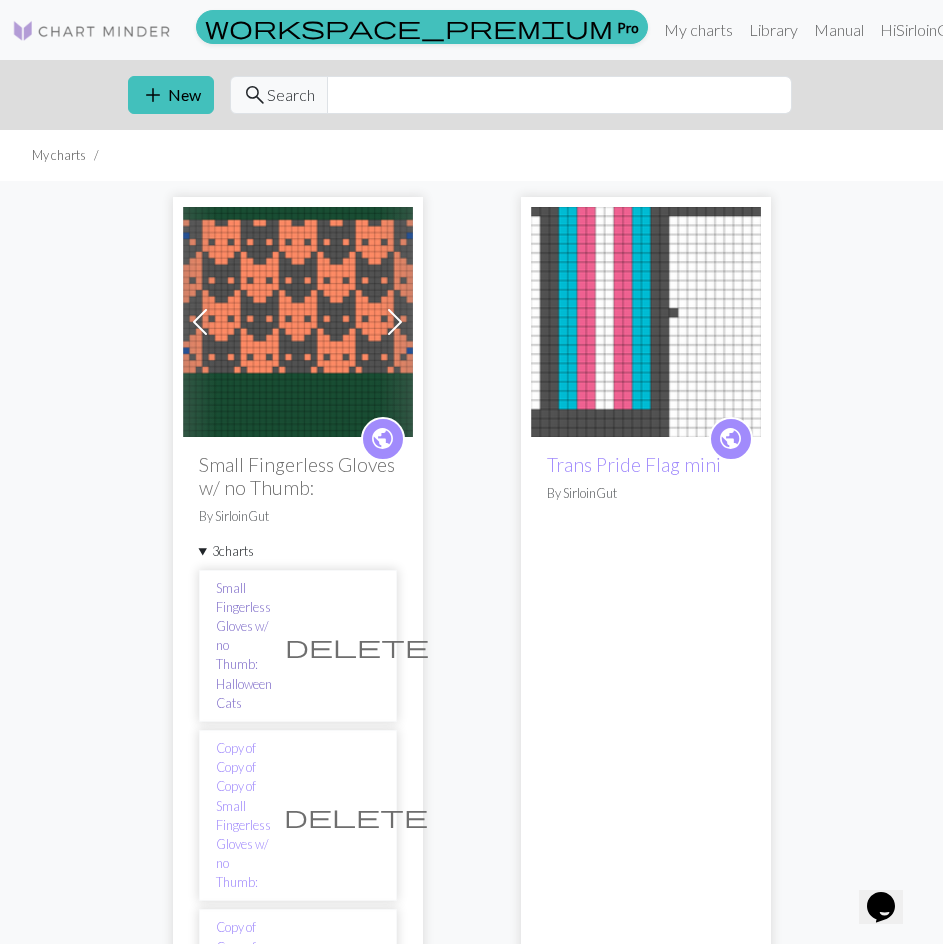 click on "Small Fingerless Gloves w/ no Thumb: Halloween Cats" at bounding box center [244, 646] 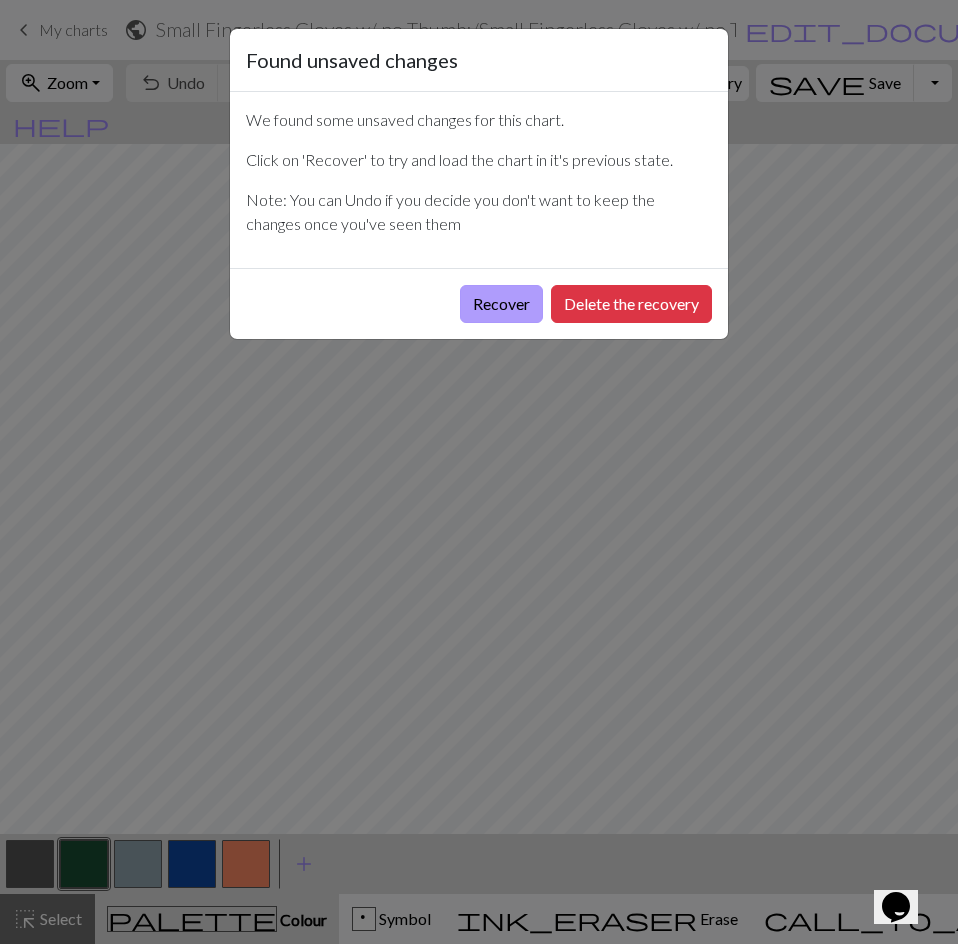 click on "Recover" at bounding box center (501, 304) 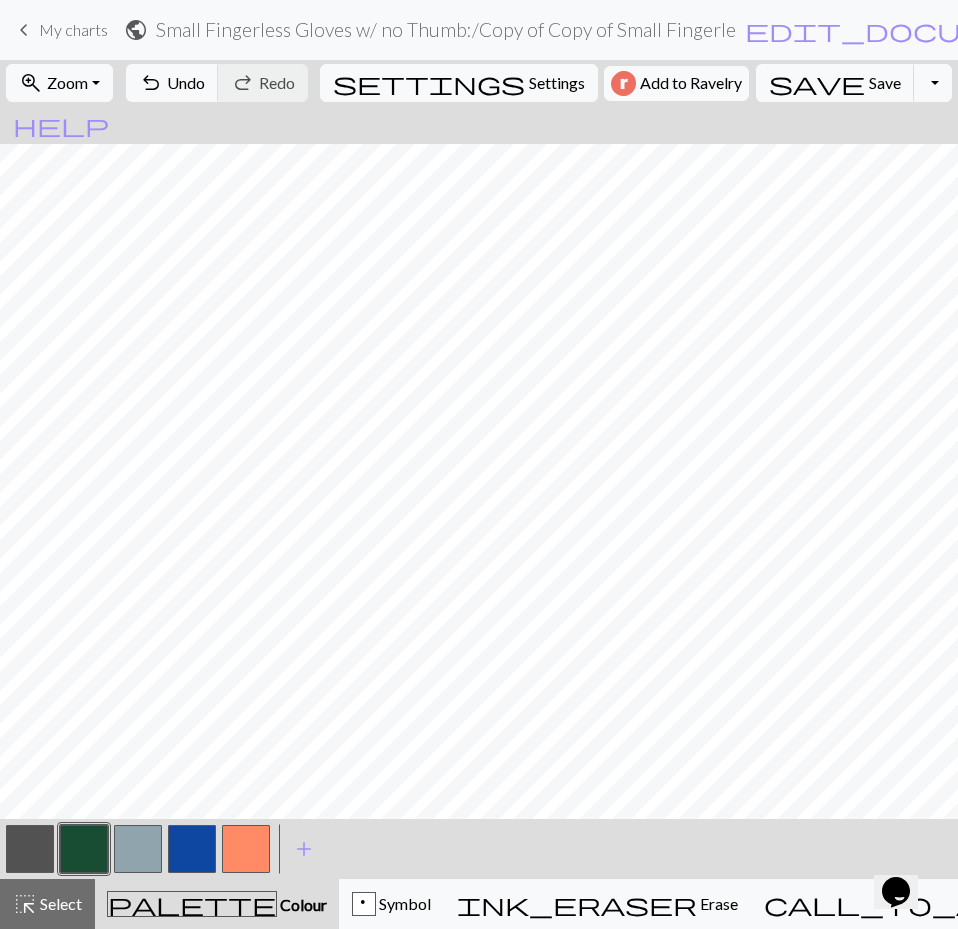 click at bounding box center (84, 849) 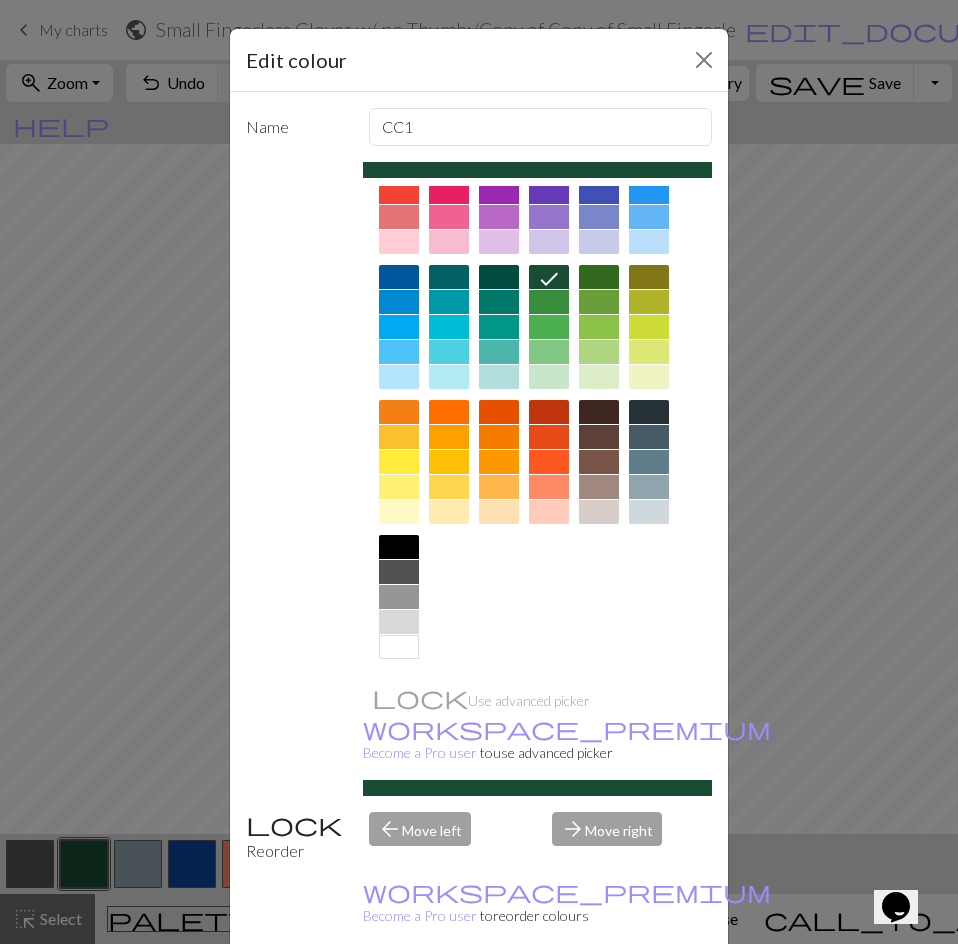 scroll, scrollTop: 74, scrollLeft: 0, axis: vertical 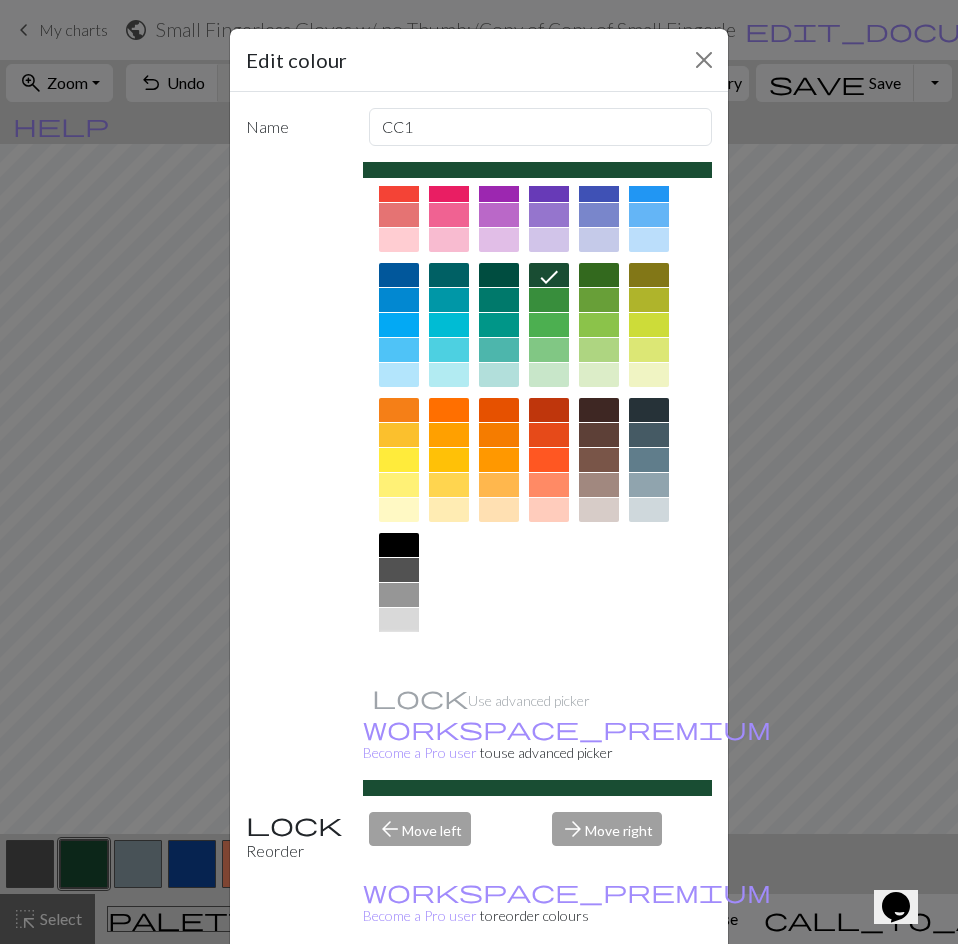 click at bounding box center [399, 645] 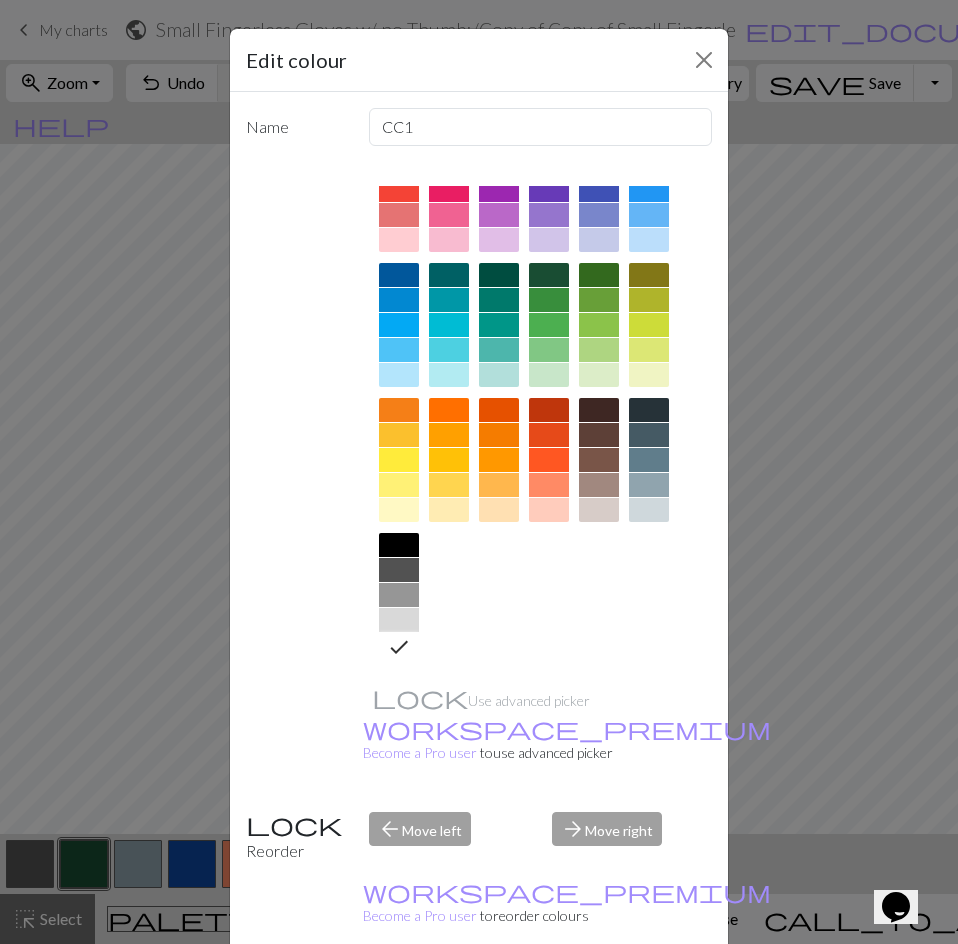 click on "Done" at bounding box center (599, 995) 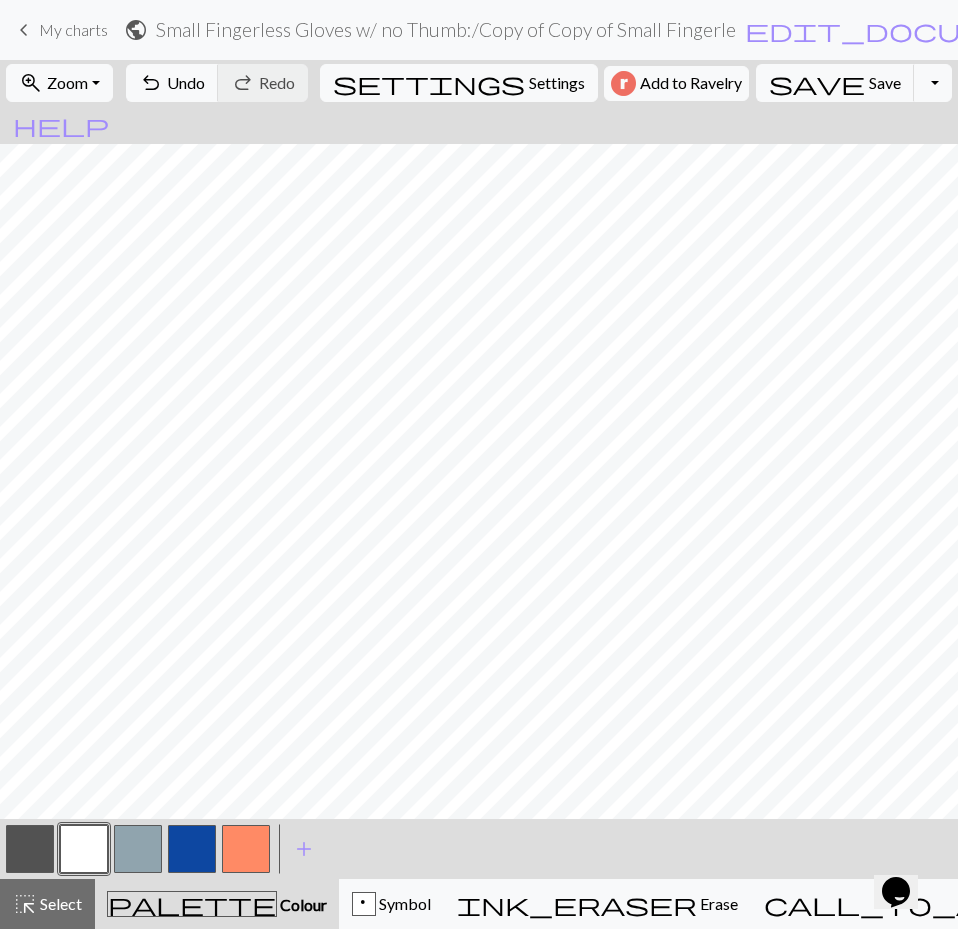 click at bounding box center (246, 849) 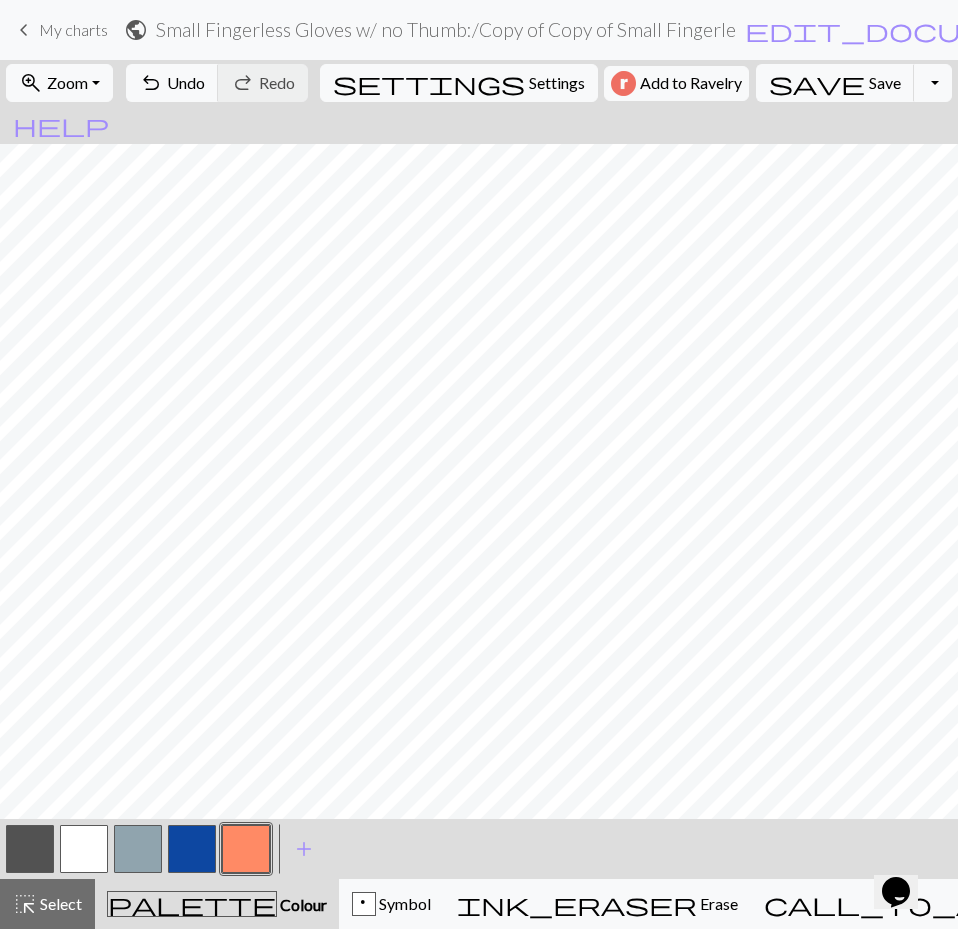 click at bounding box center [246, 849] 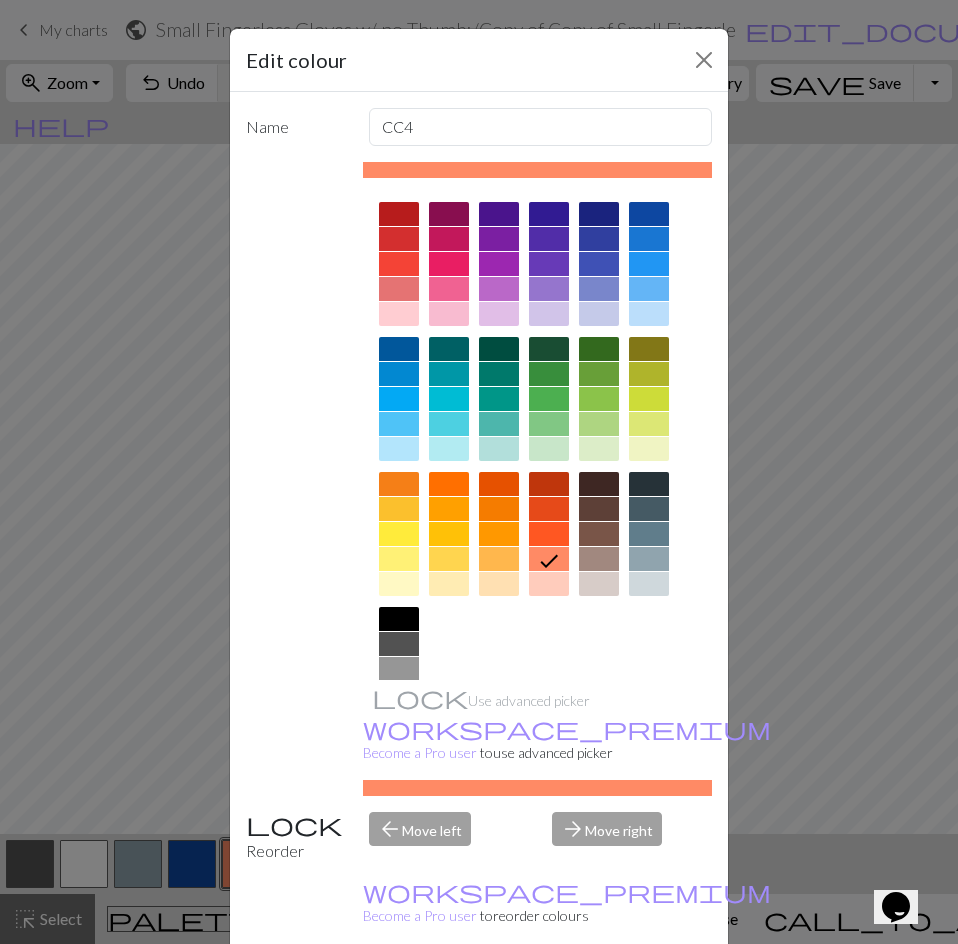 click at bounding box center [499, 509] 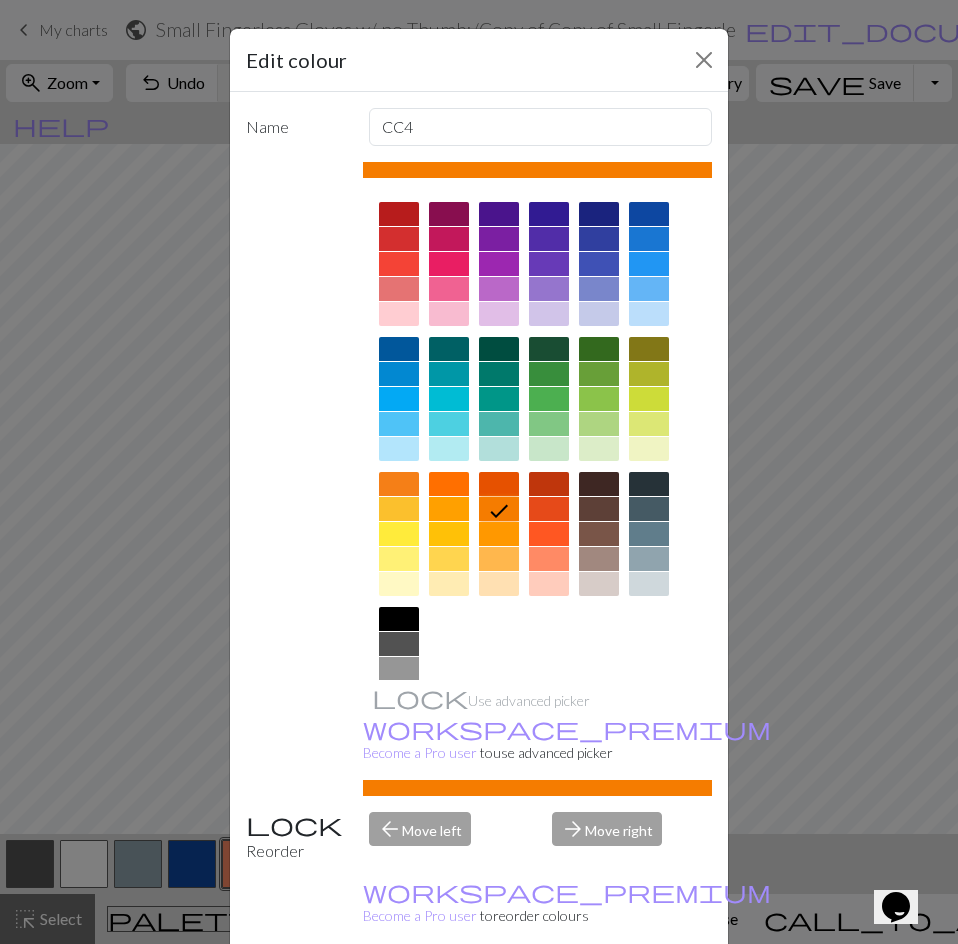 click on "Done" at bounding box center (599, 995) 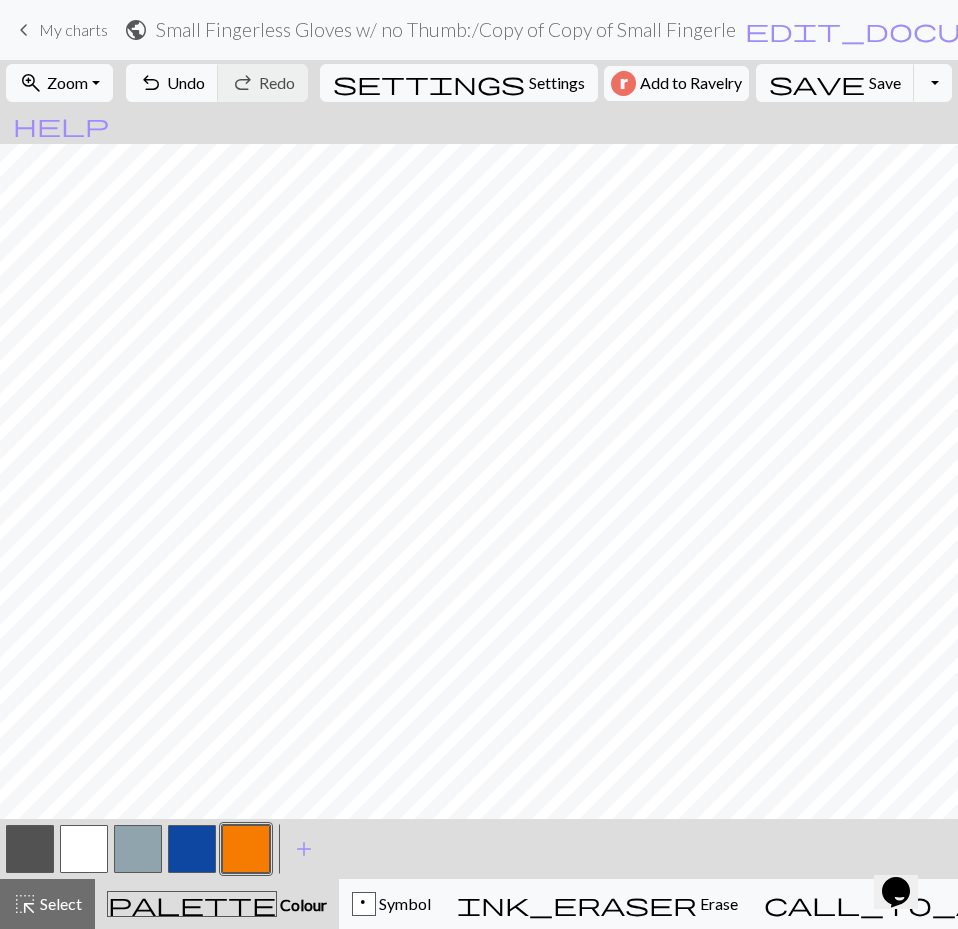click at bounding box center [30, 849] 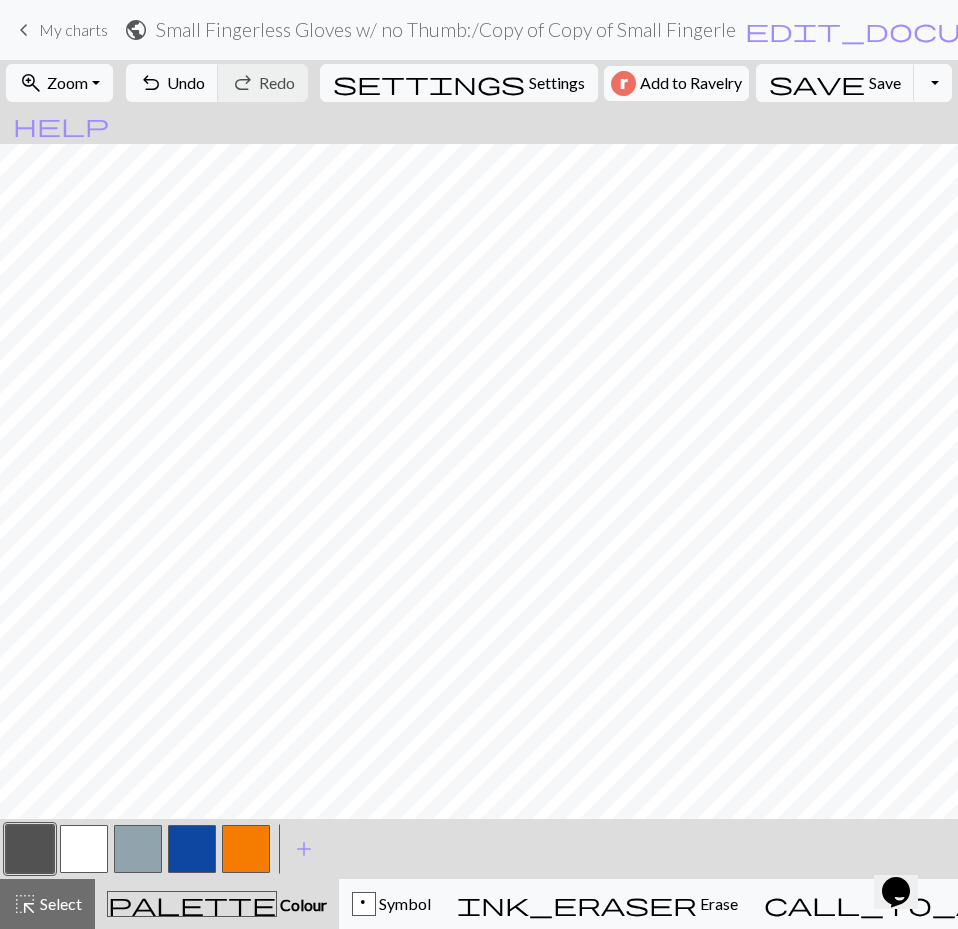click at bounding box center [30, 849] 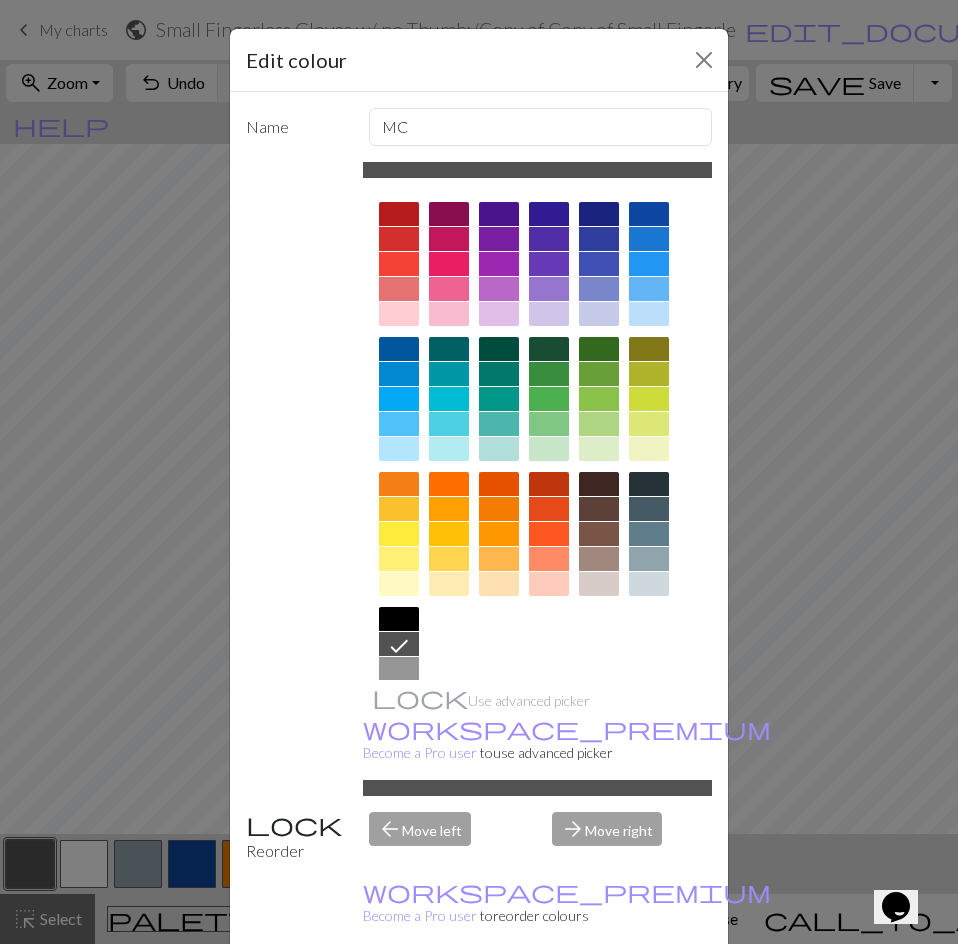 click at bounding box center [599, 509] 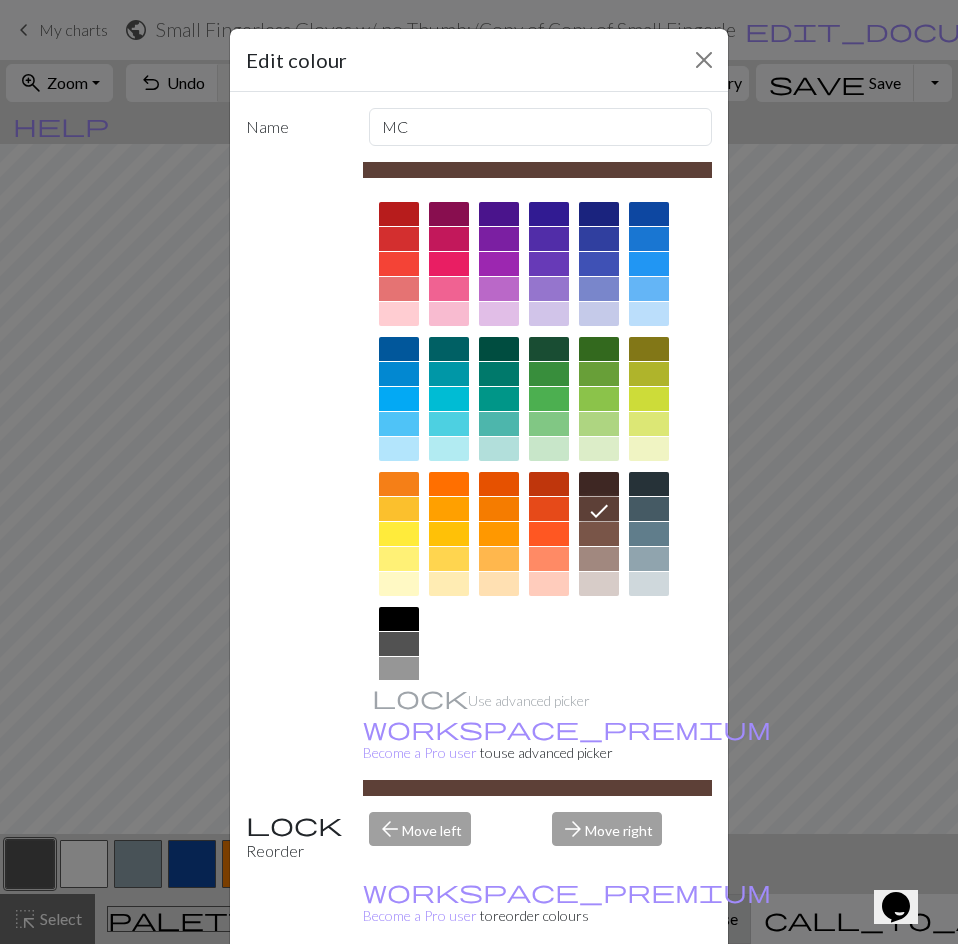click on "Done" at bounding box center [599, 995] 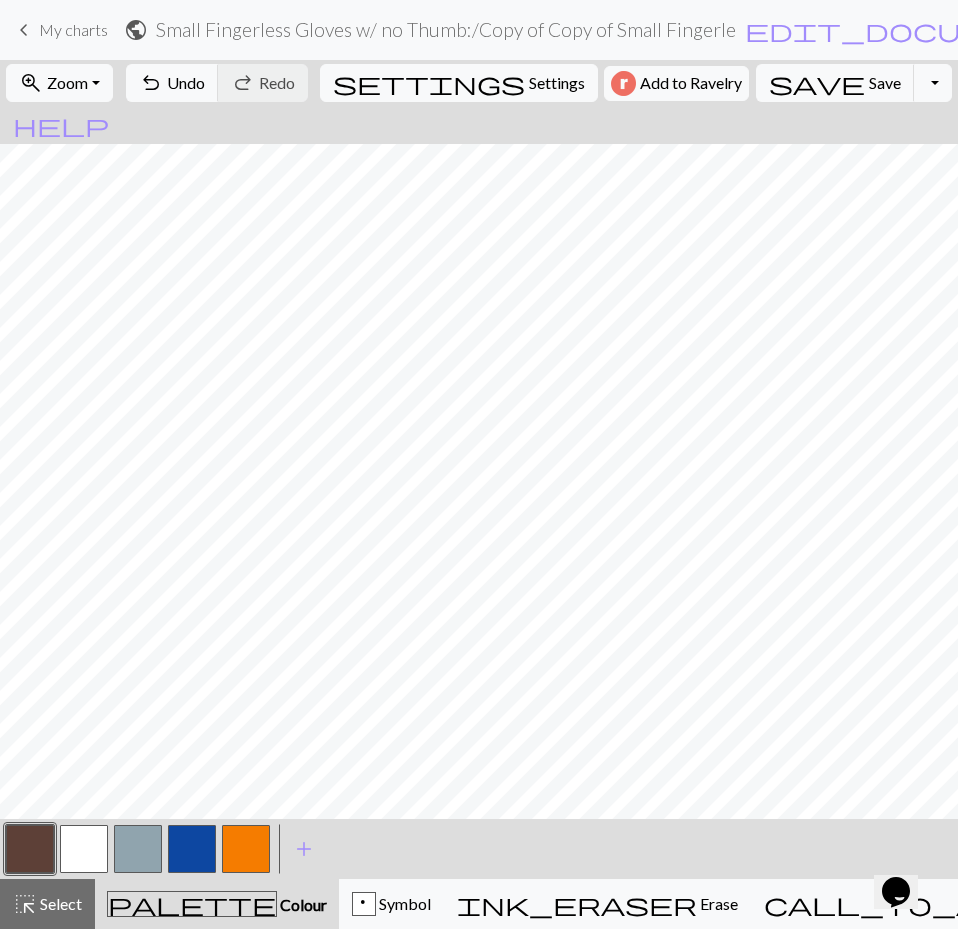 click at bounding box center (84, 849) 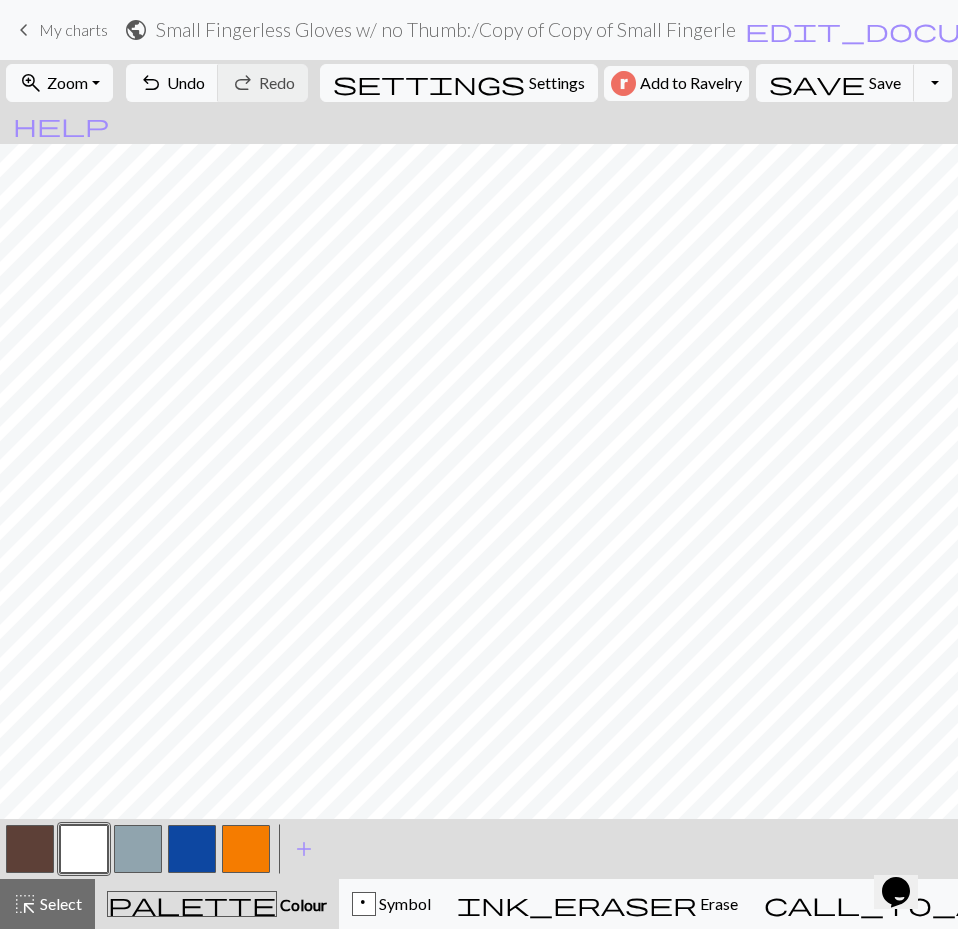 click at bounding box center (84, 849) 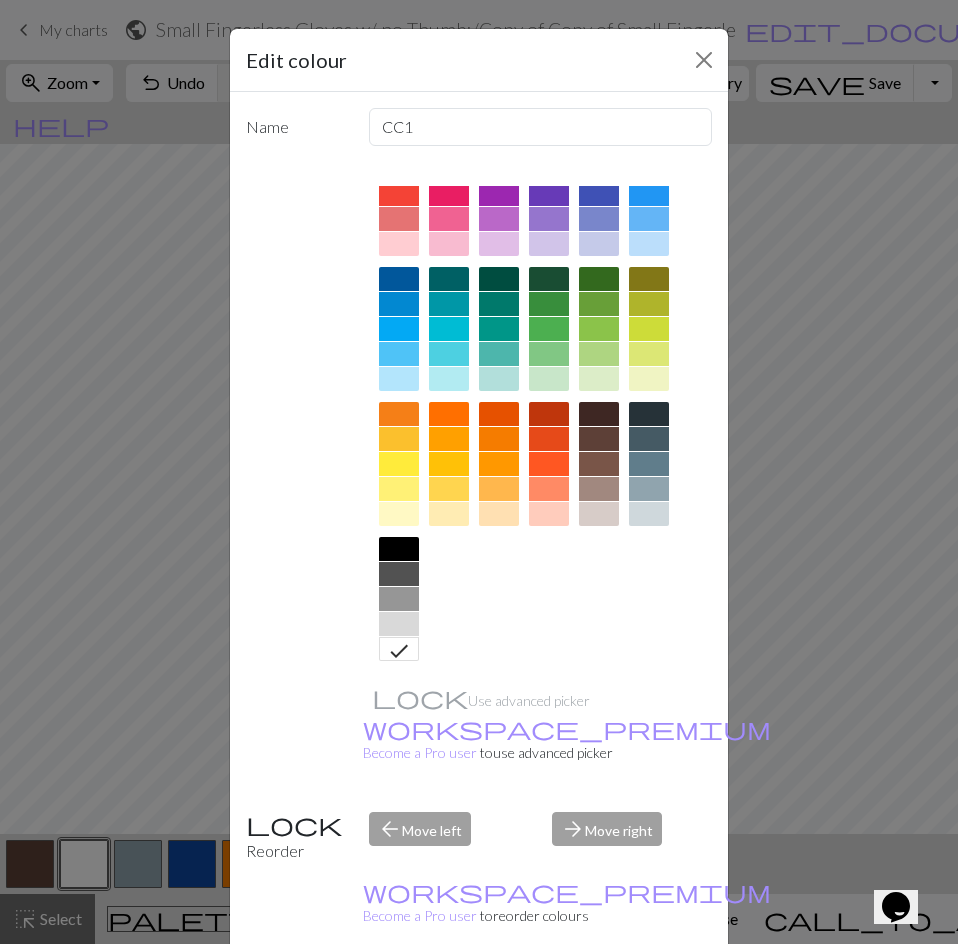 scroll, scrollTop: 74, scrollLeft: 0, axis: vertical 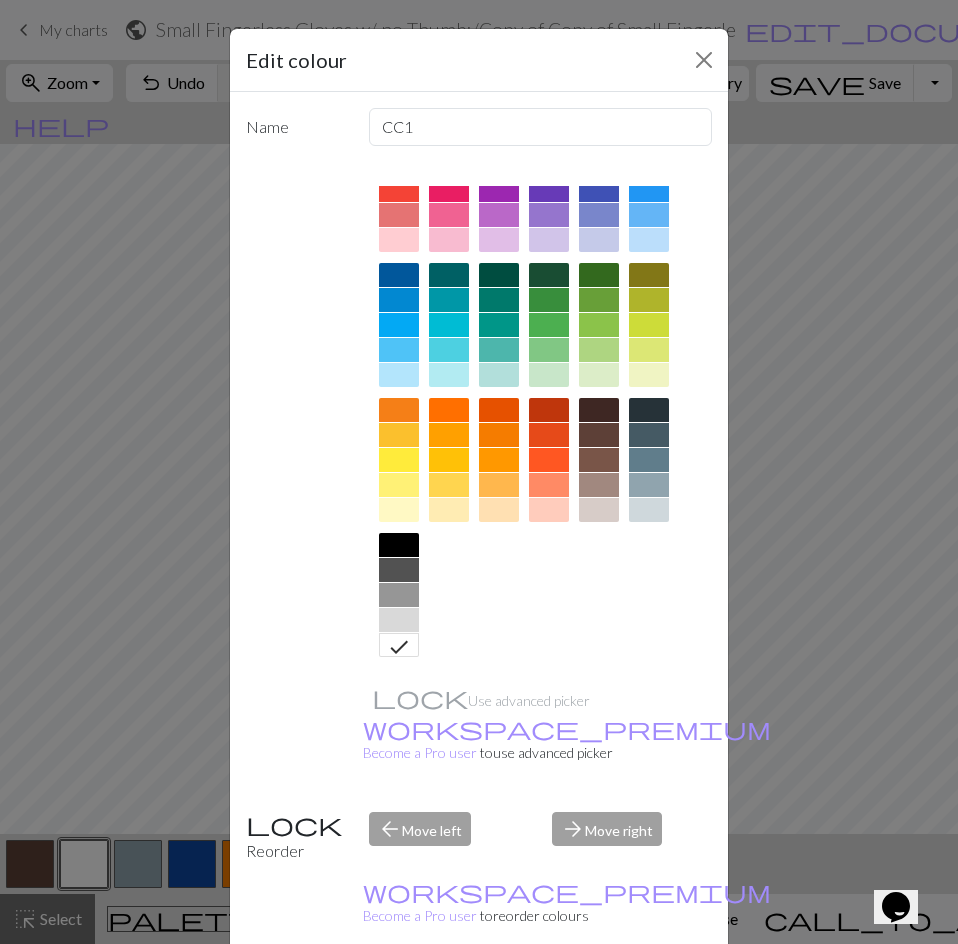 click at bounding box center (399, 620) 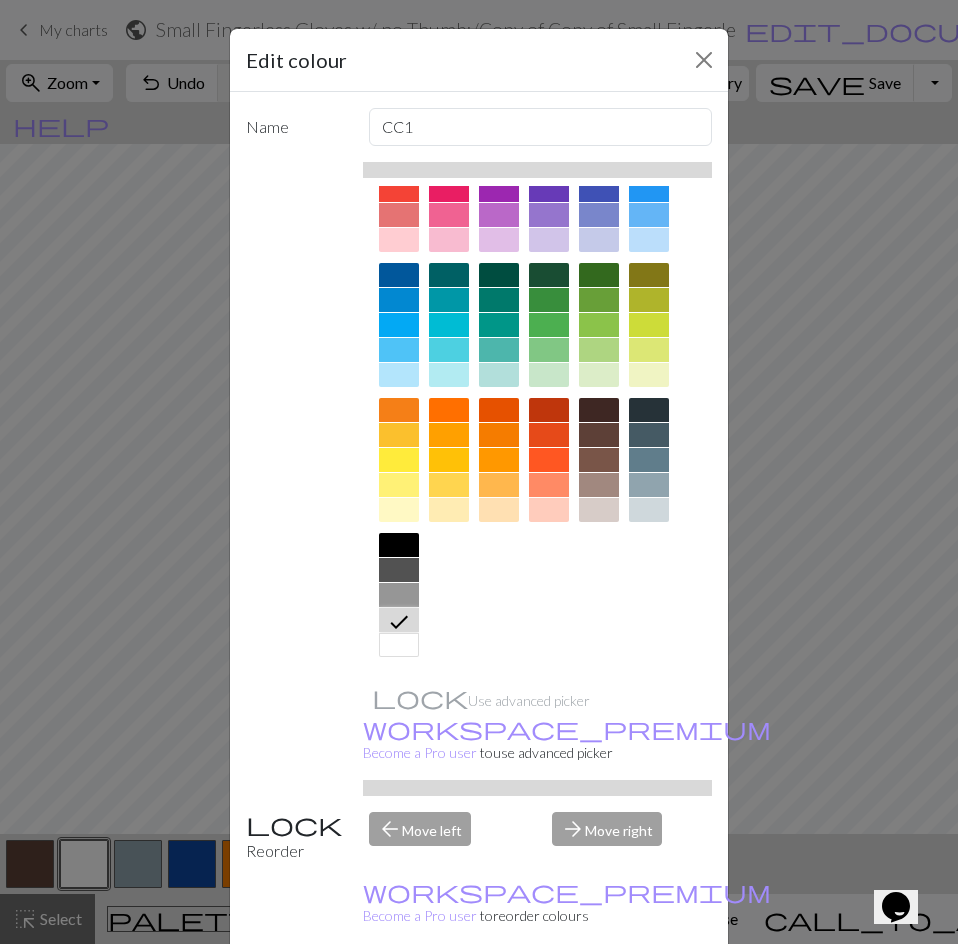 click on "Done" at bounding box center [599, 995] 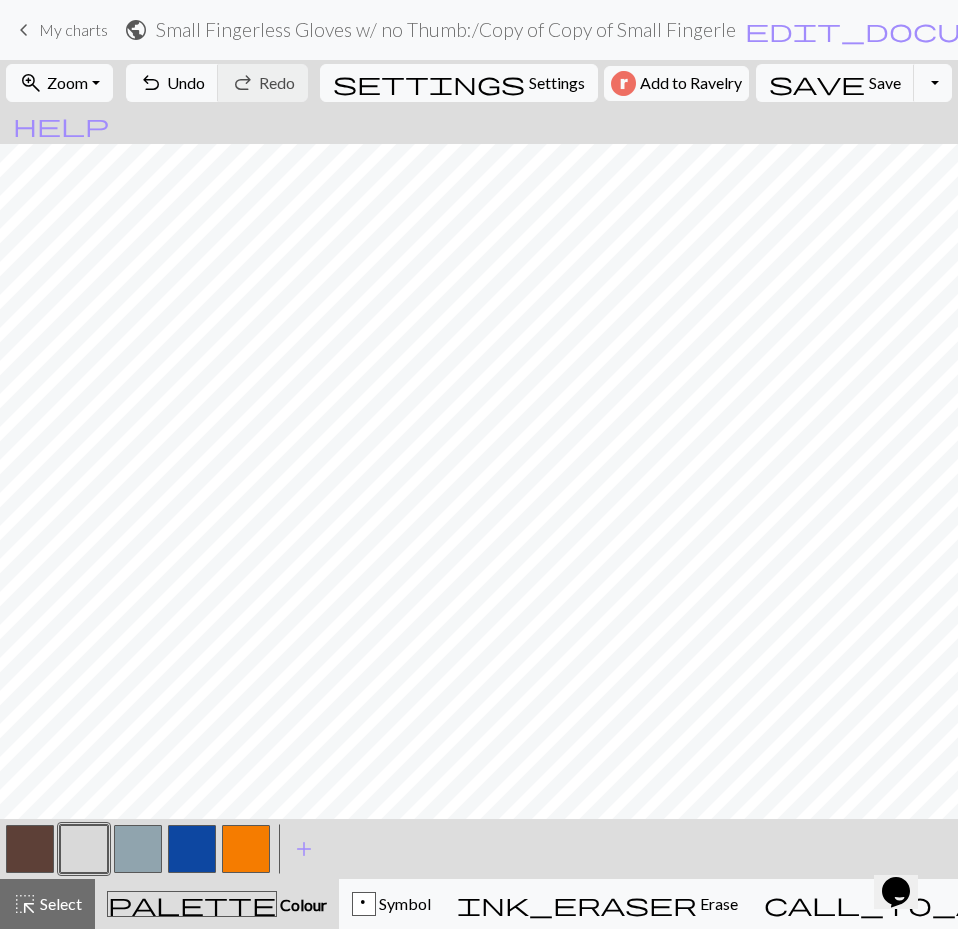 click at bounding box center [84, 849] 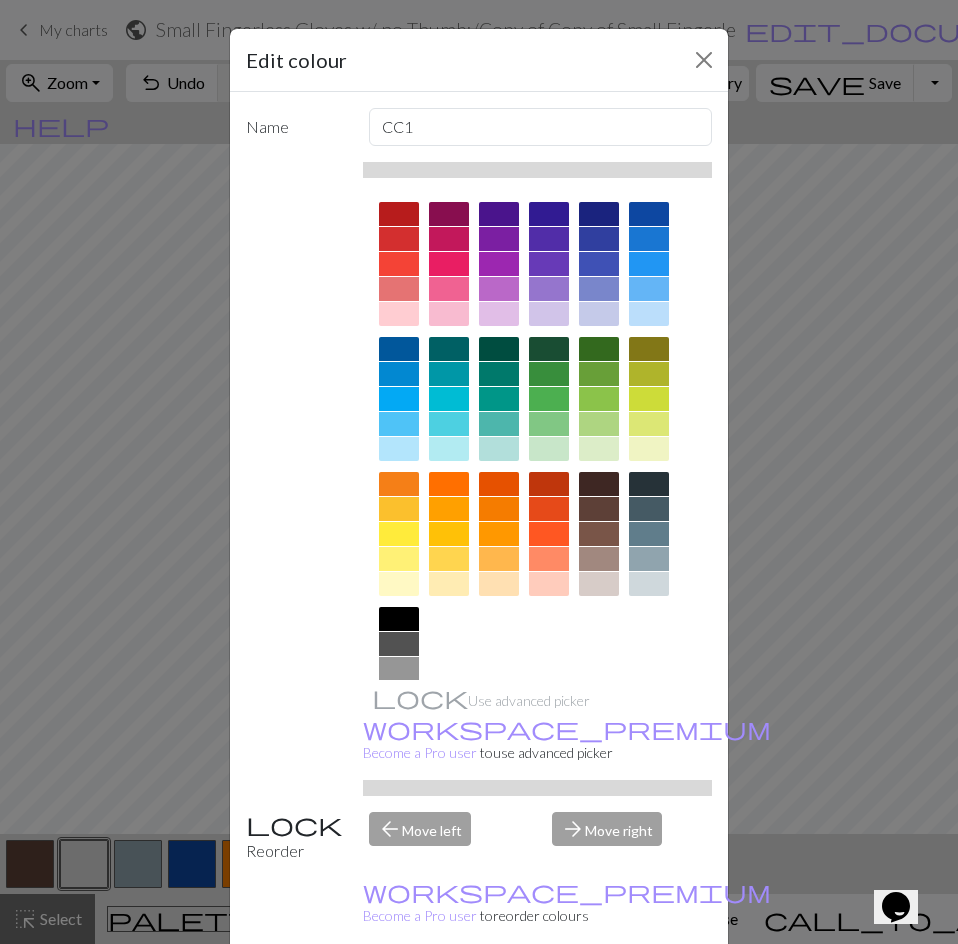 click at bounding box center (599, 539) 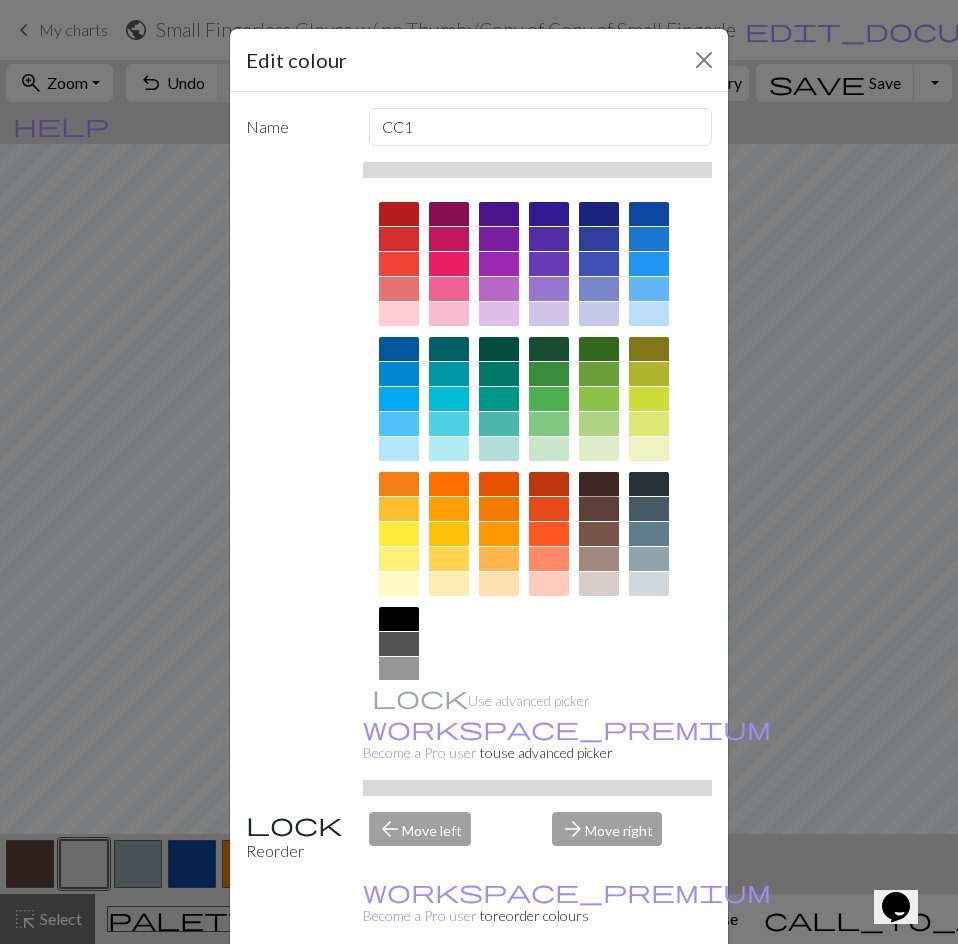 click at bounding box center [599, 484] 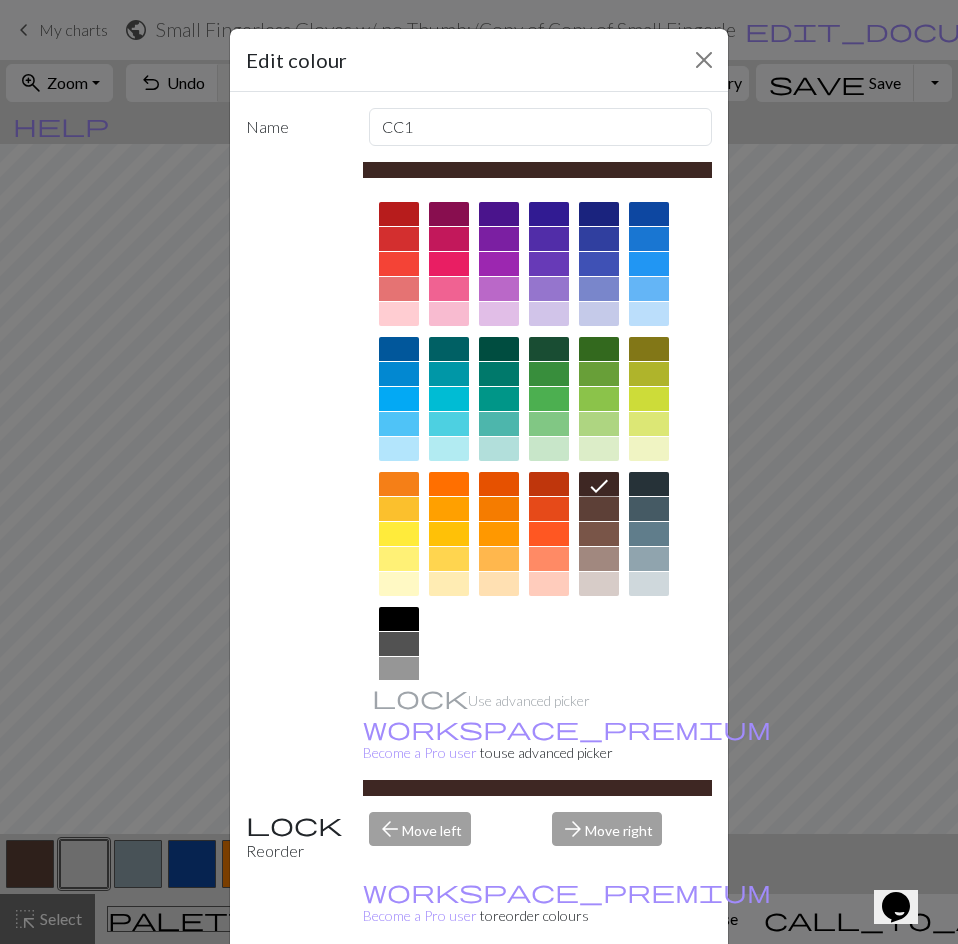 click on "Done" at bounding box center (599, 995) 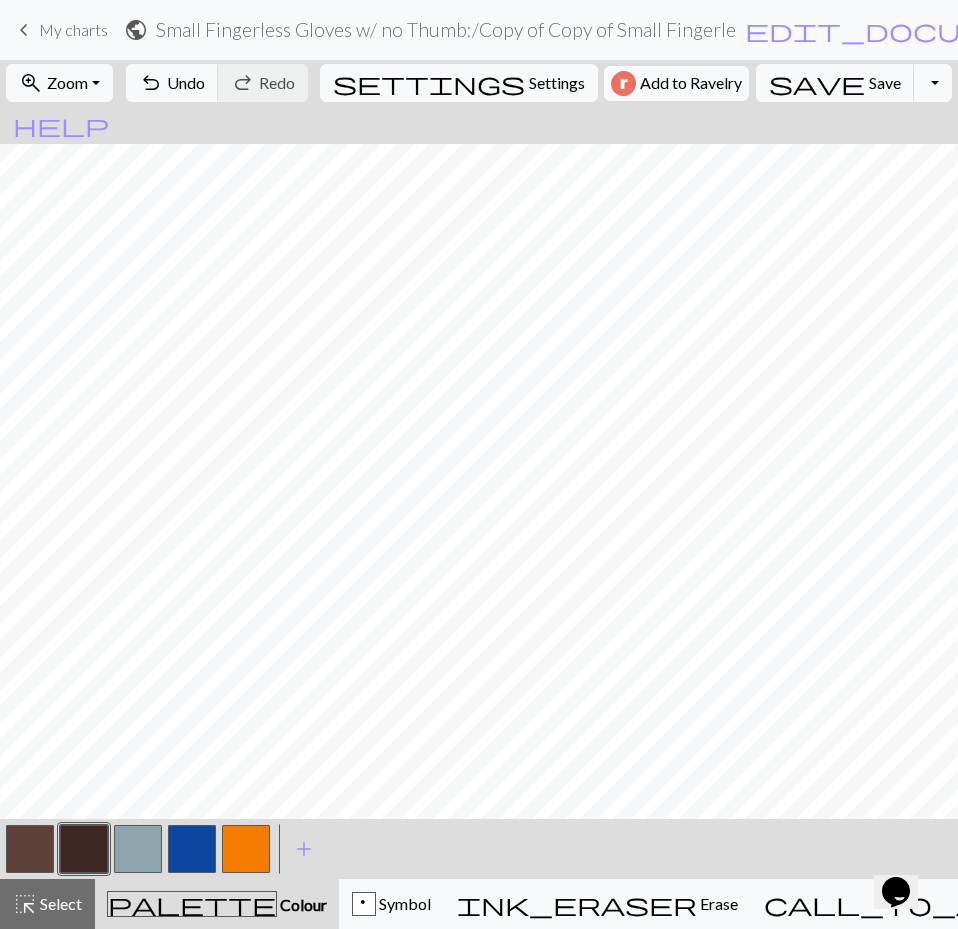click at bounding box center (30, 849) 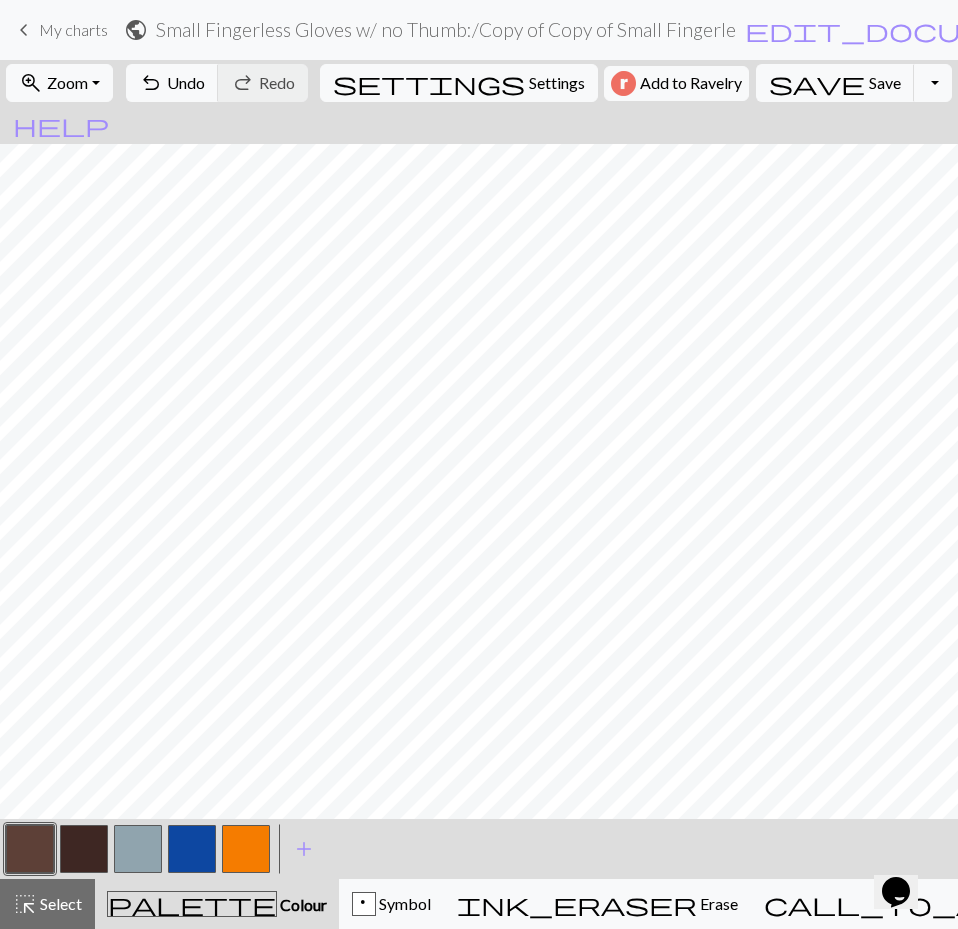 click at bounding box center [30, 849] 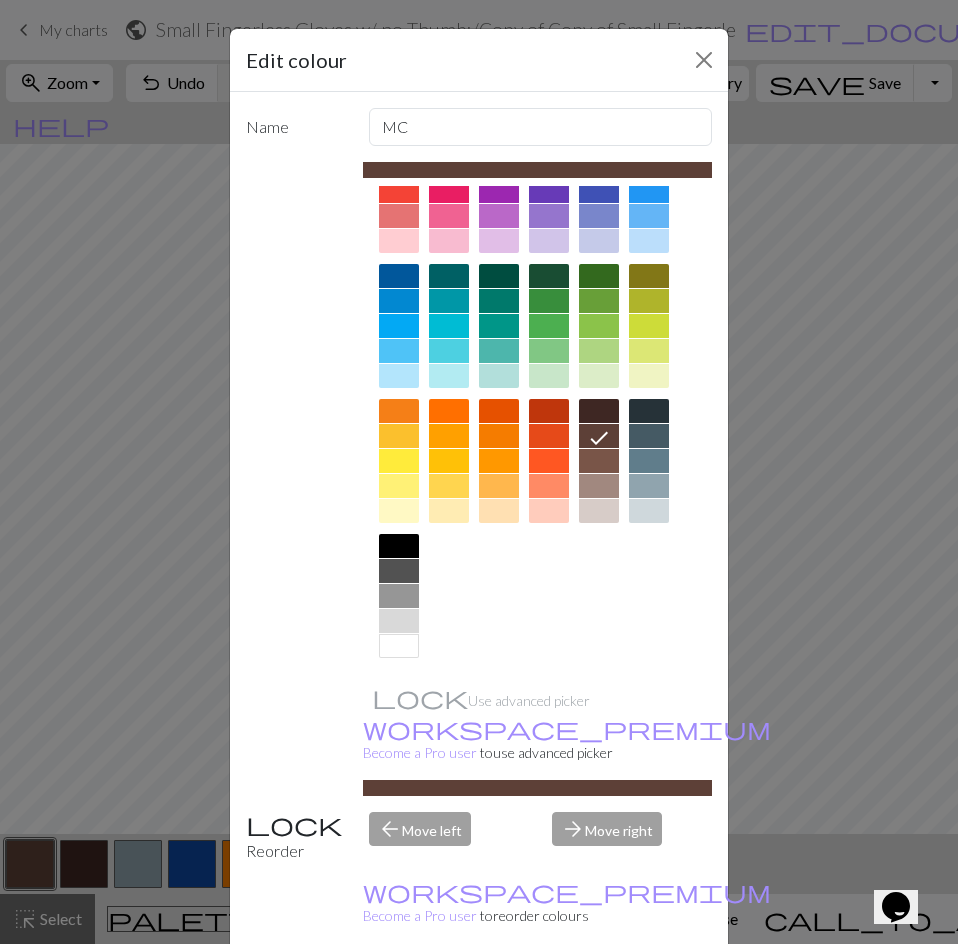 scroll, scrollTop: 74, scrollLeft: 0, axis: vertical 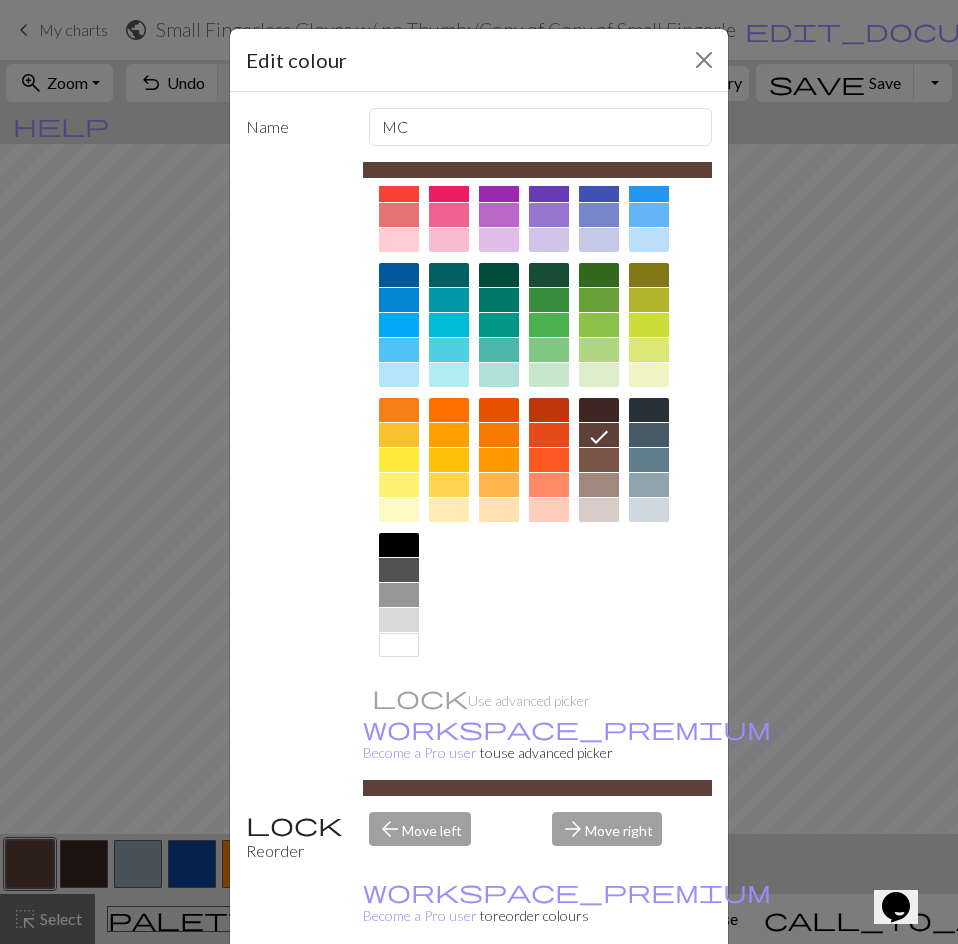 click at bounding box center [399, 645] 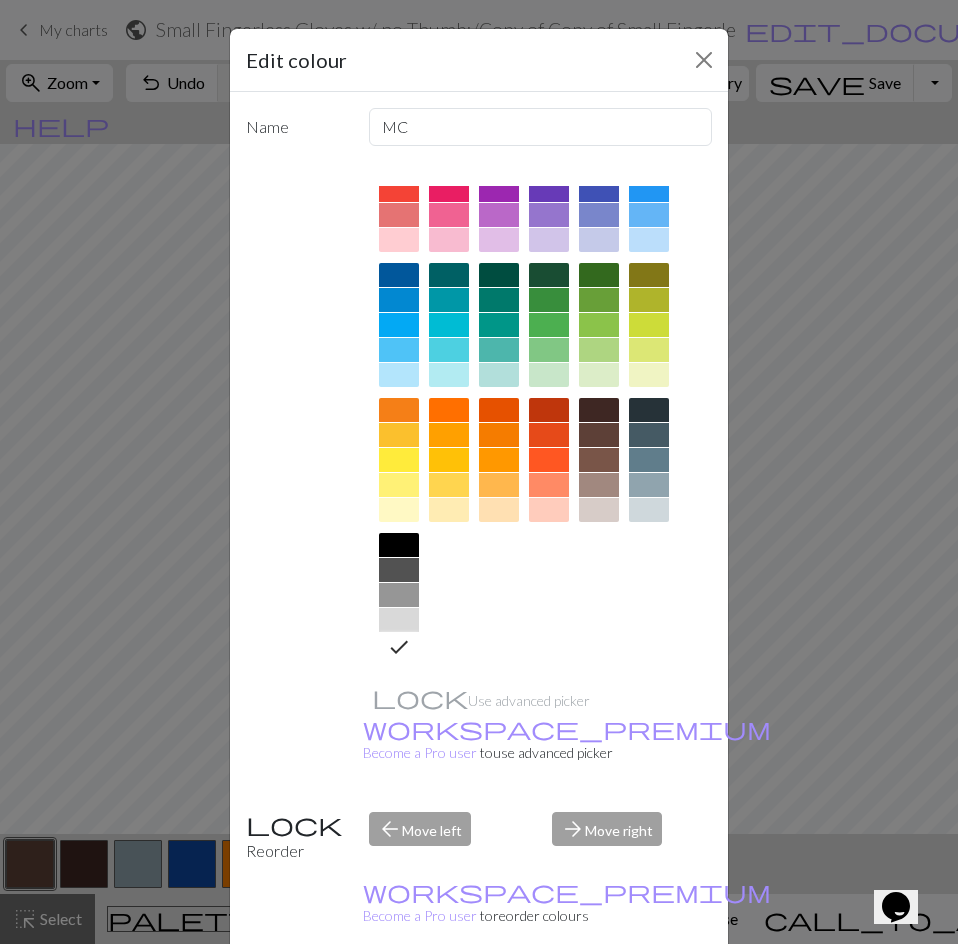 click on "Done" at bounding box center [599, 995] 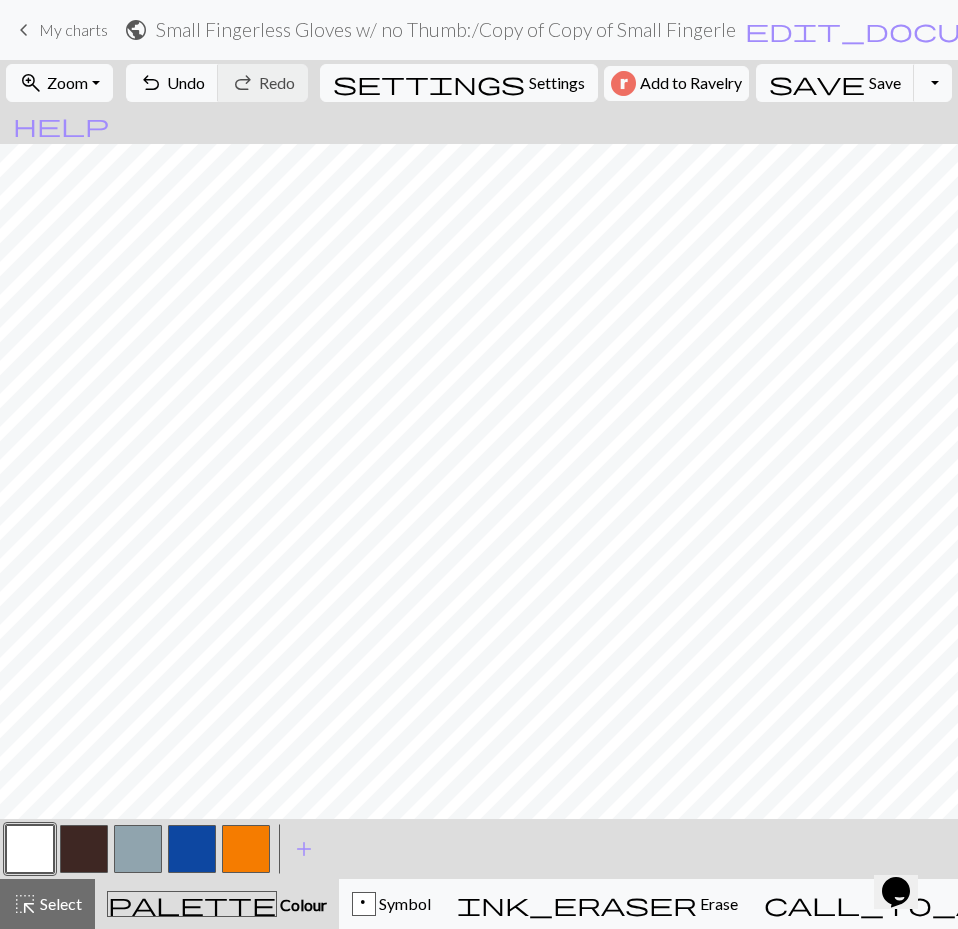 click at bounding box center (246, 849) 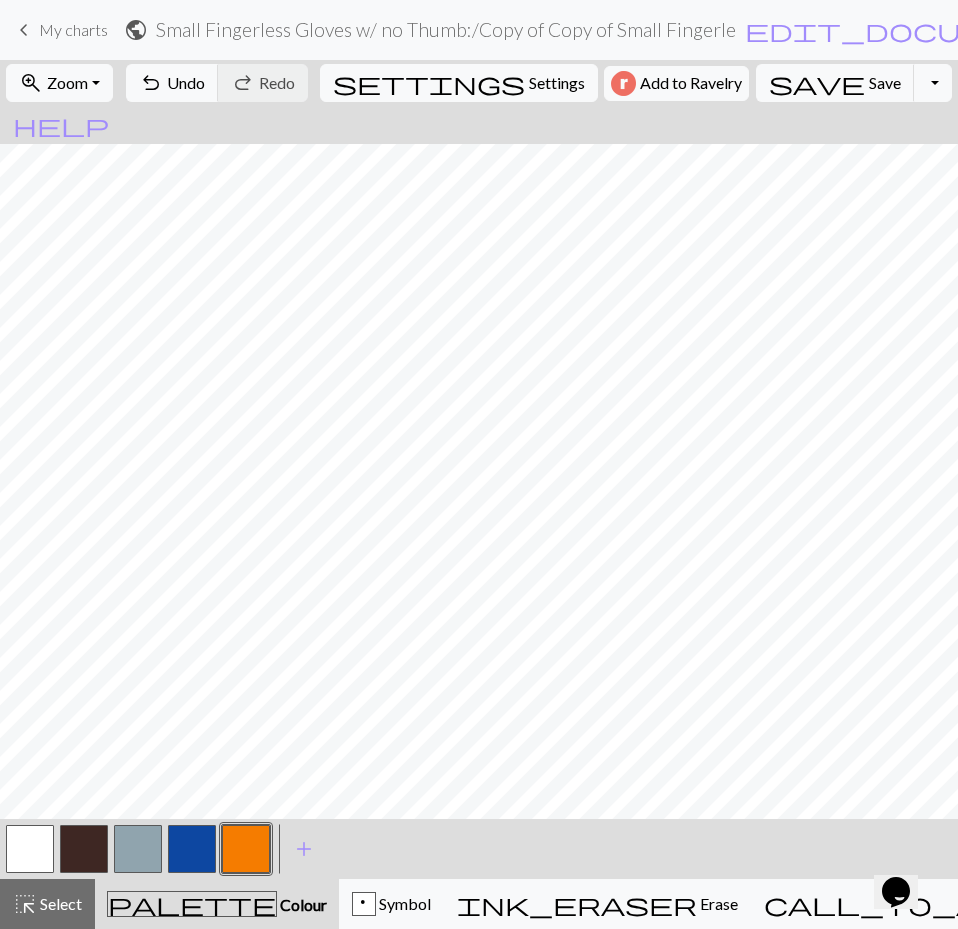 click at bounding box center (246, 849) 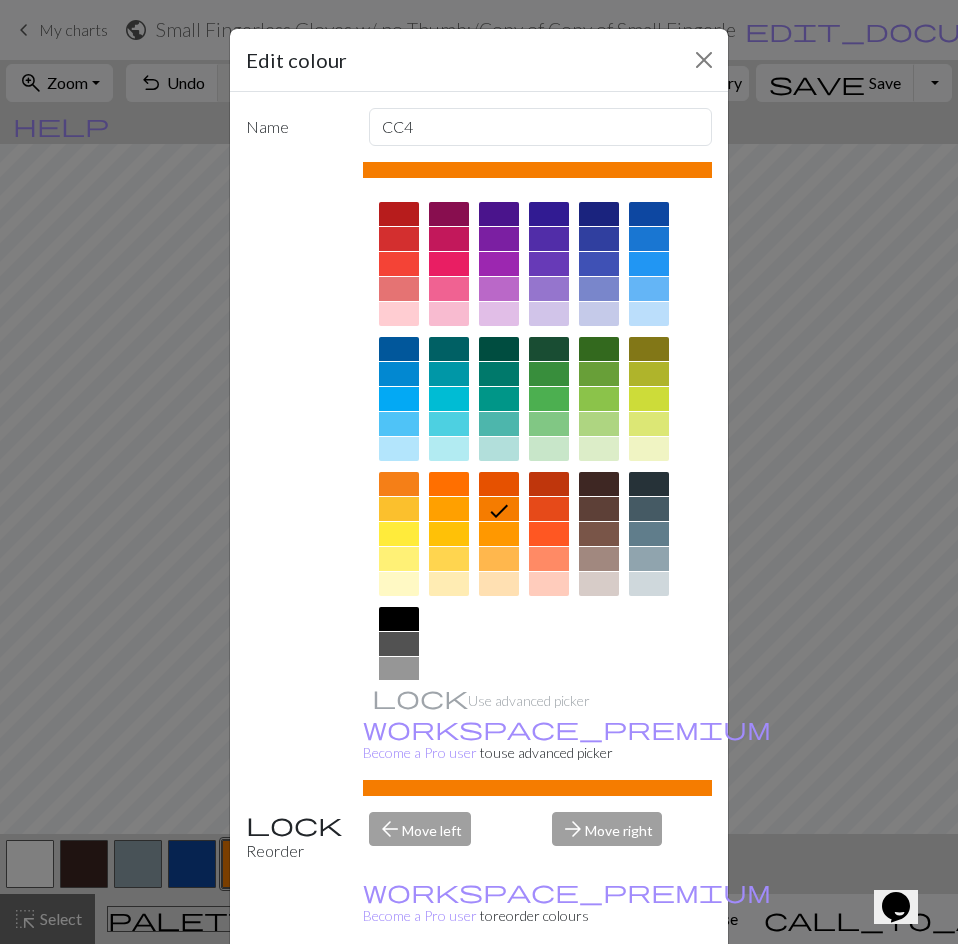 click at bounding box center [599, 484] 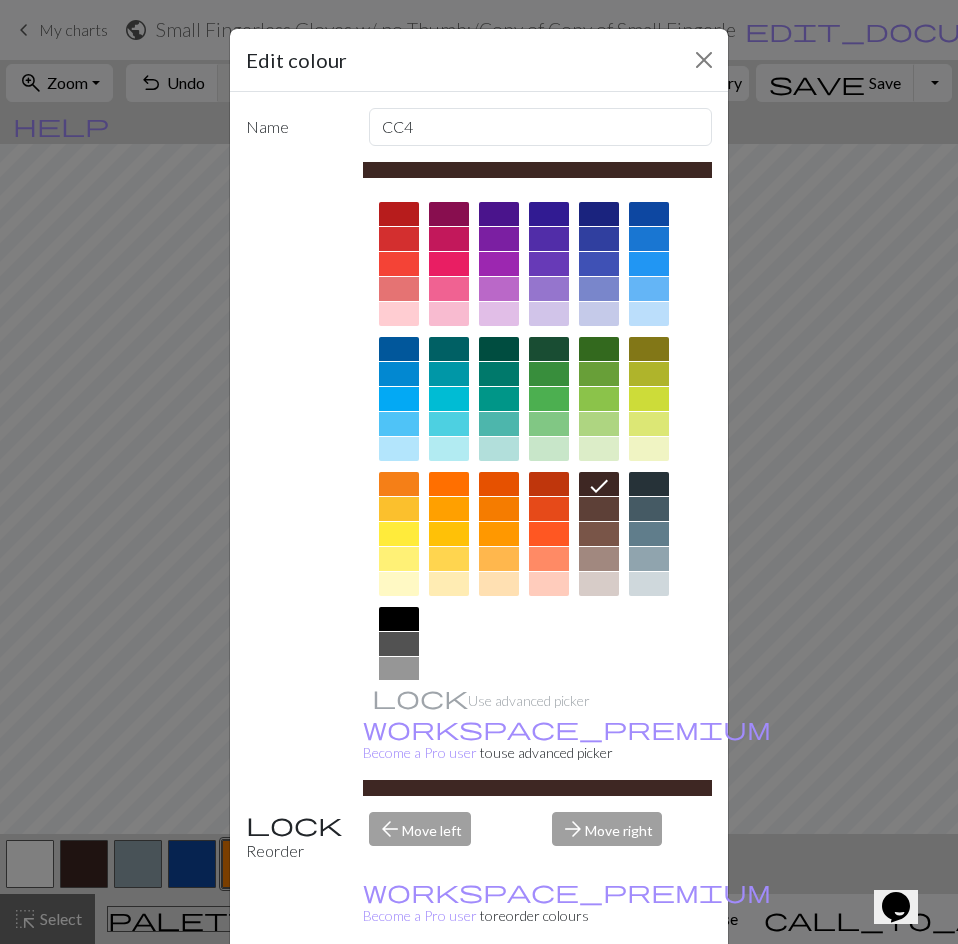 click on "Done" at bounding box center (599, 995) 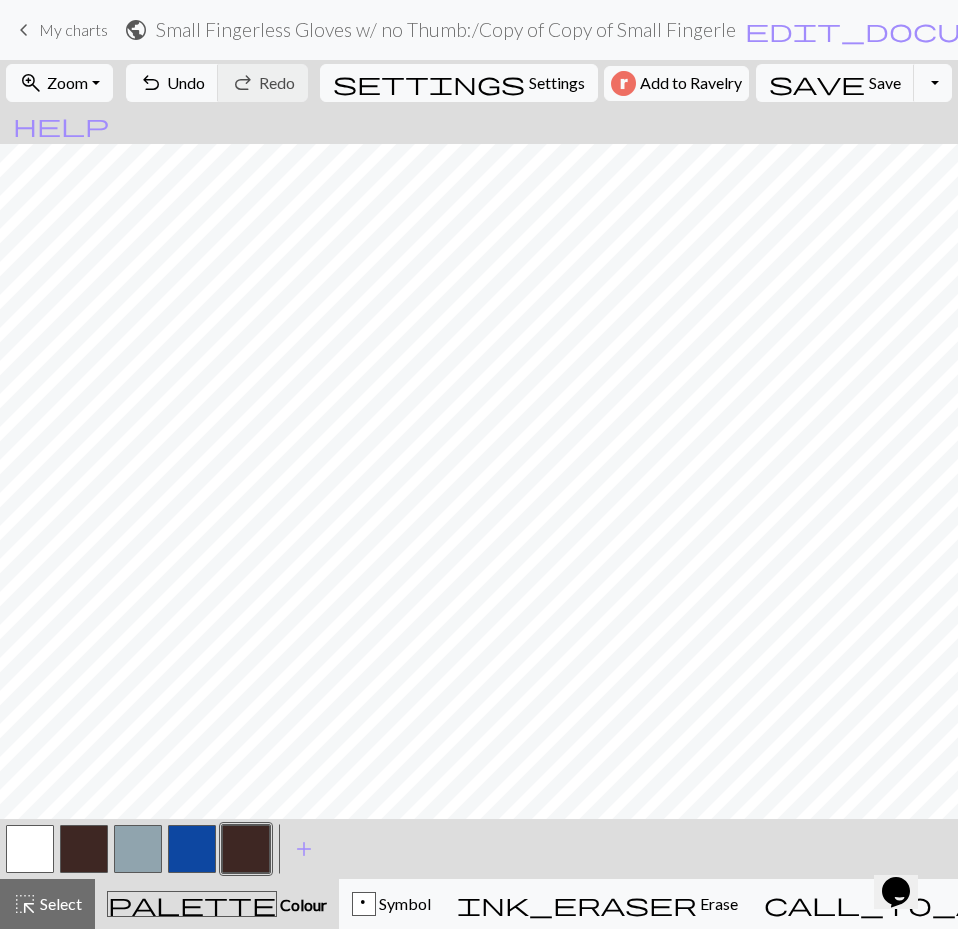 click at bounding box center [246, 849] 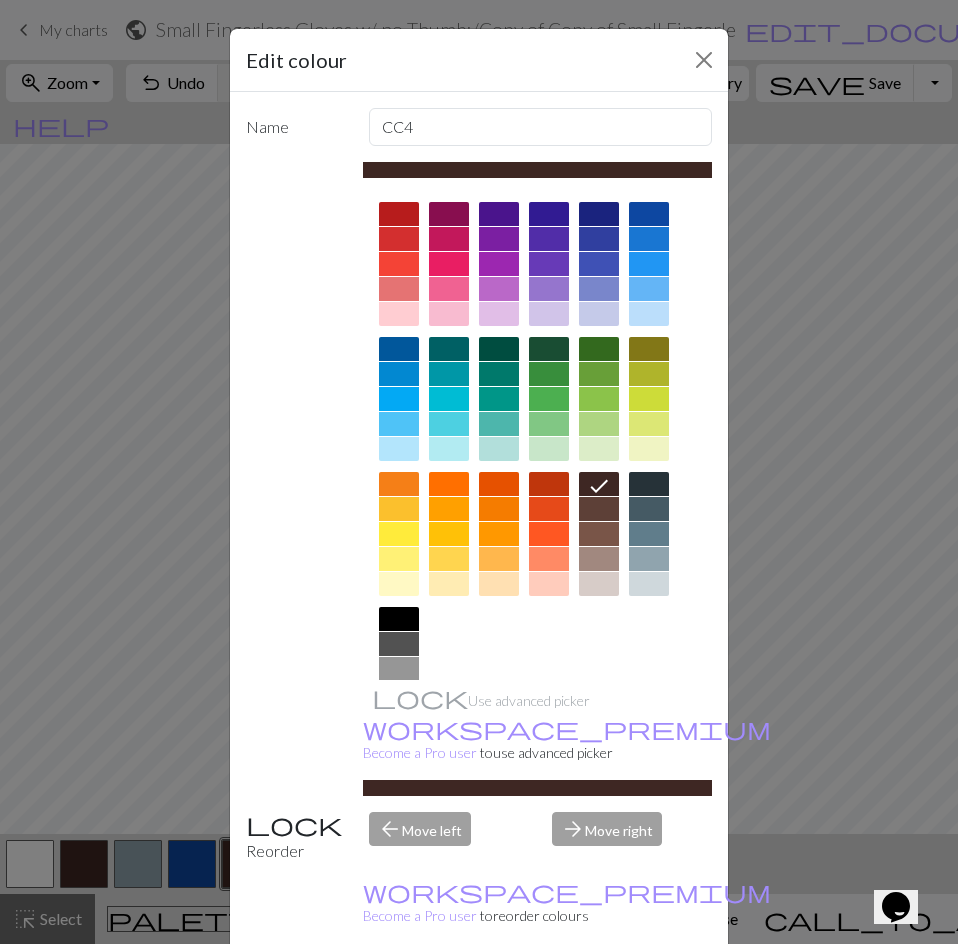 click at bounding box center [499, 509] 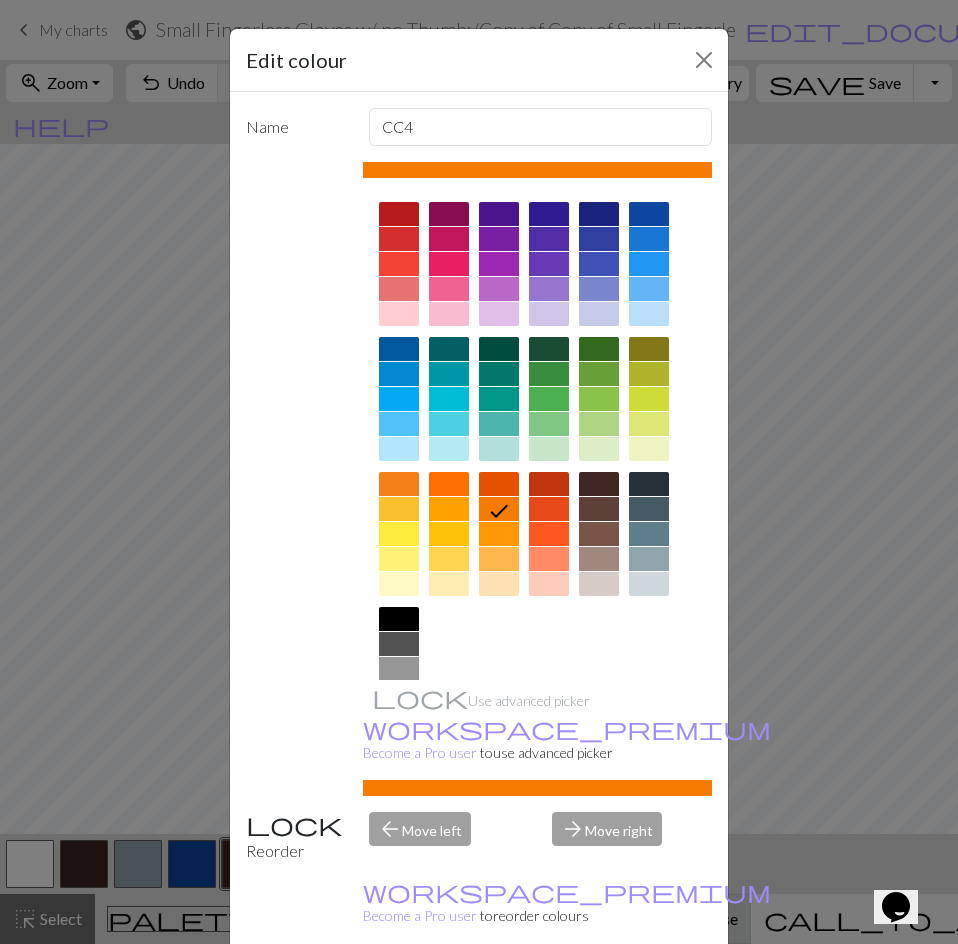 click on "Done" at bounding box center [599, 995] 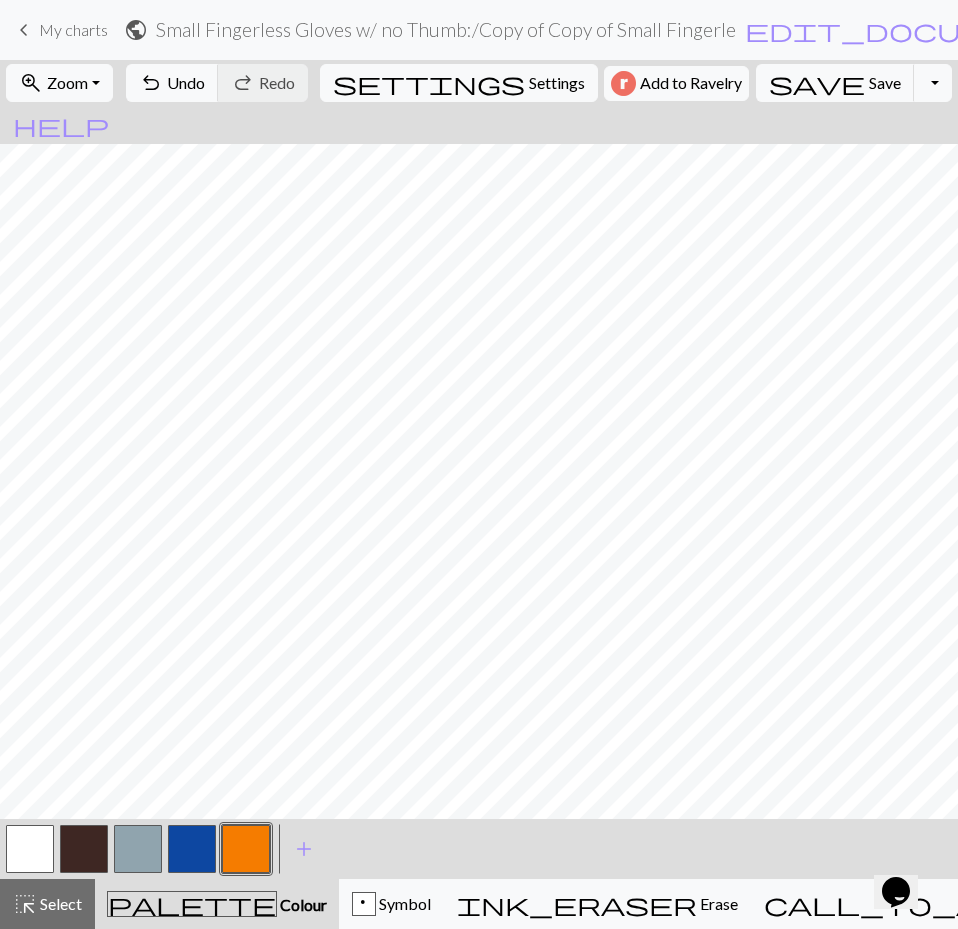 click at bounding box center (84, 849) 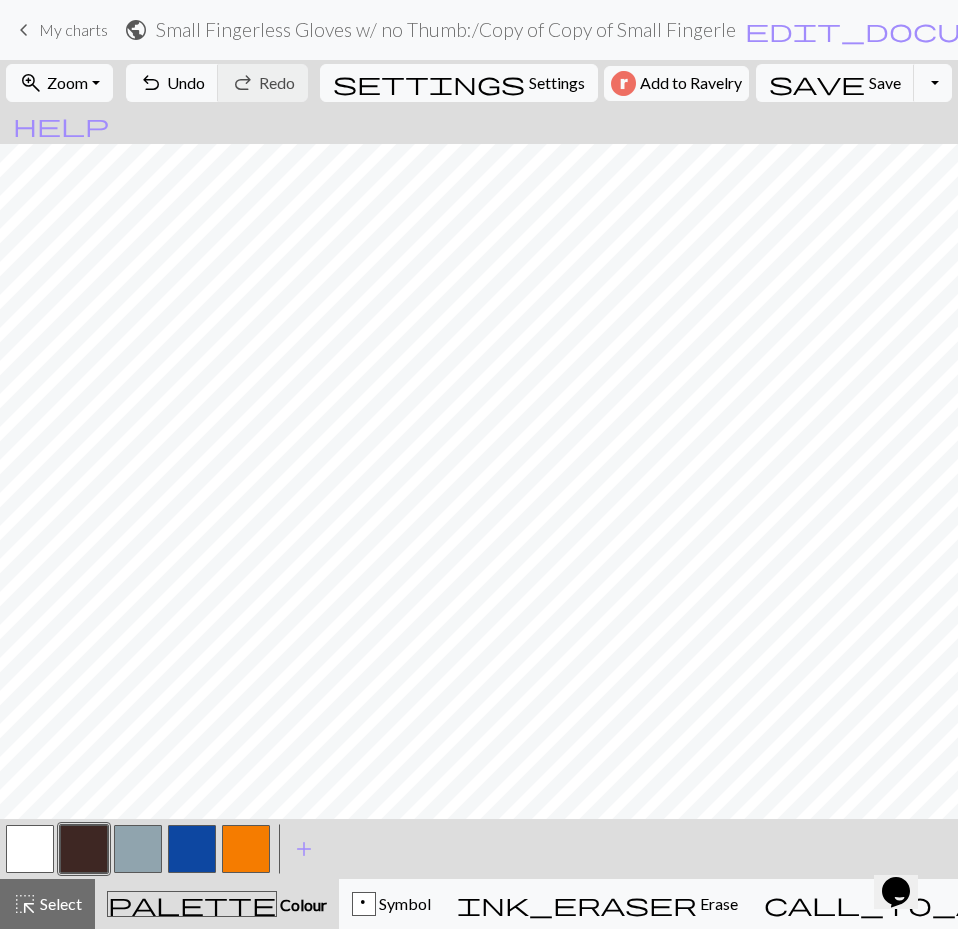 click at bounding box center [84, 849] 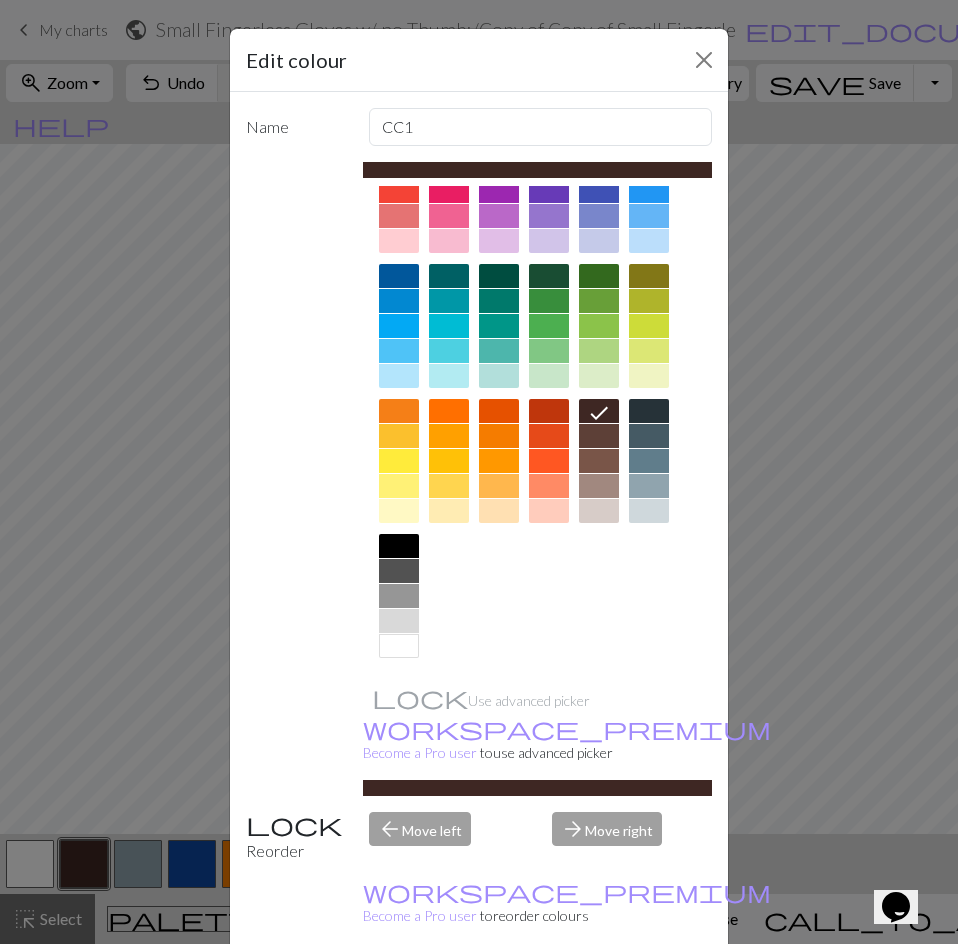 scroll, scrollTop: 74, scrollLeft: 0, axis: vertical 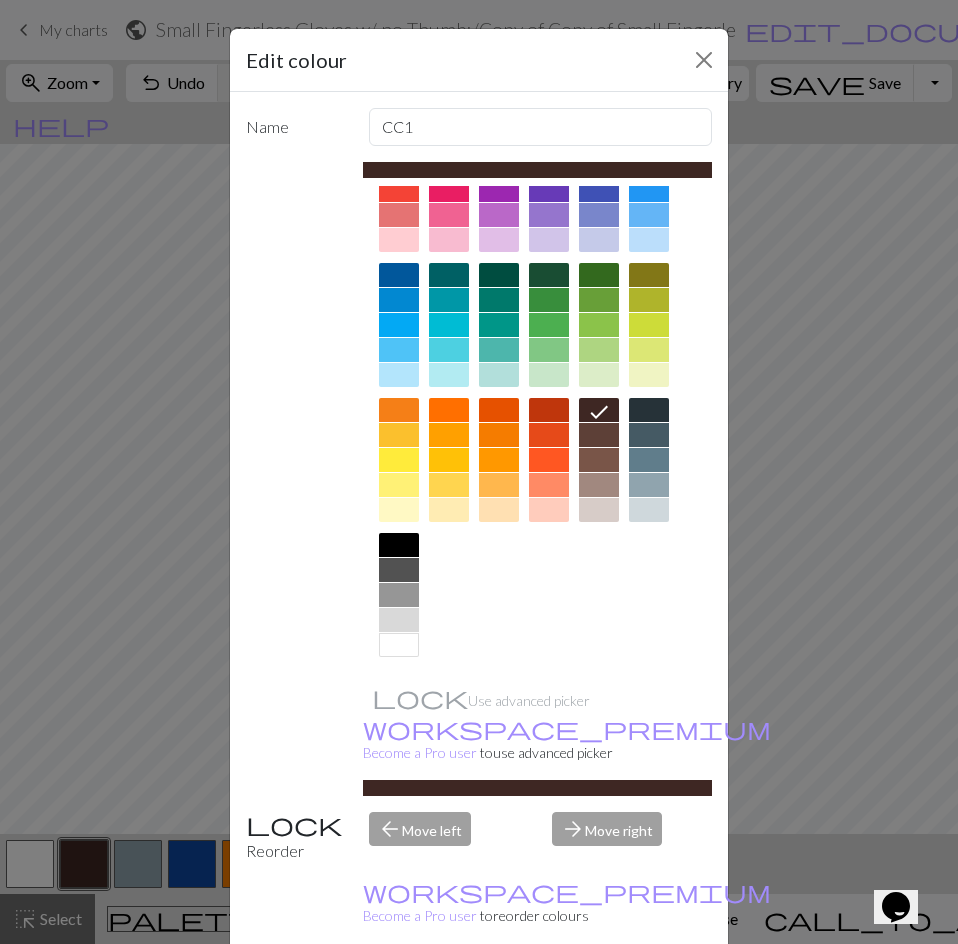 click at bounding box center (399, 620) 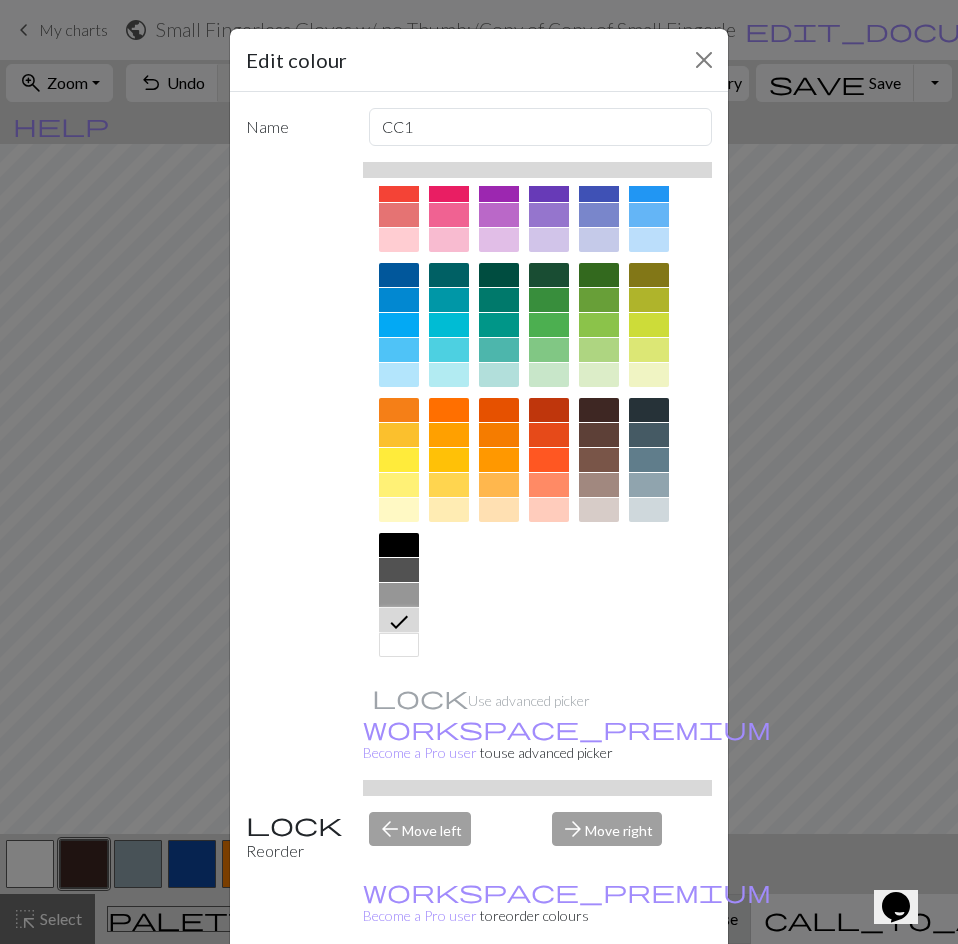 click on "Done" at bounding box center (599, 995) 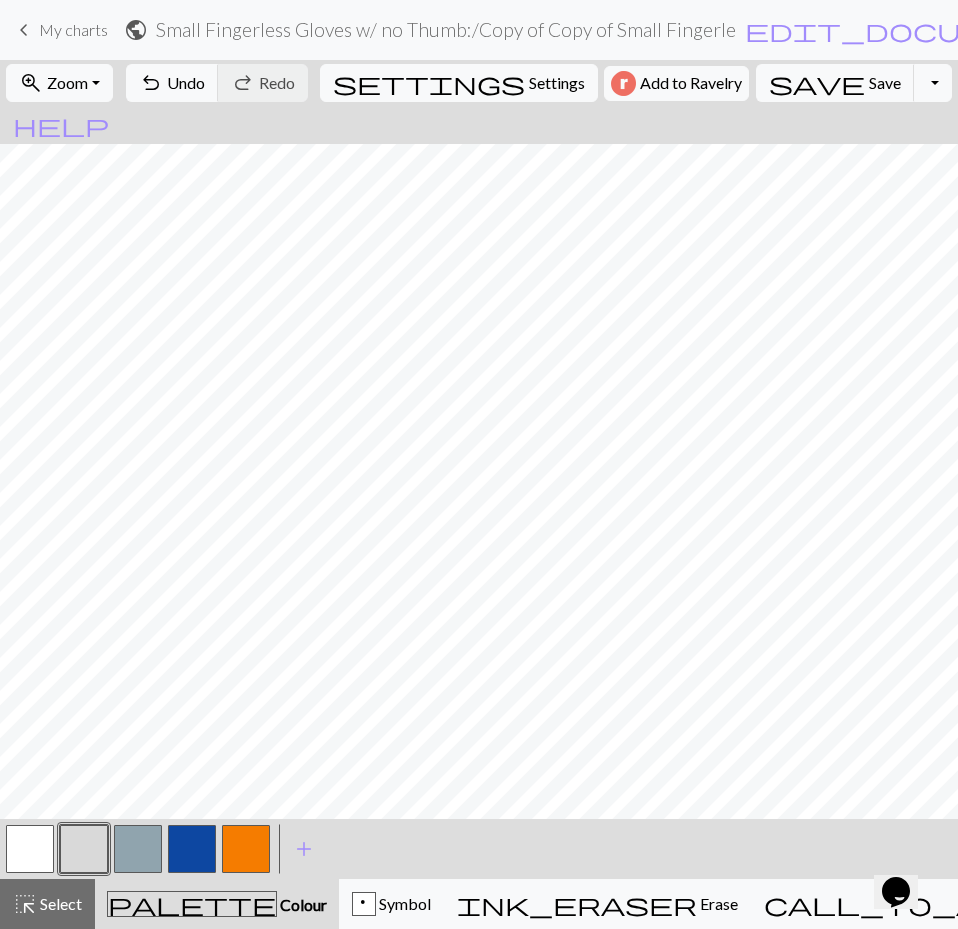click at bounding box center (30, 849) 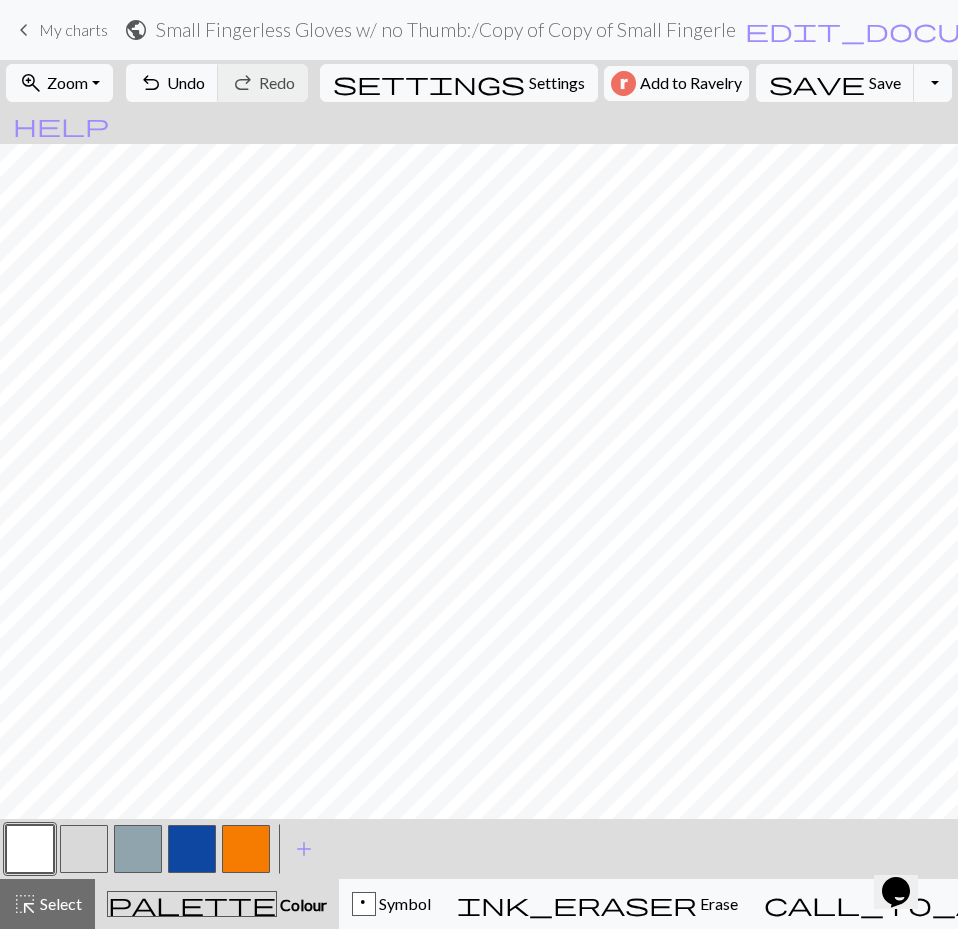 click at bounding box center (30, 849) 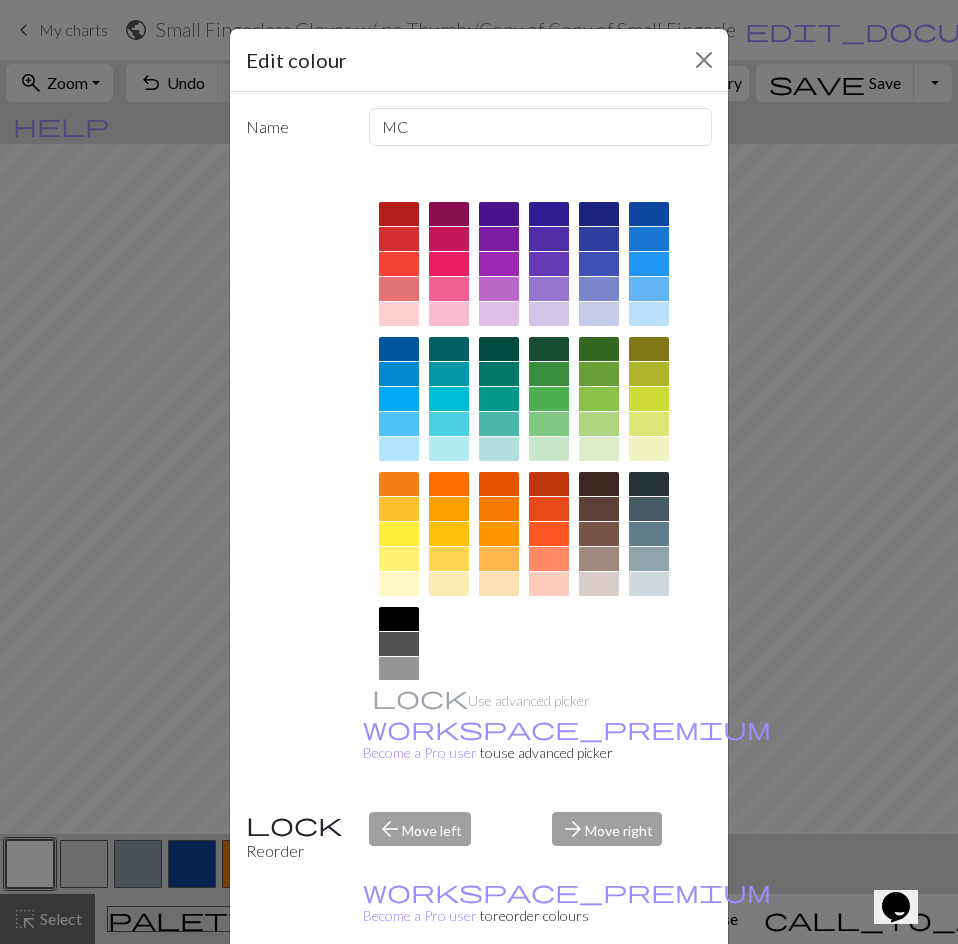 click at bounding box center [599, 509] 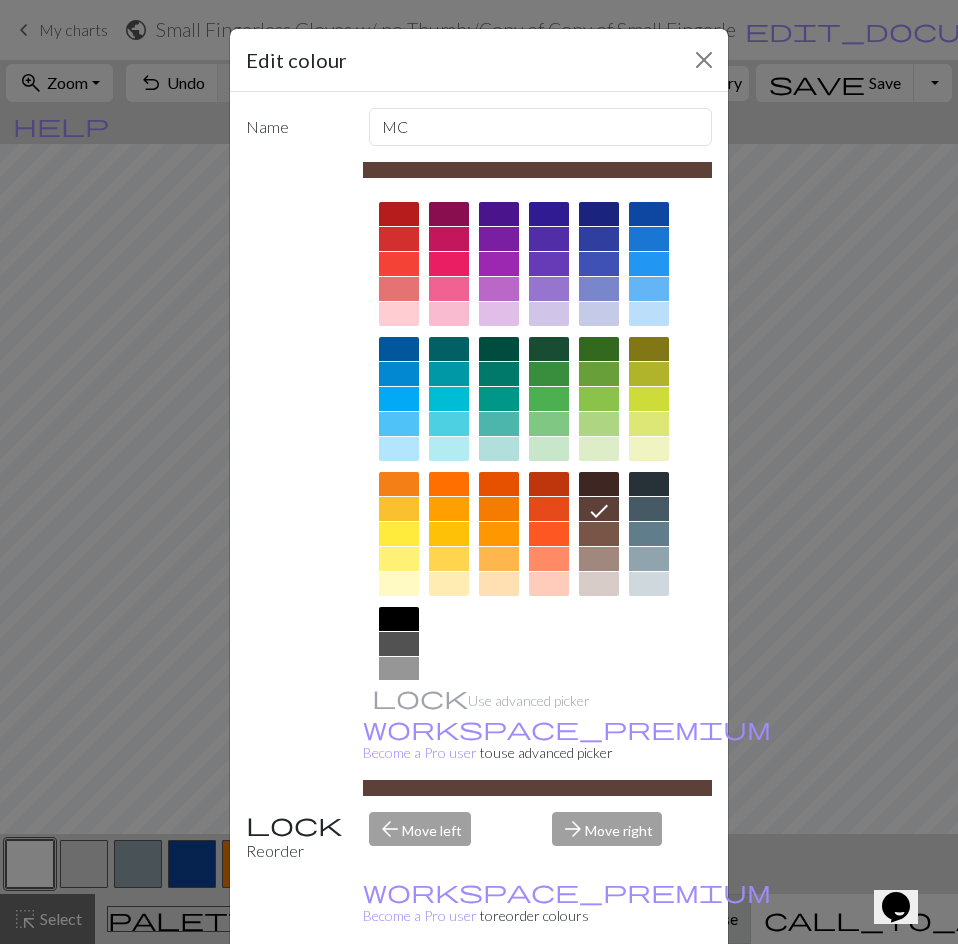 click on "Done" at bounding box center (599, 995) 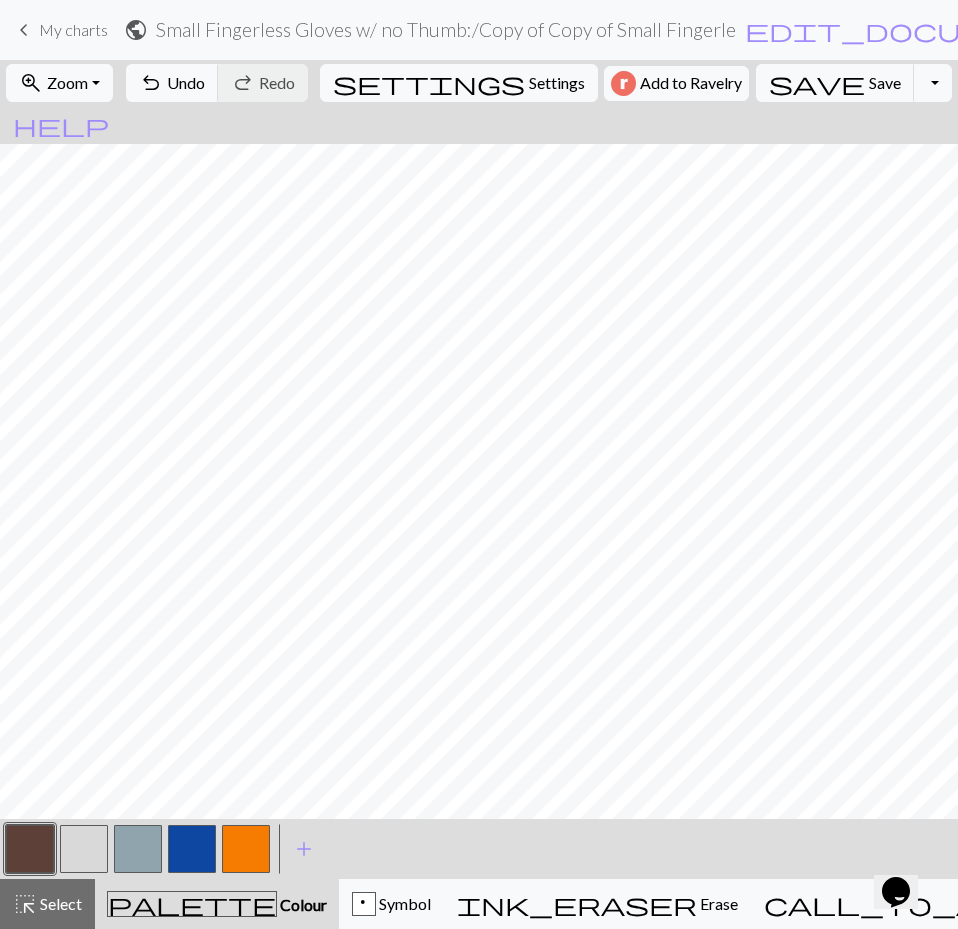 click at bounding box center (30, 849) 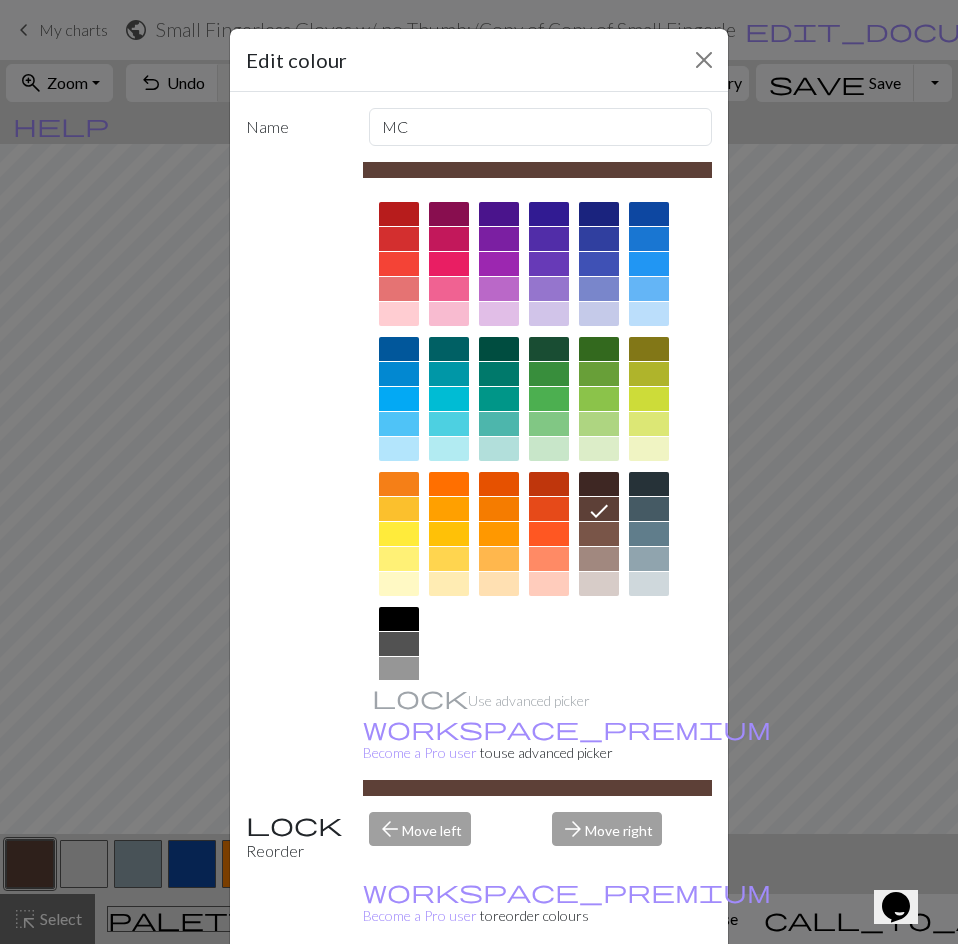 click at bounding box center [599, 484] 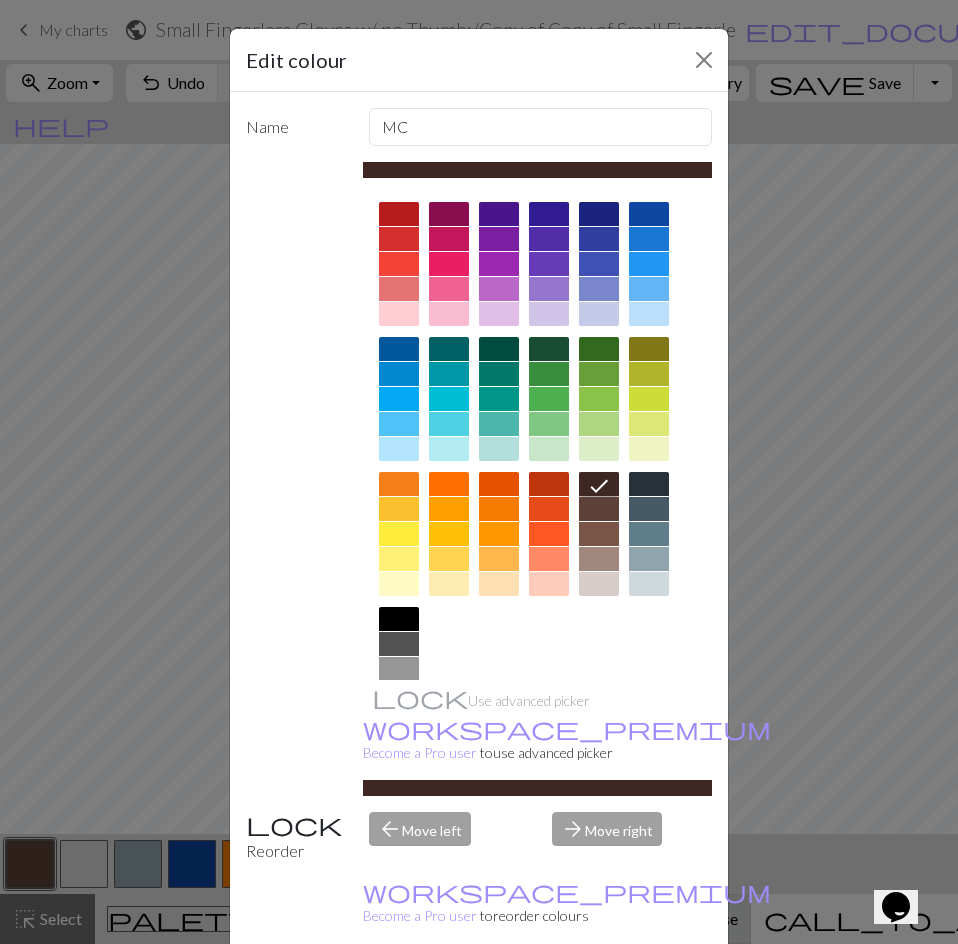 click on "Done" at bounding box center (599, 995) 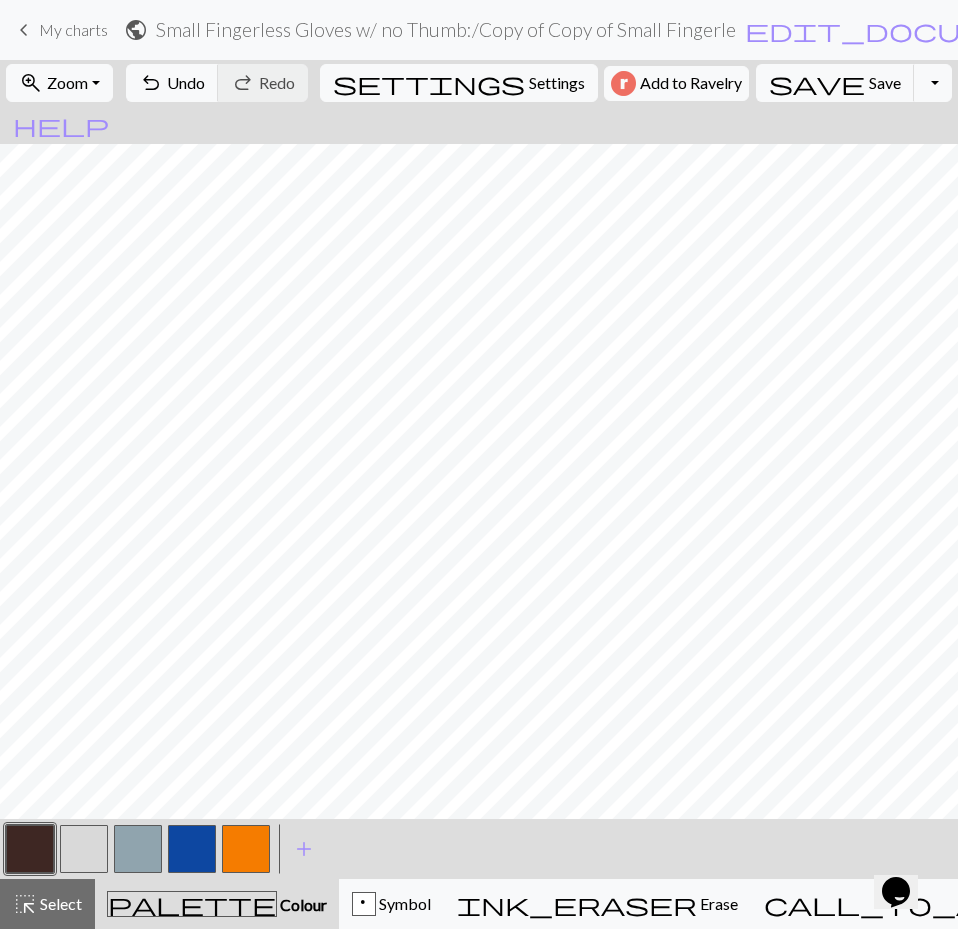 click at bounding box center (84, 849) 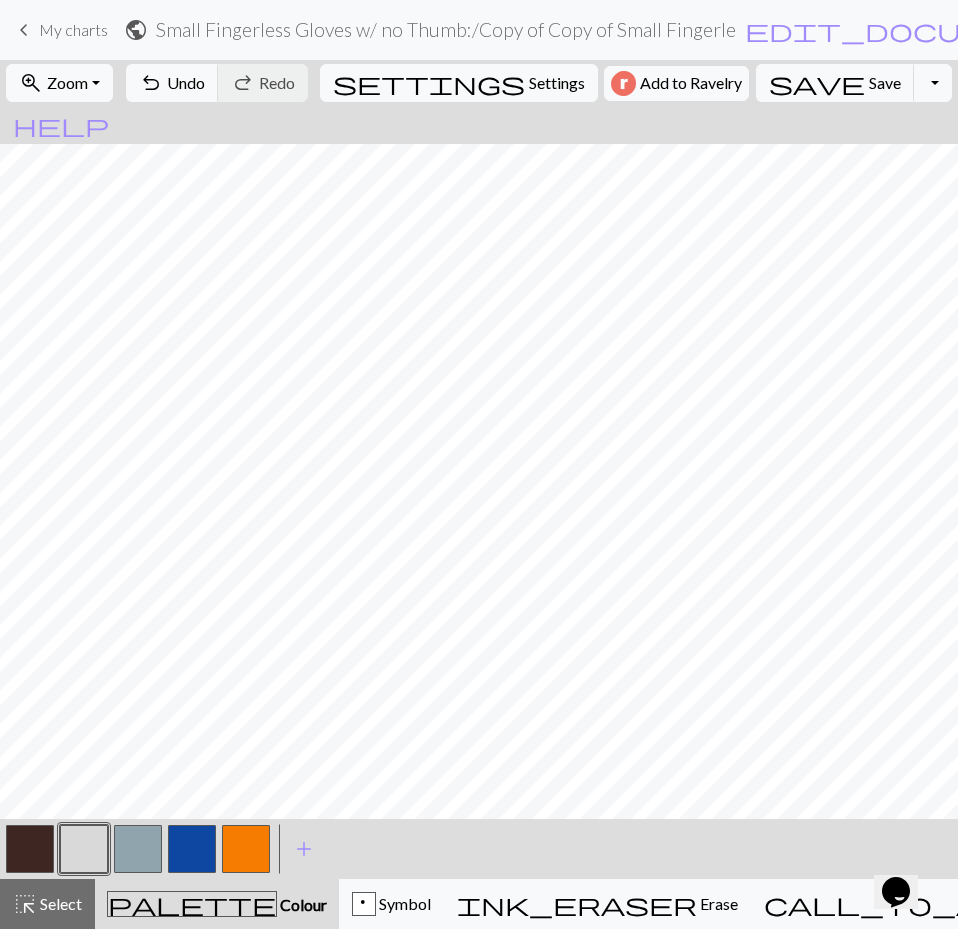 click at bounding box center [84, 849] 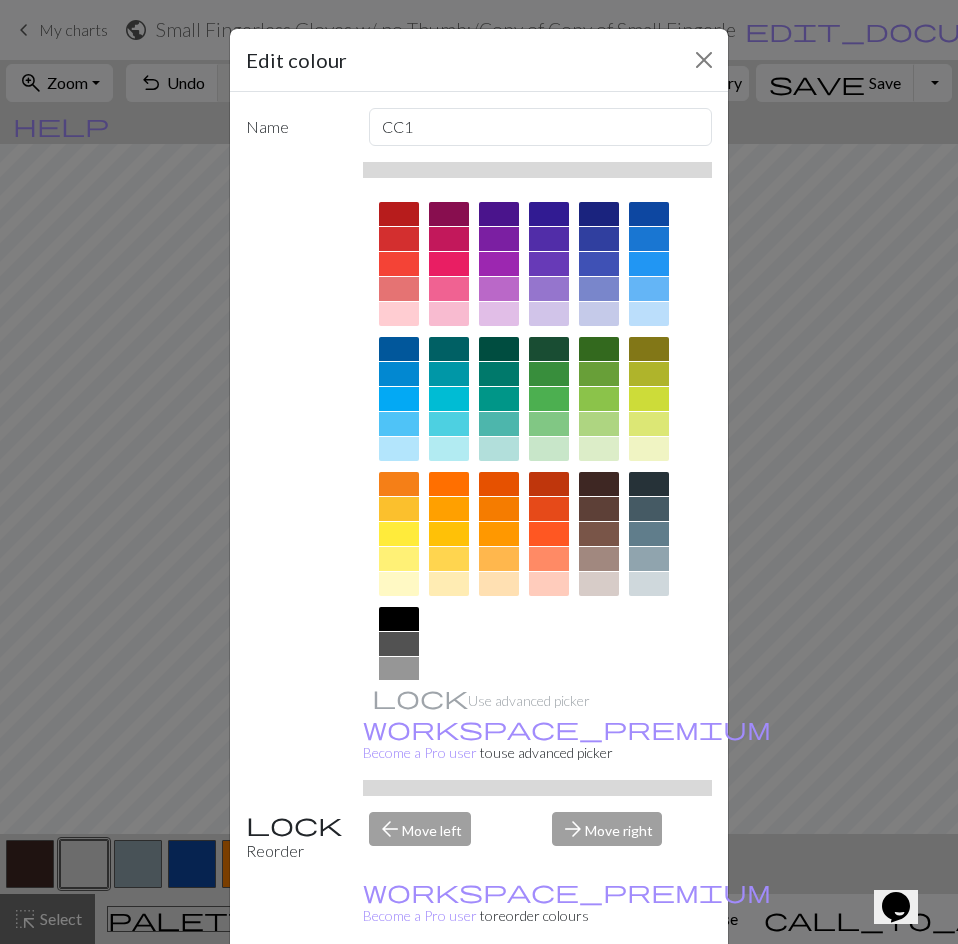 click at bounding box center [549, 349] 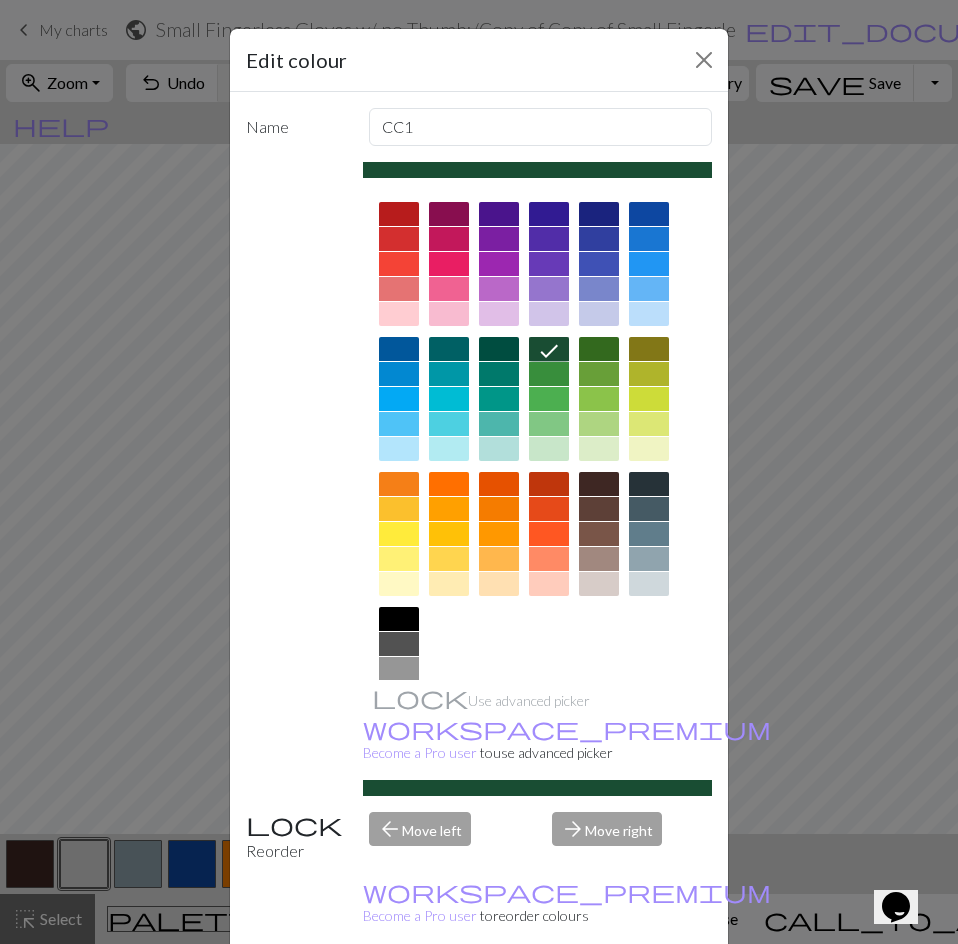click on "Done" at bounding box center [599, 995] 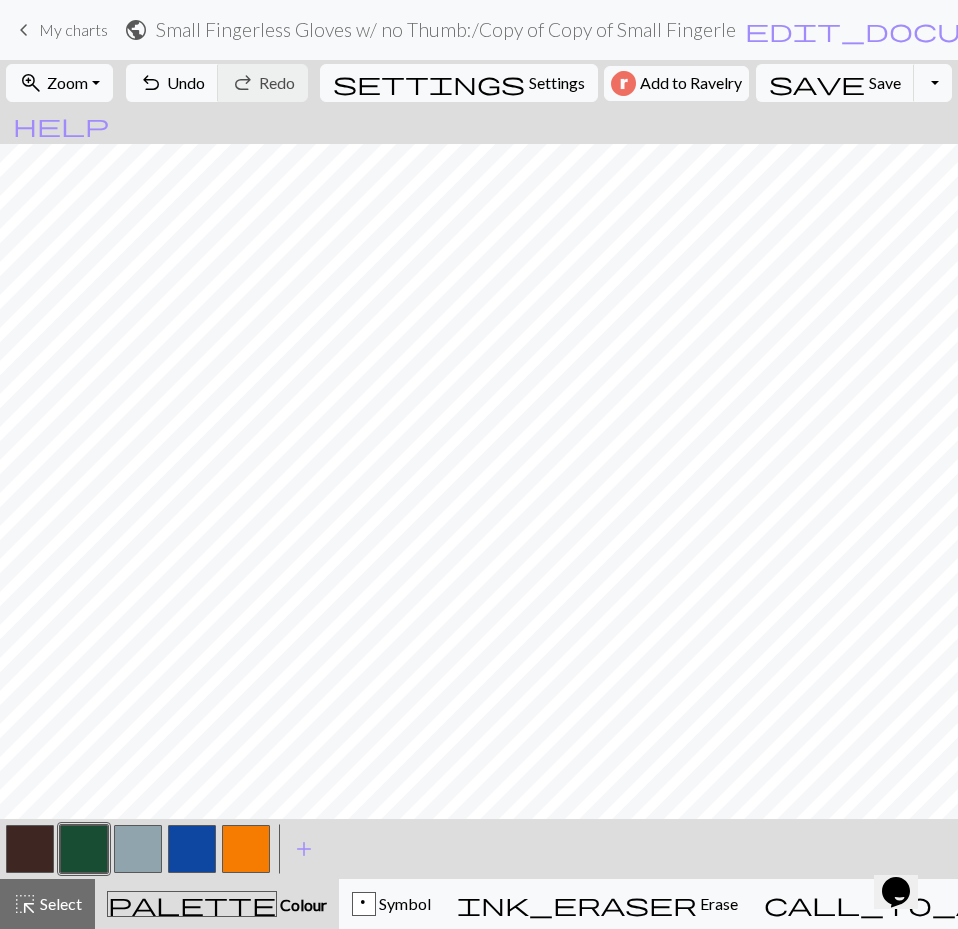 click at bounding box center (30, 849) 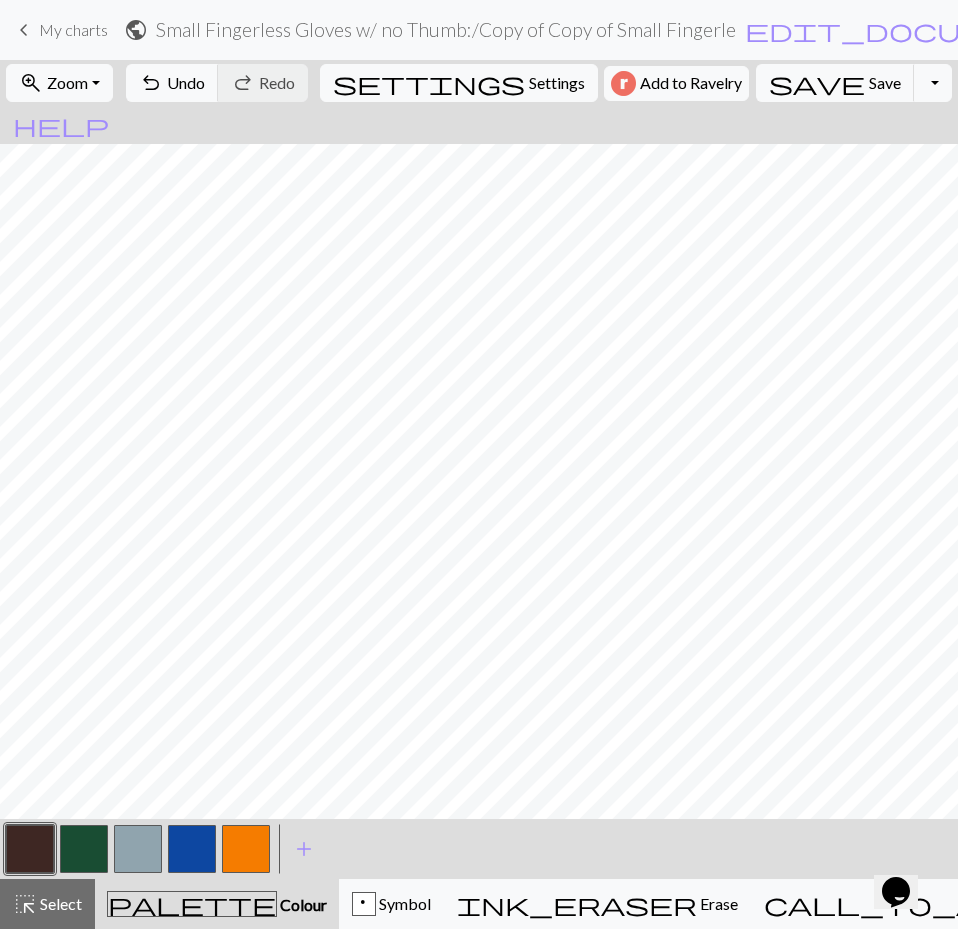 click at bounding box center (30, 849) 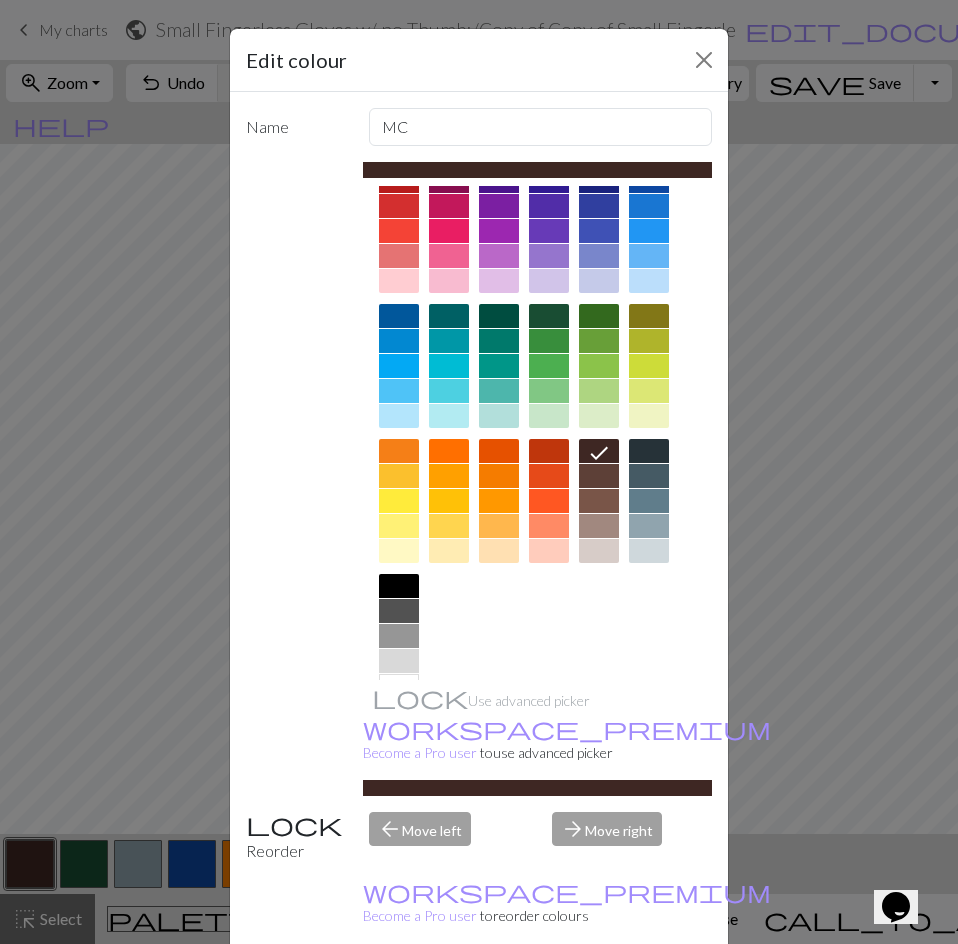 scroll, scrollTop: 74, scrollLeft: 0, axis: vertical 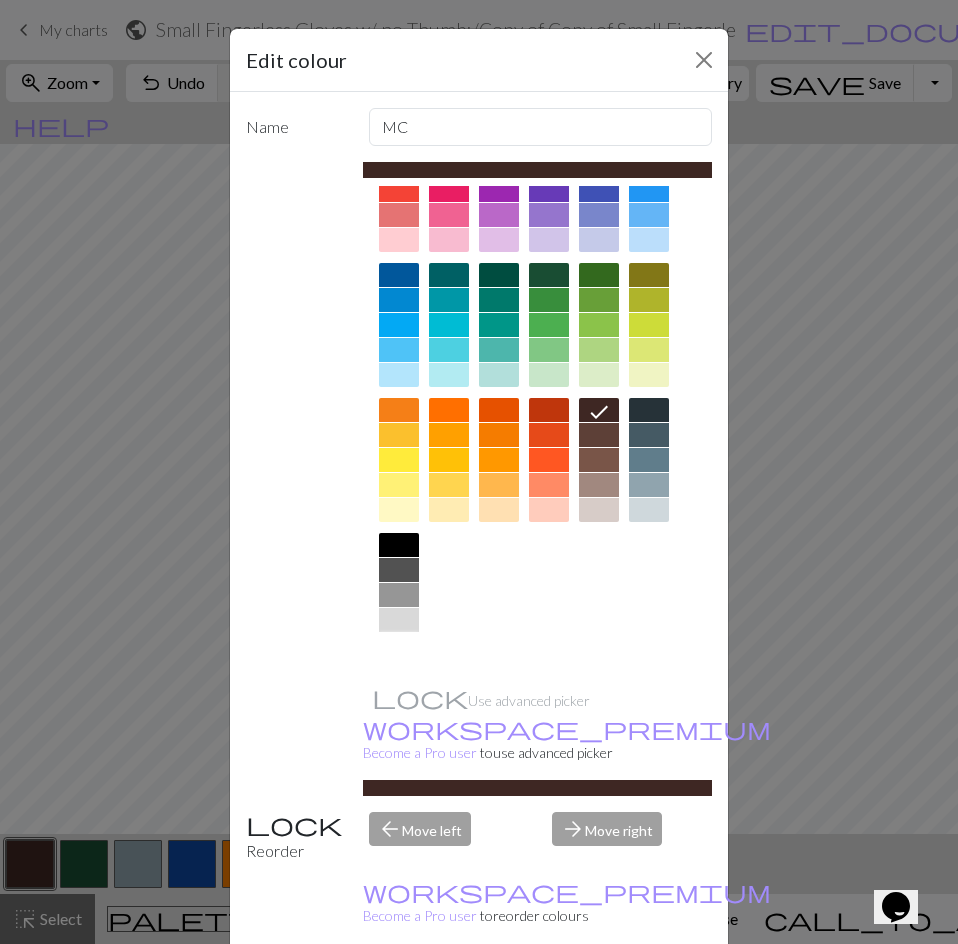 click at bounding box center (399, 645) 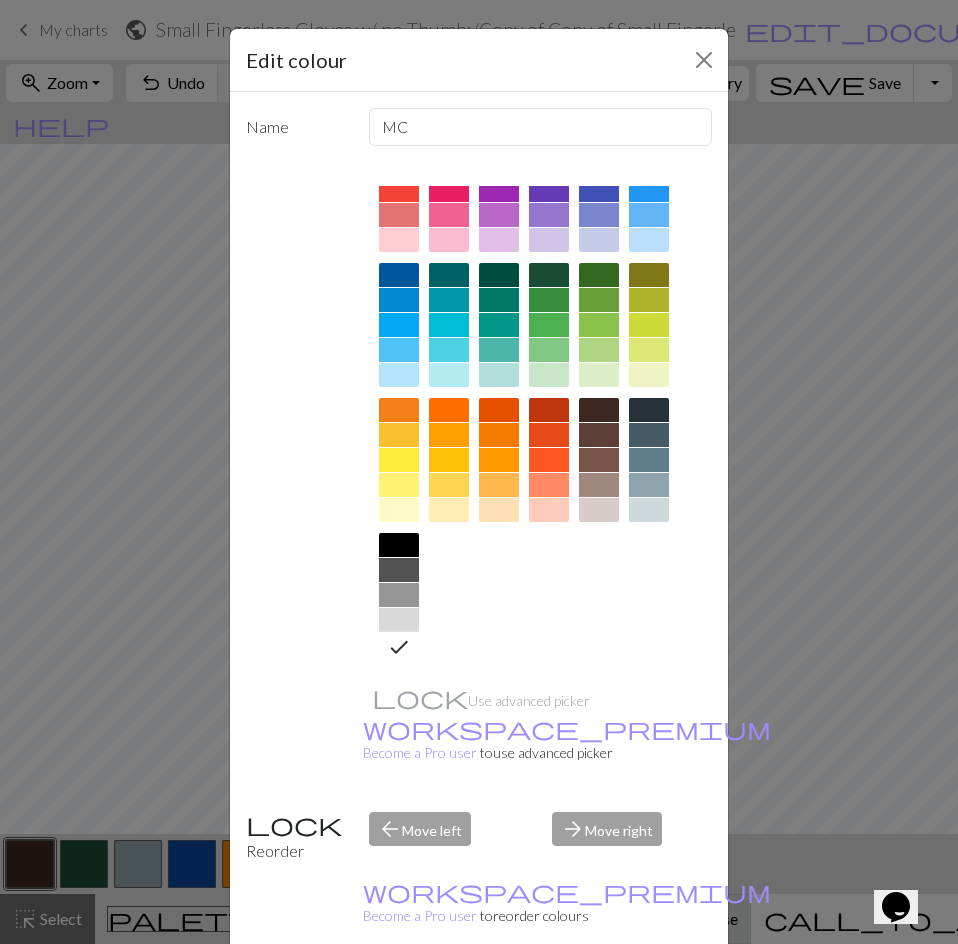 click on "Done" at bounding box center (599, 995) 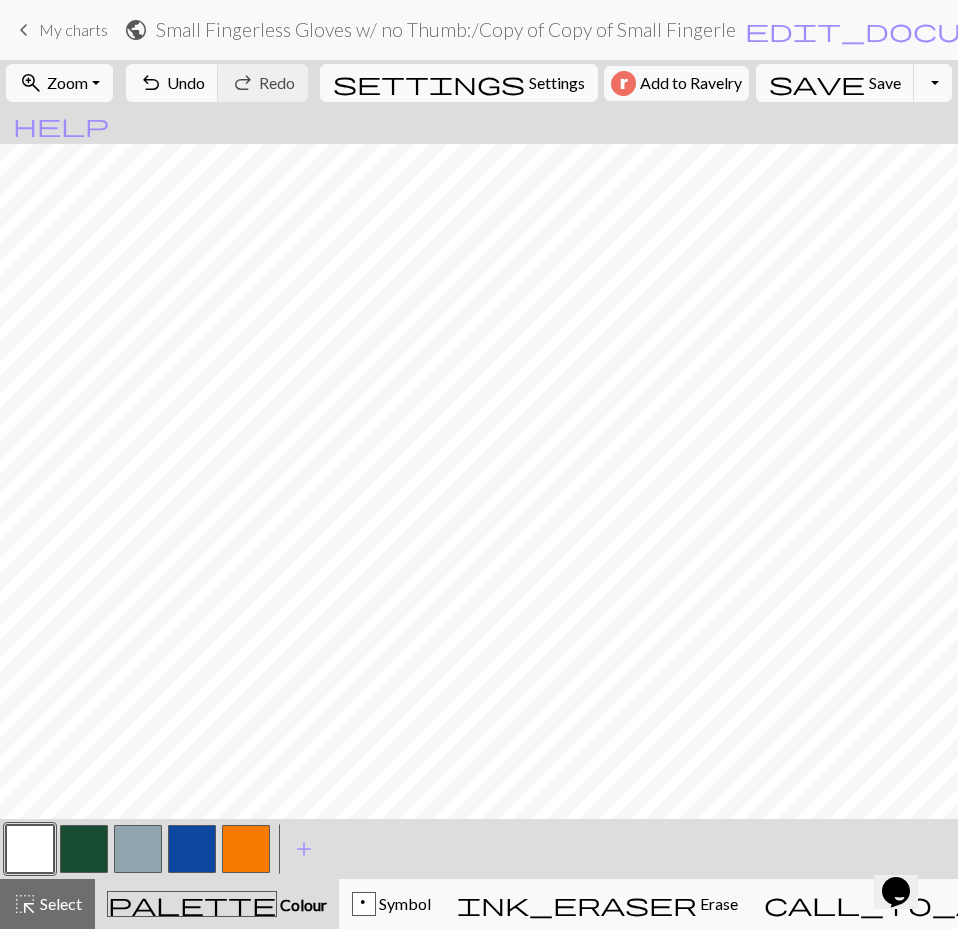 click at bounding box center (84, 849) 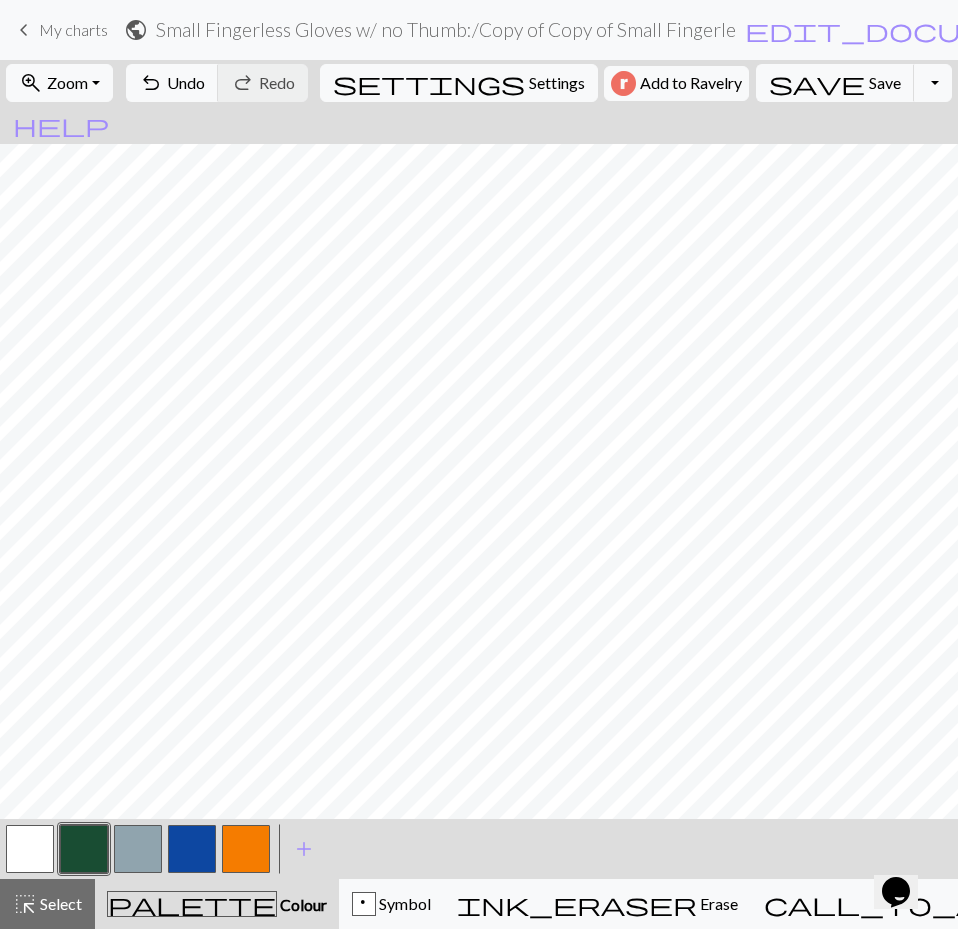click at bounding box center (84, 849) 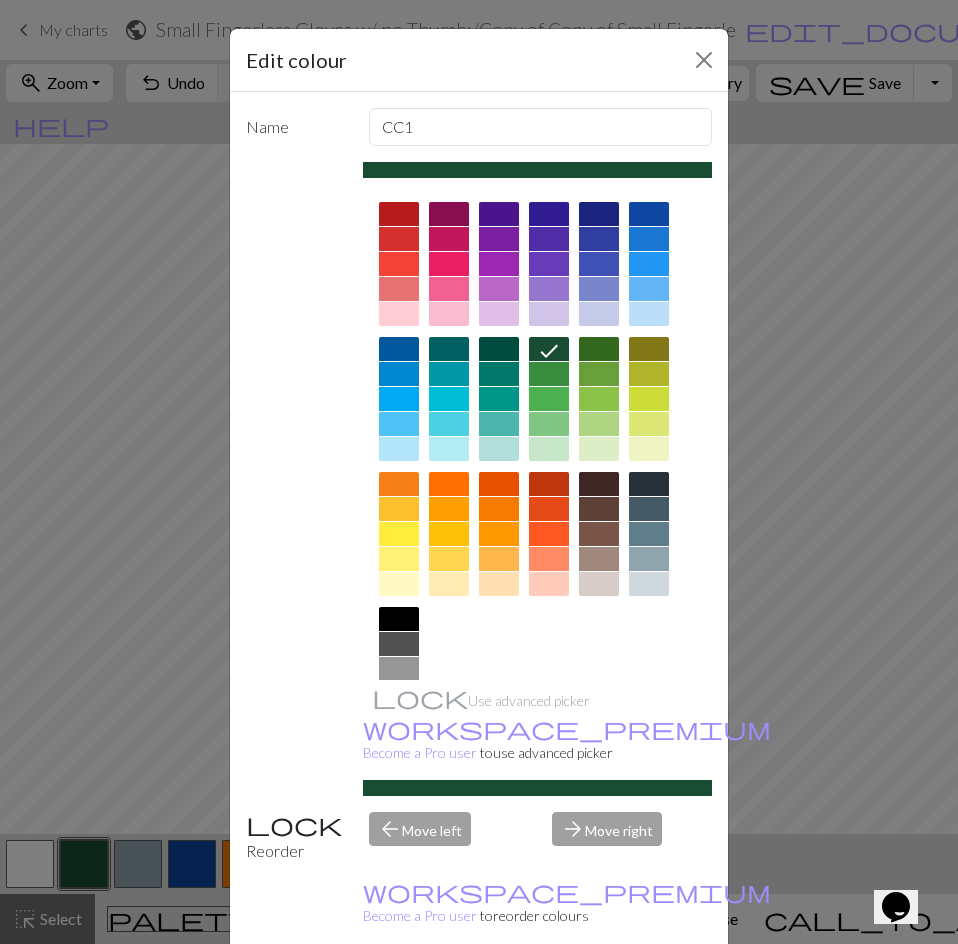 click at bounding box center (599, 484) 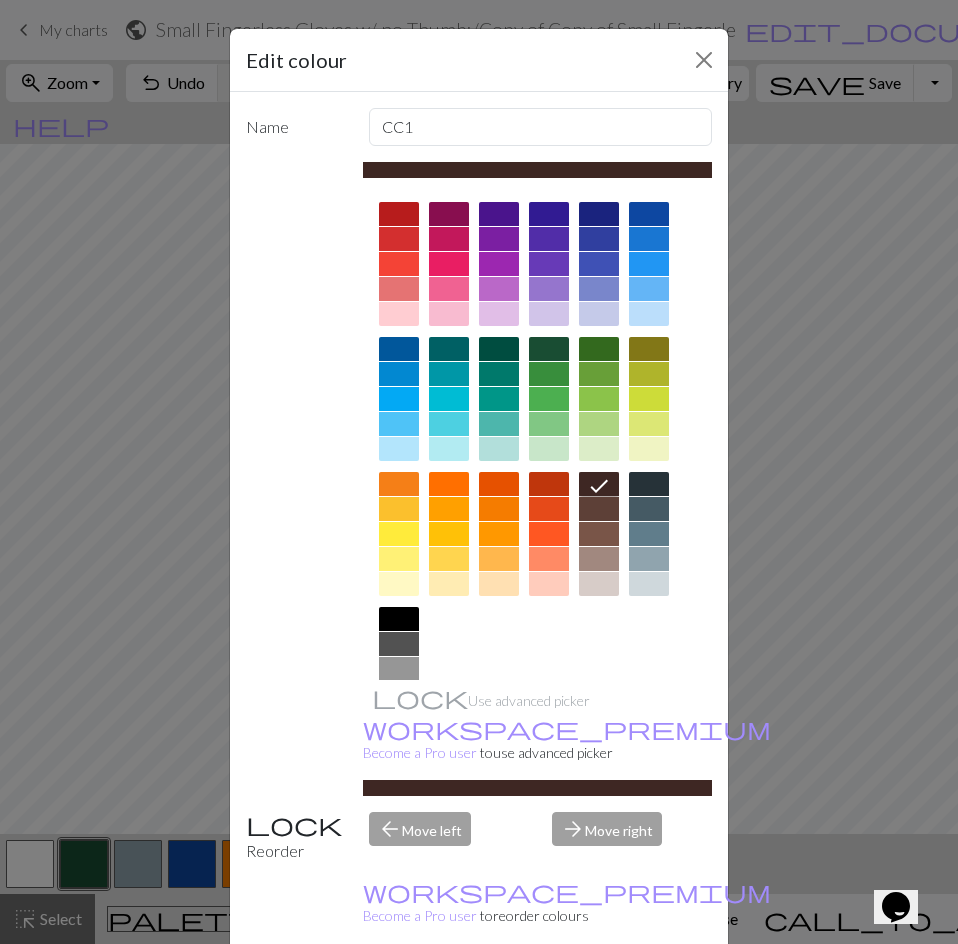 click on "Done" at bounding box center (599, 995) 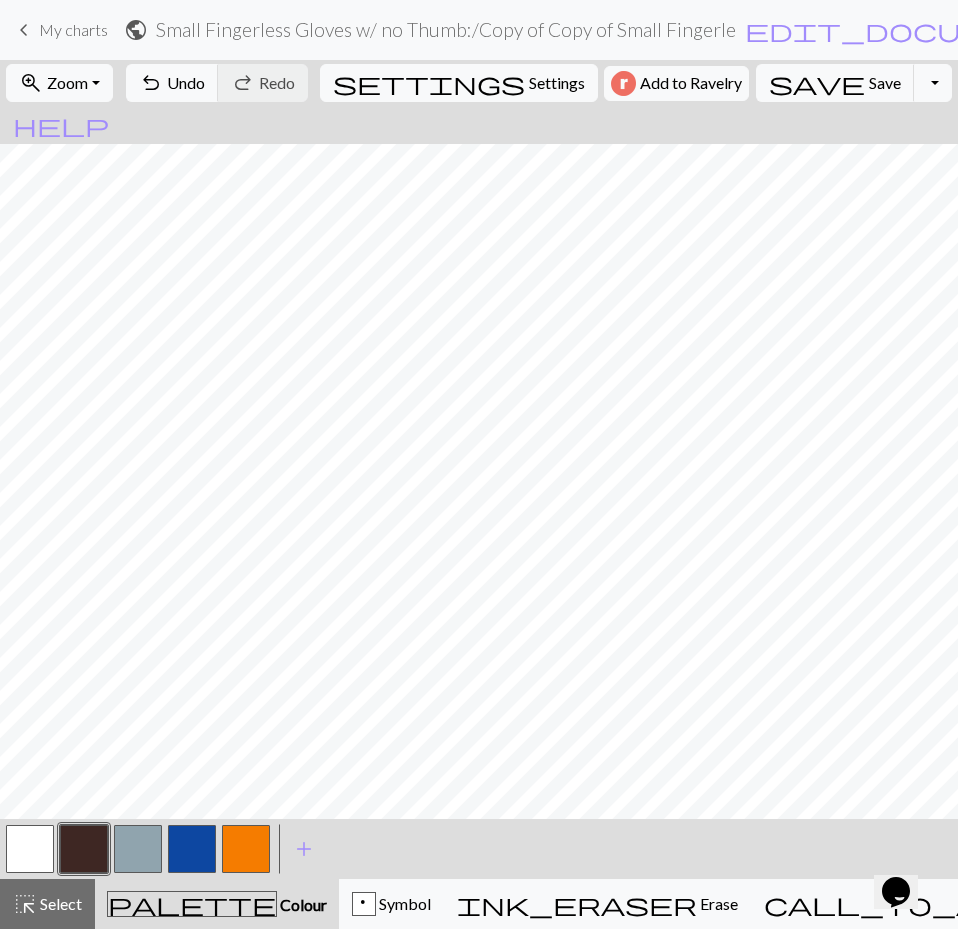 click at bounding box center [84, 849] 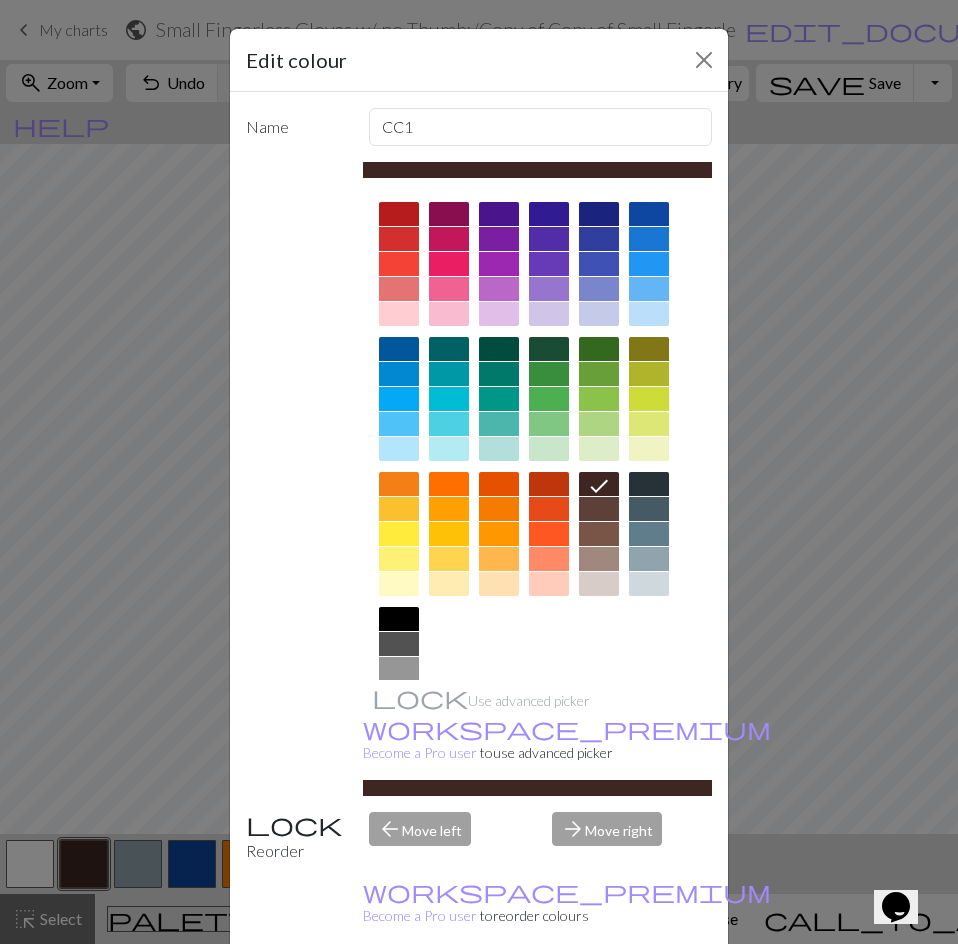 click at bounding box center (549, 349) 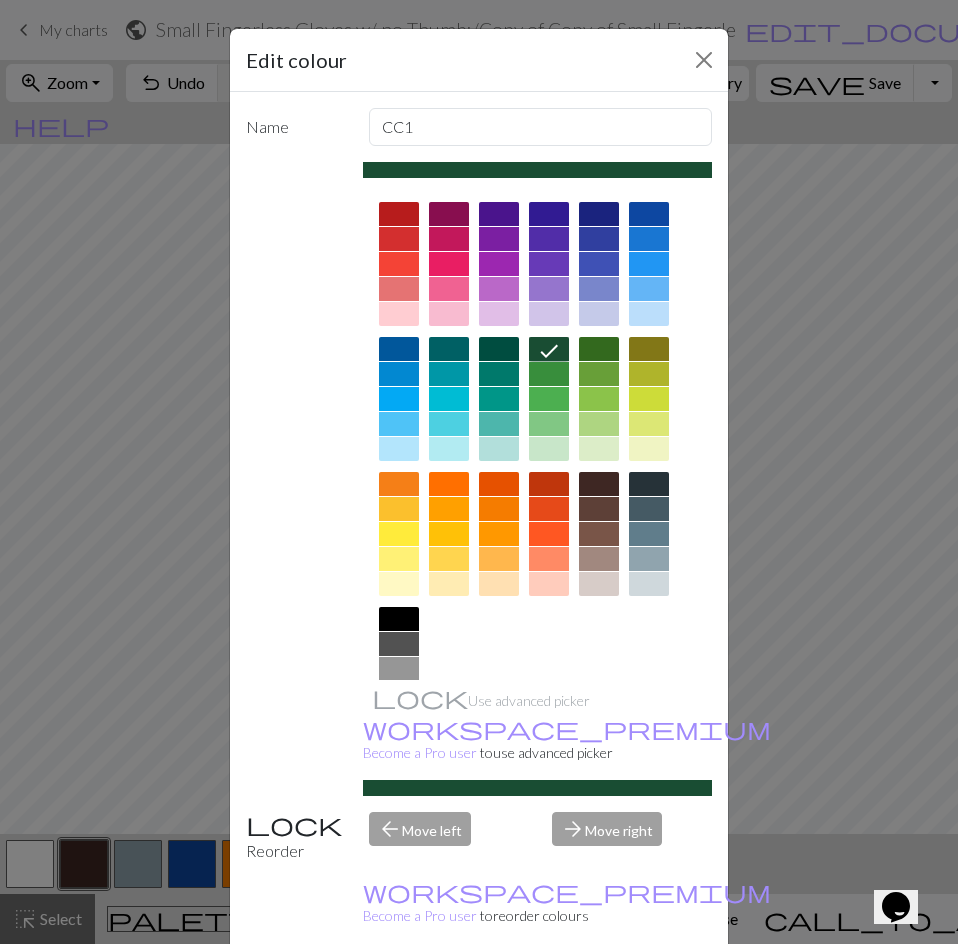 click on "Done" at bounding box center (599, 995) 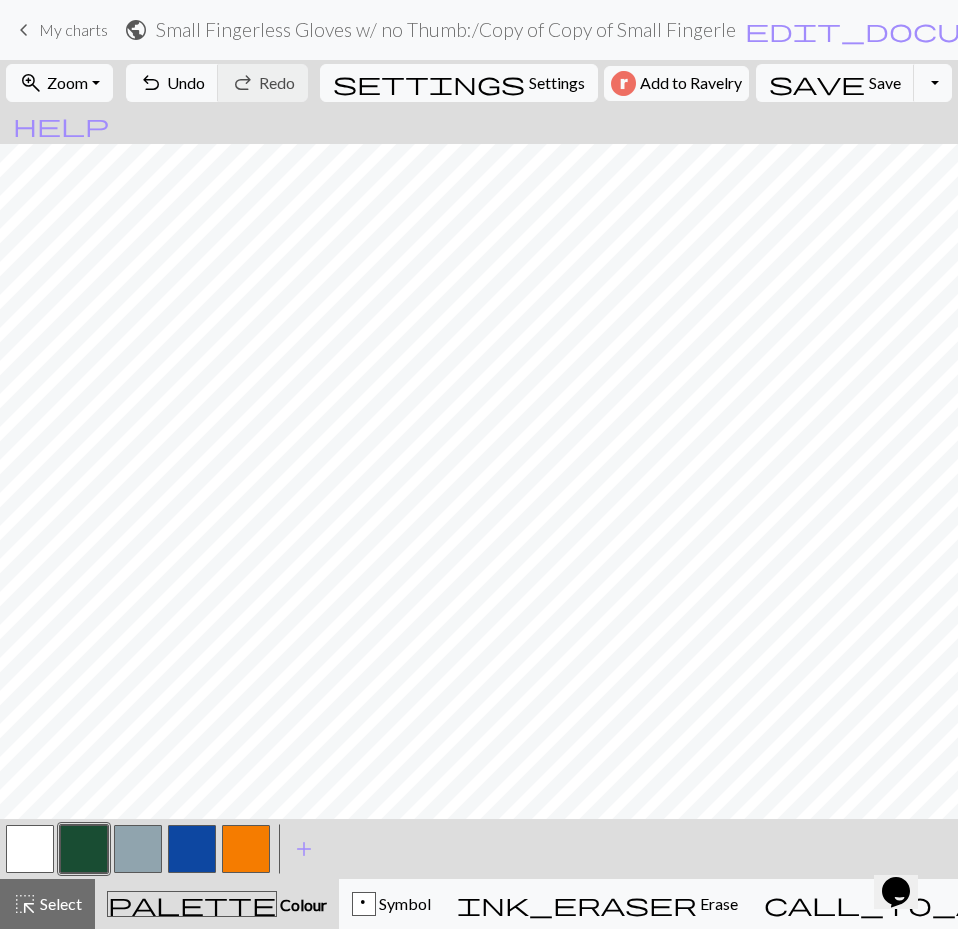 click at bounding box center (30, 849) 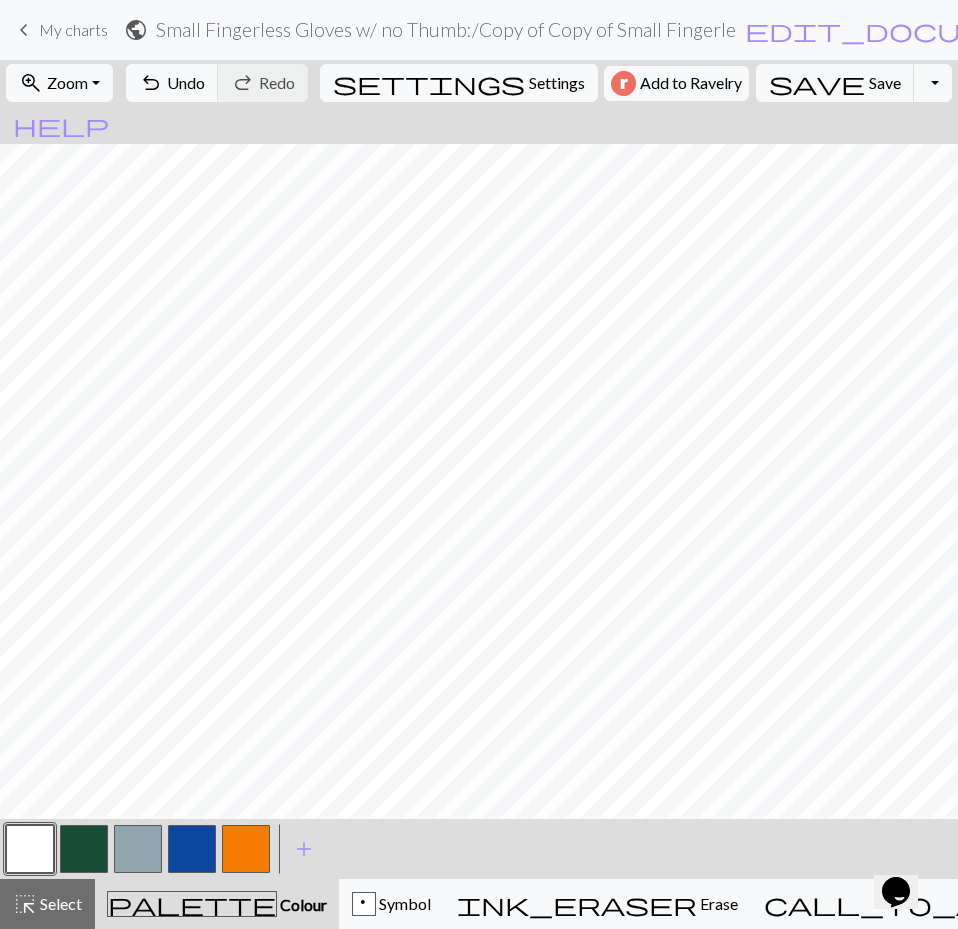 click at bounding box center [30, 849] 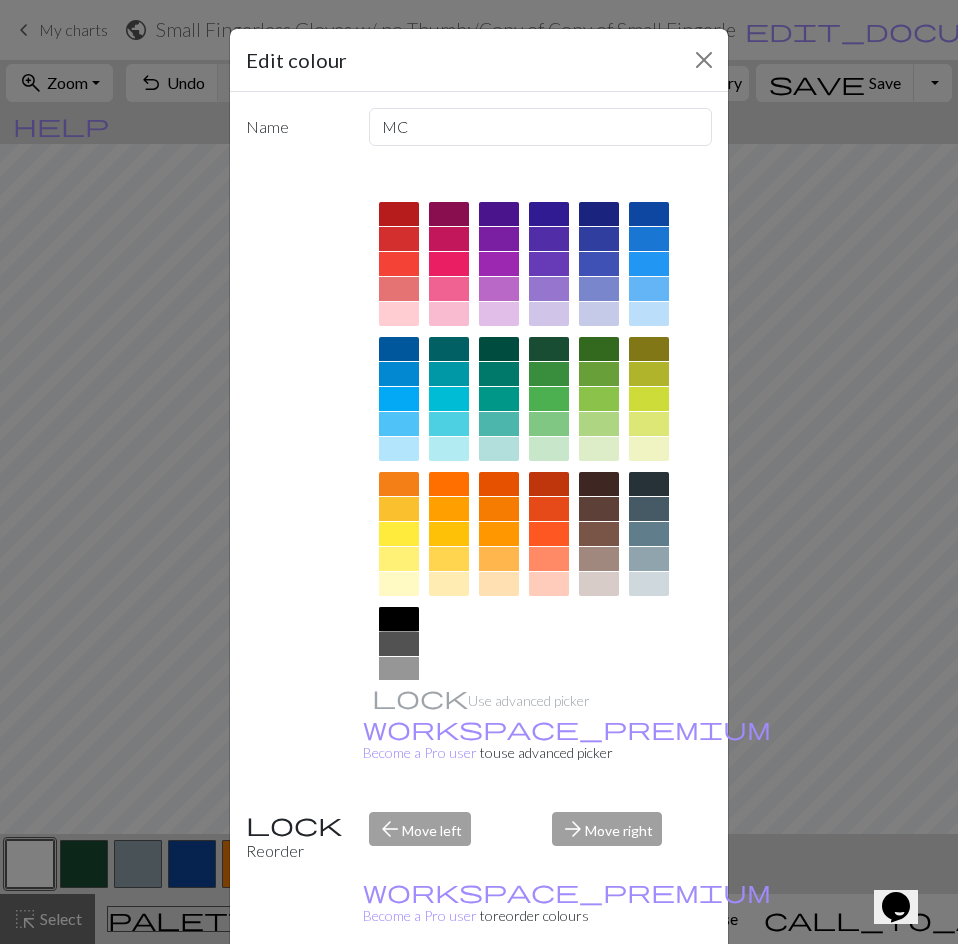 click at bounding box center (399, 619) 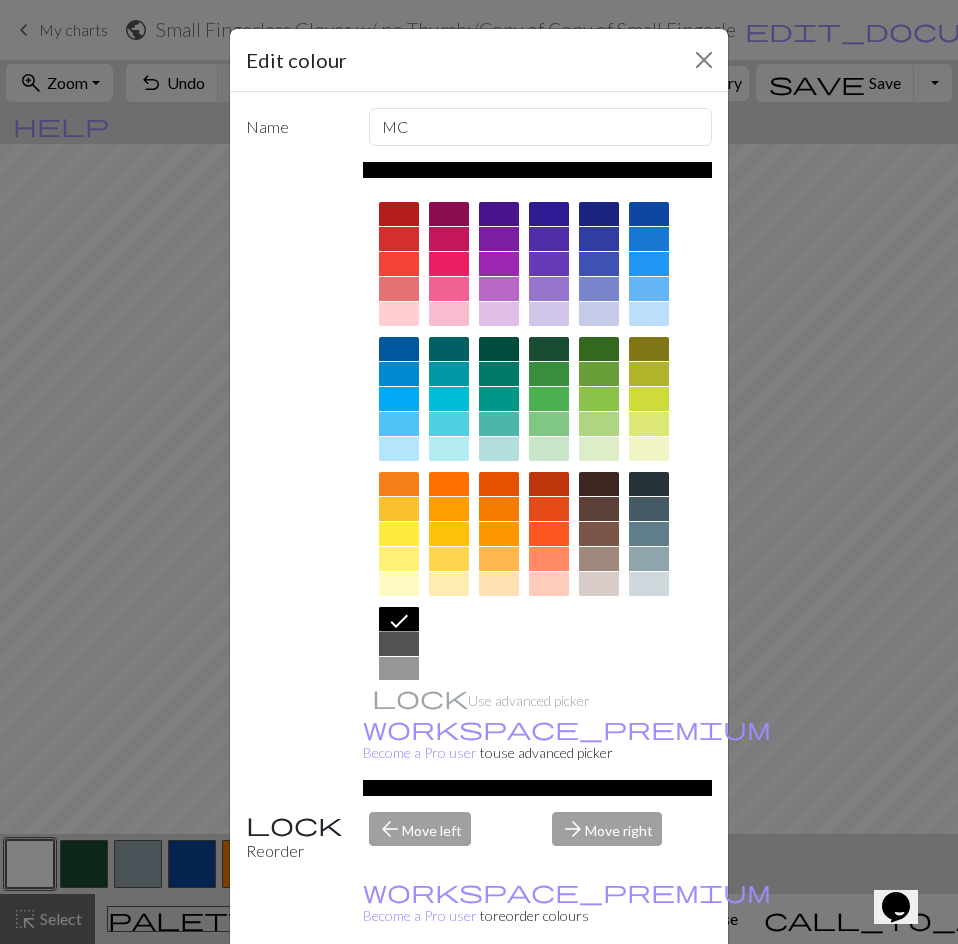 click on "Done" at bounding box center [599, 995] 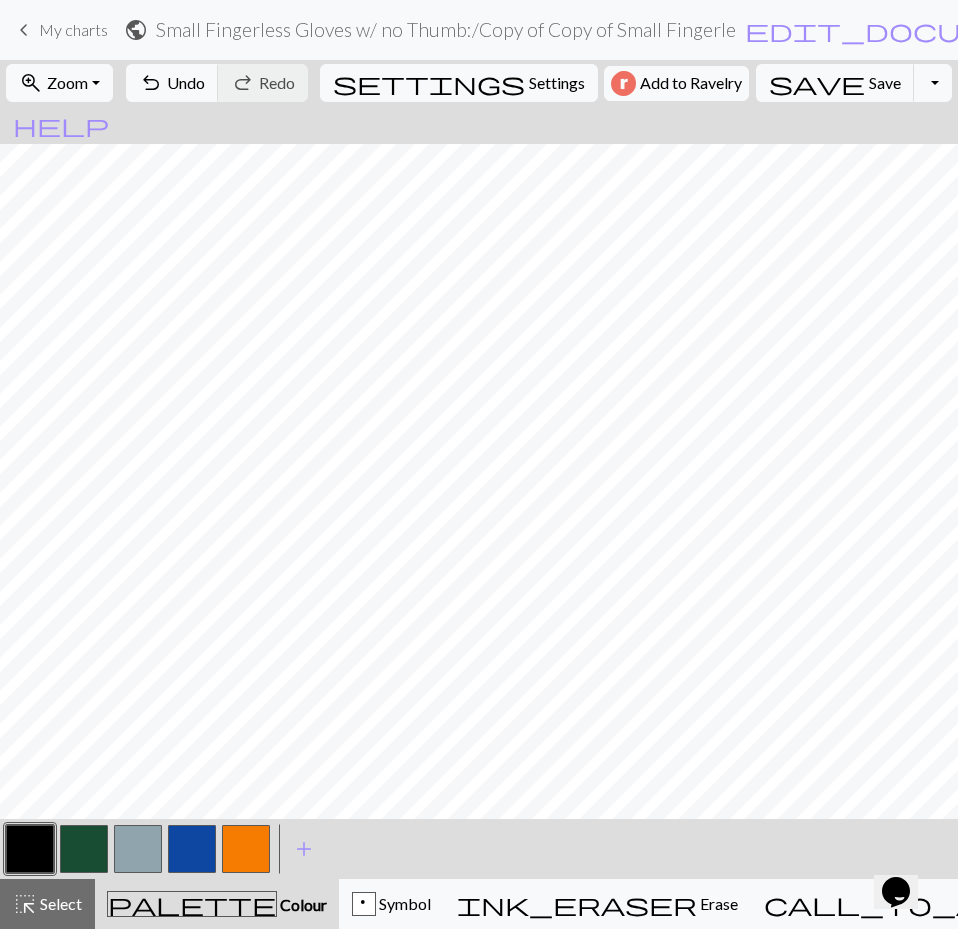 click at bounding box center (84, 849) 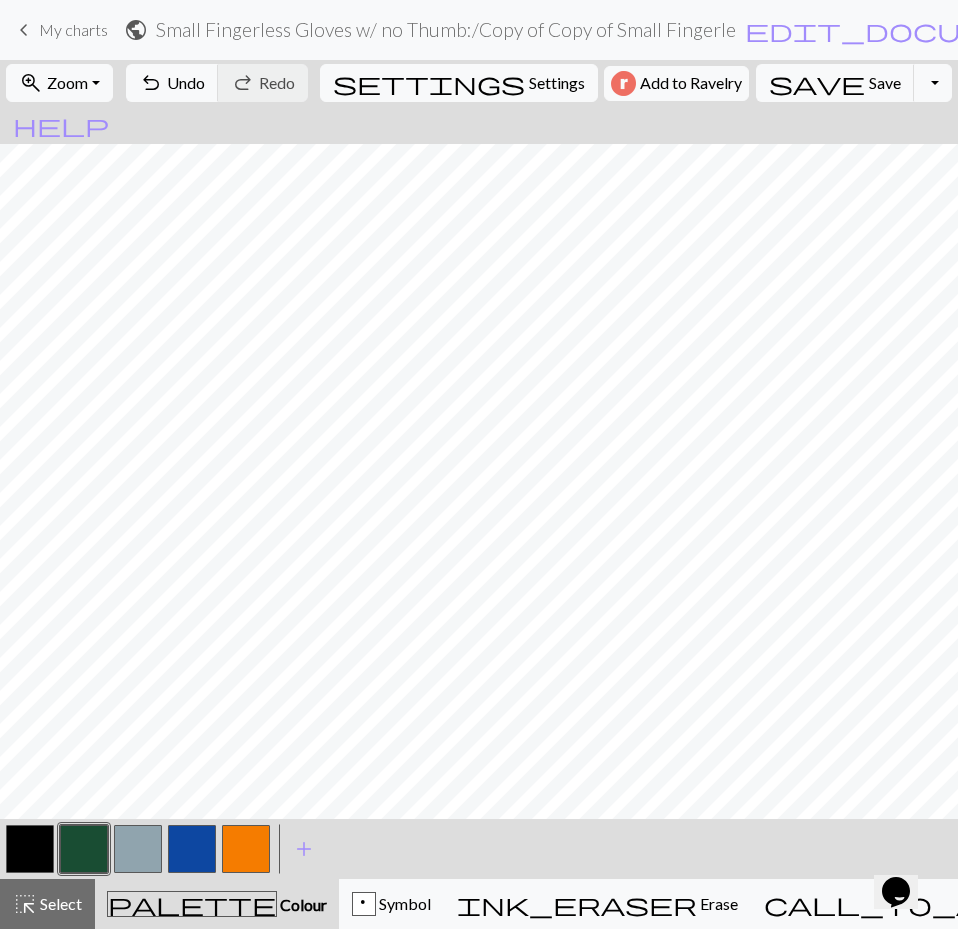click at bounding box center (84, 849) 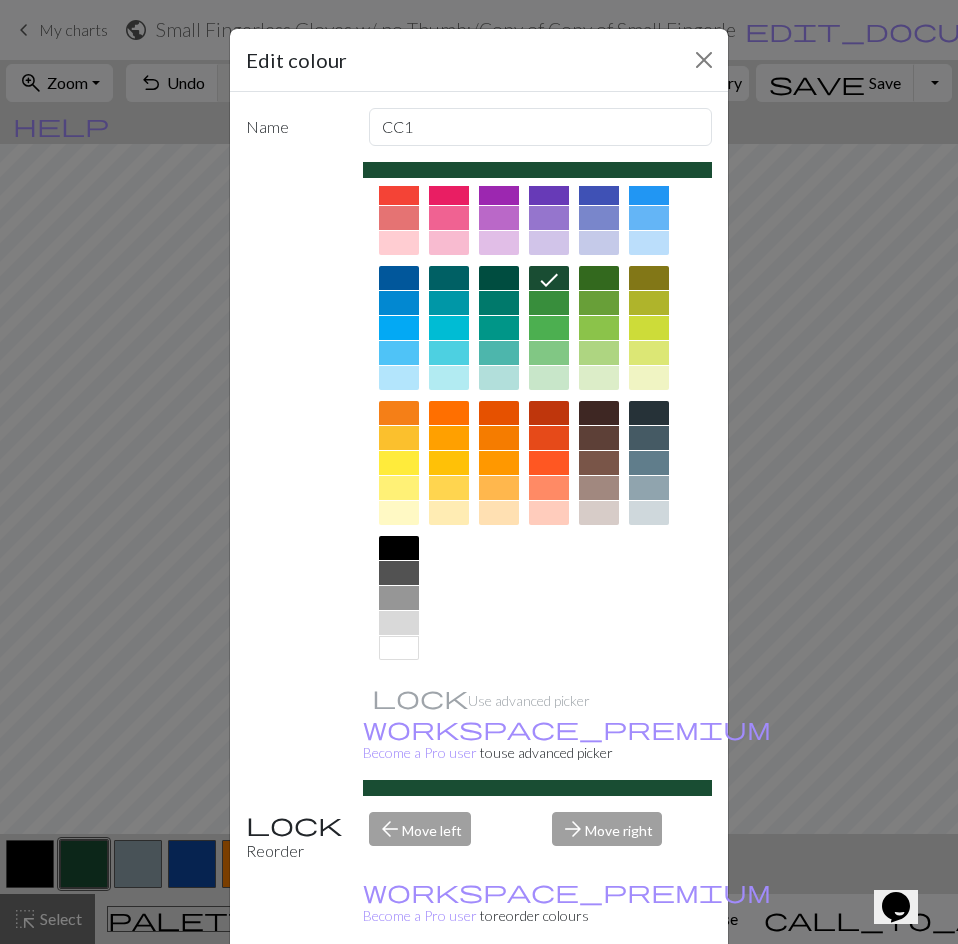 scroll, scrollTop: 74, scrollLeft: 0, axis: vertical 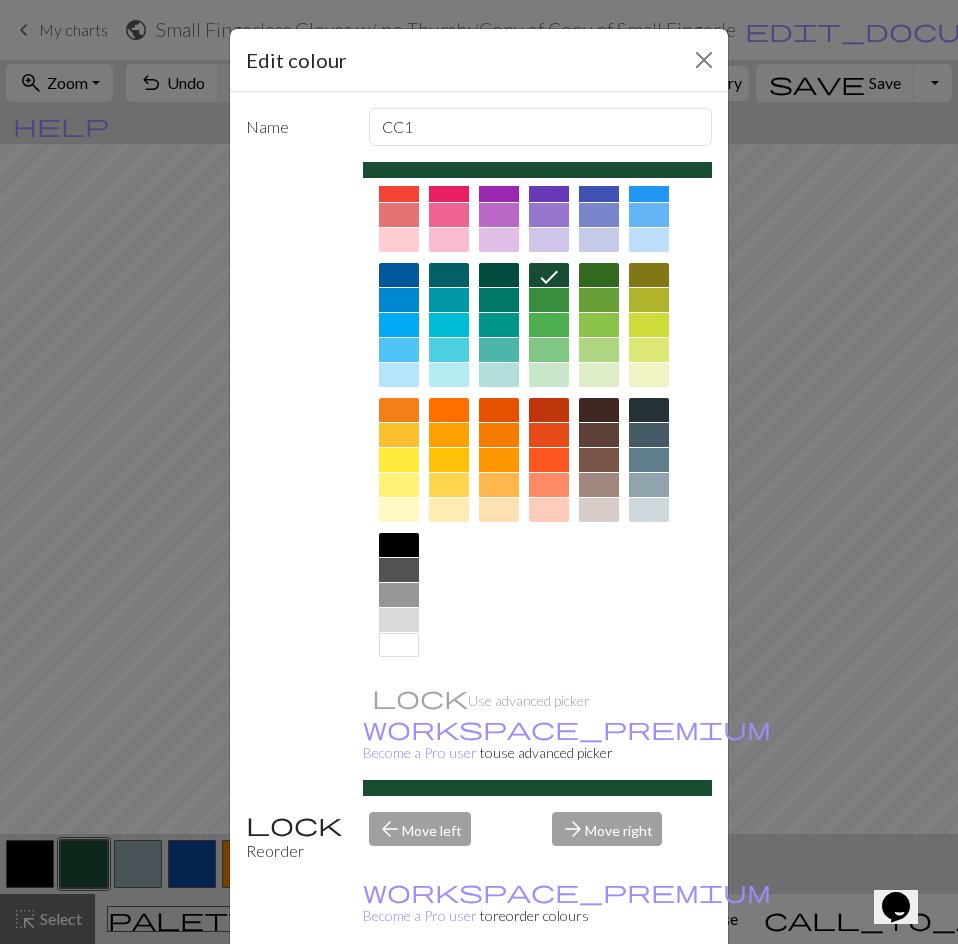 click at bounding box center [399, 620] 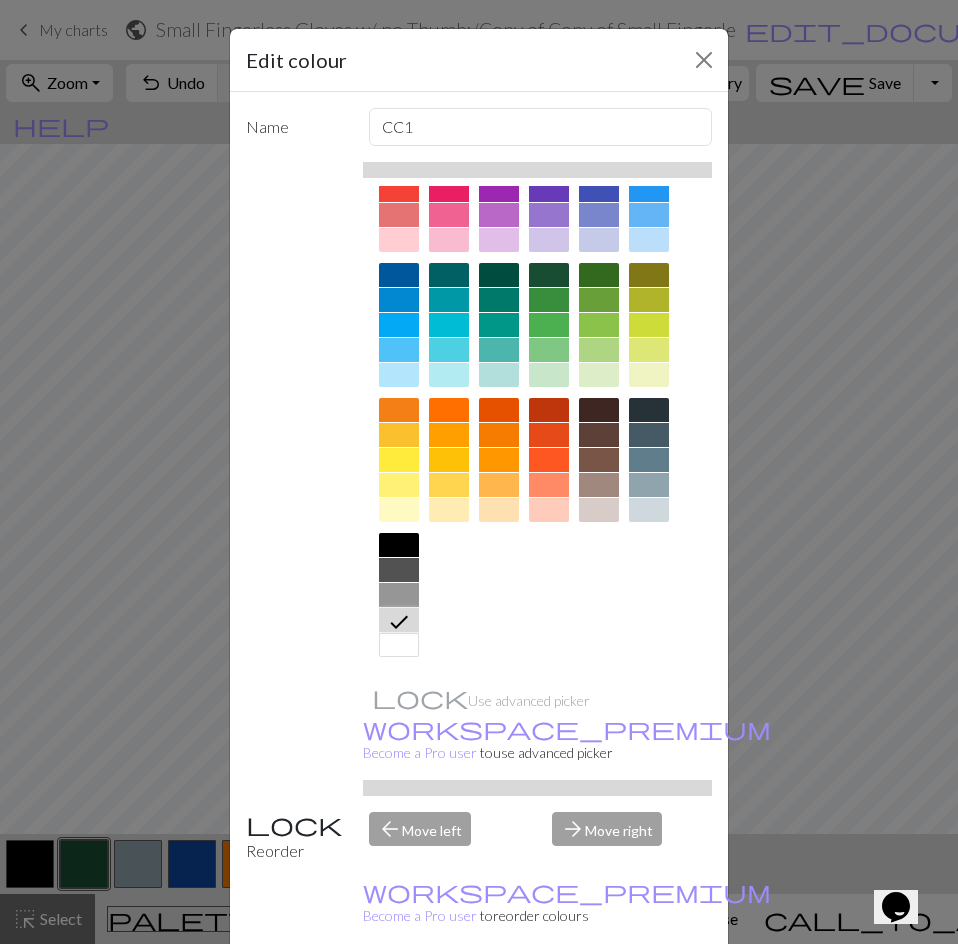 click on "Done" at bounding box center [599, 995] 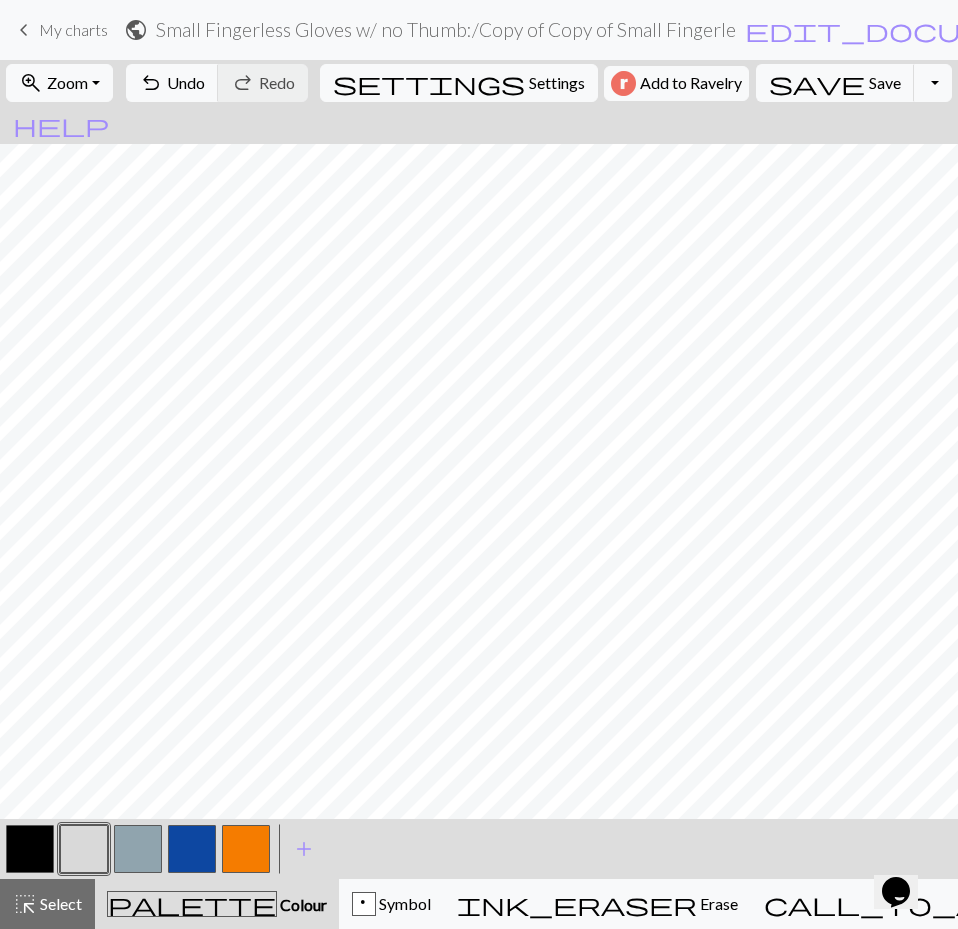 click at bounding box center [30, 849] 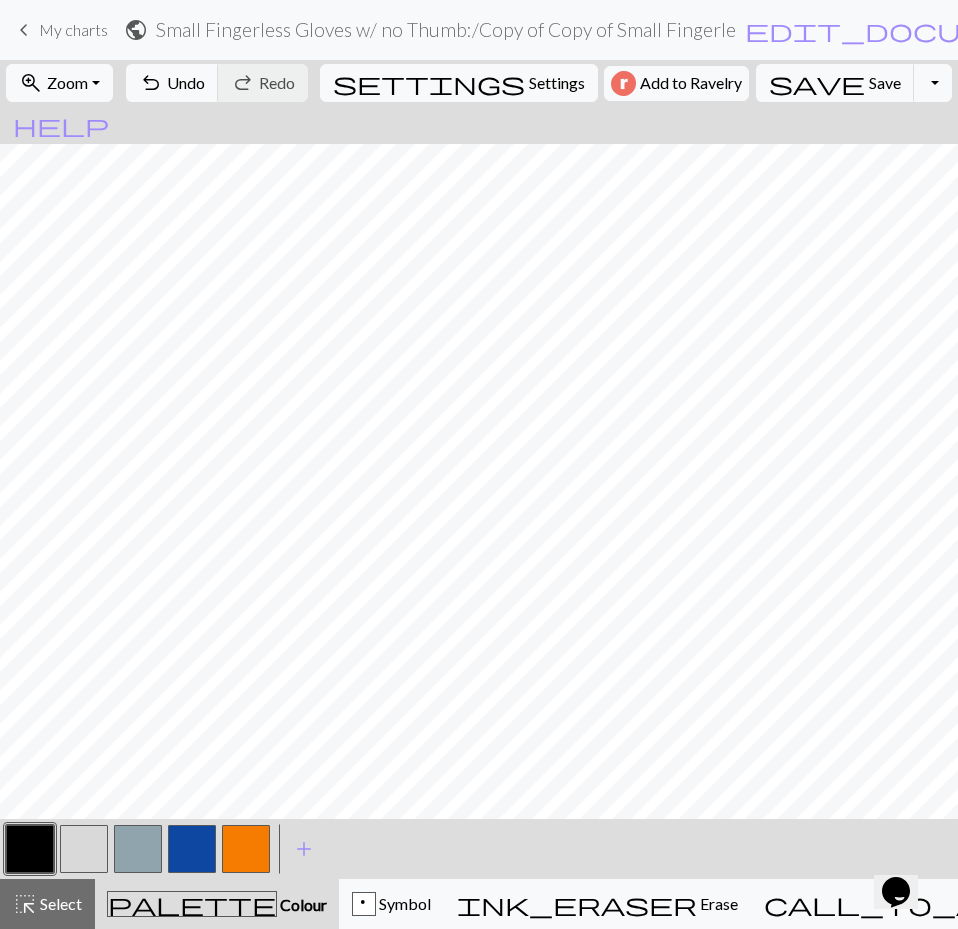 click at bounding box center (30, 849) 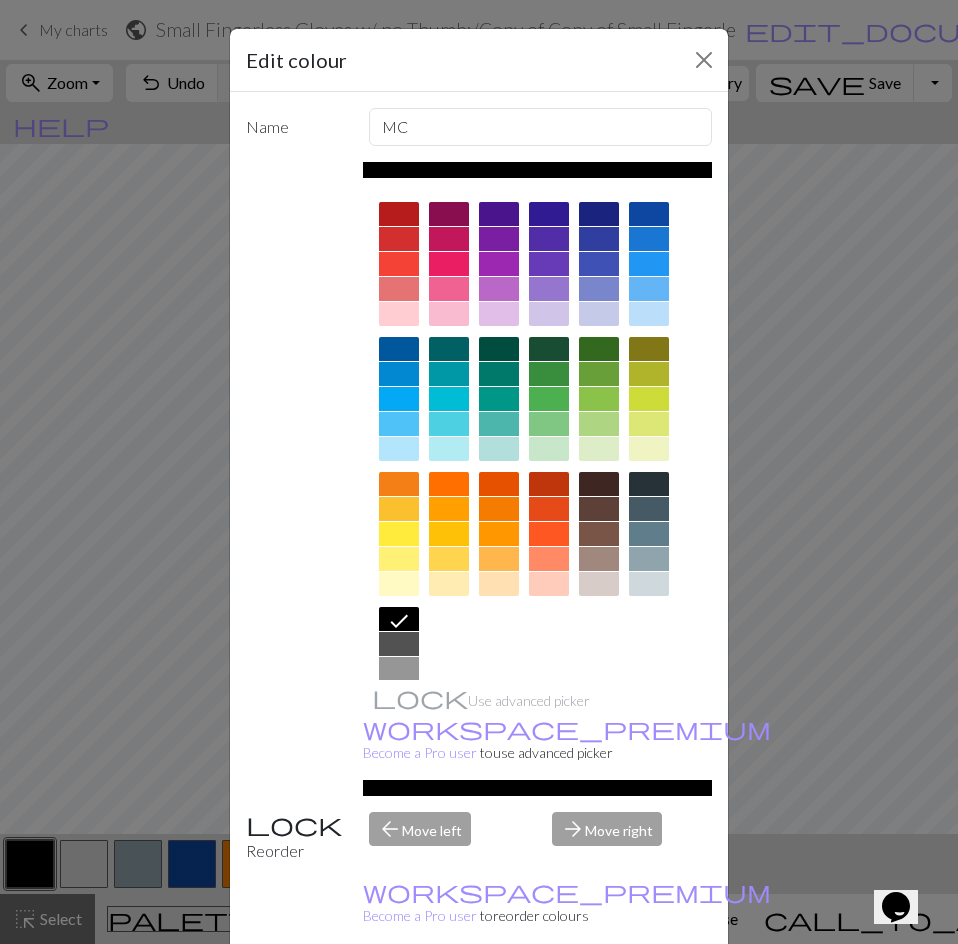 click at bounding box center [499, 484] 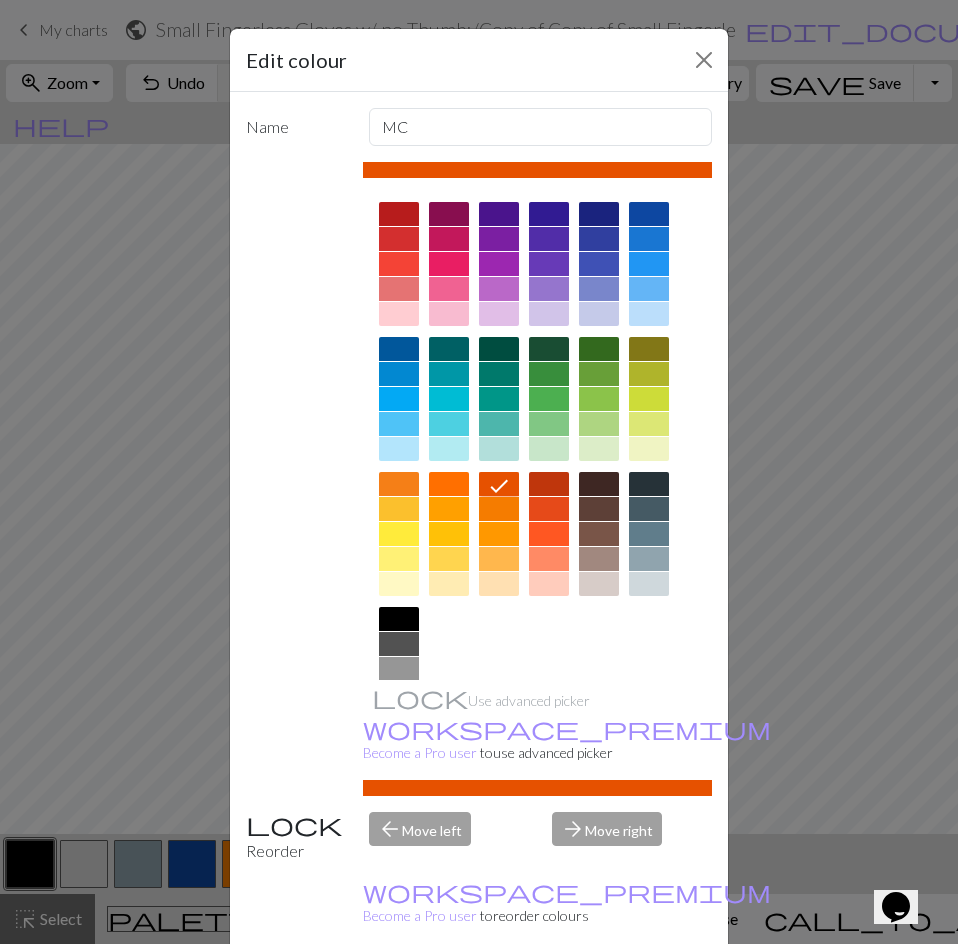 click on "Done" at bounding box center [599, 995] 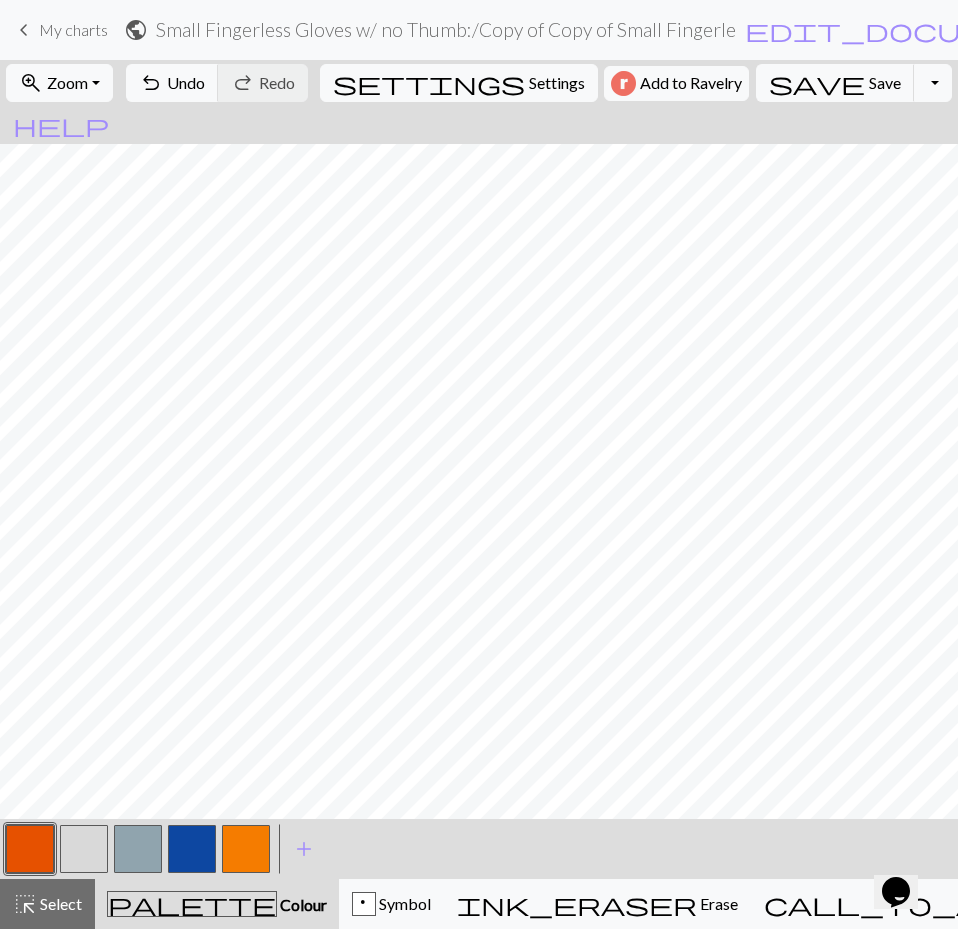 click at bounding box center (192, 849) 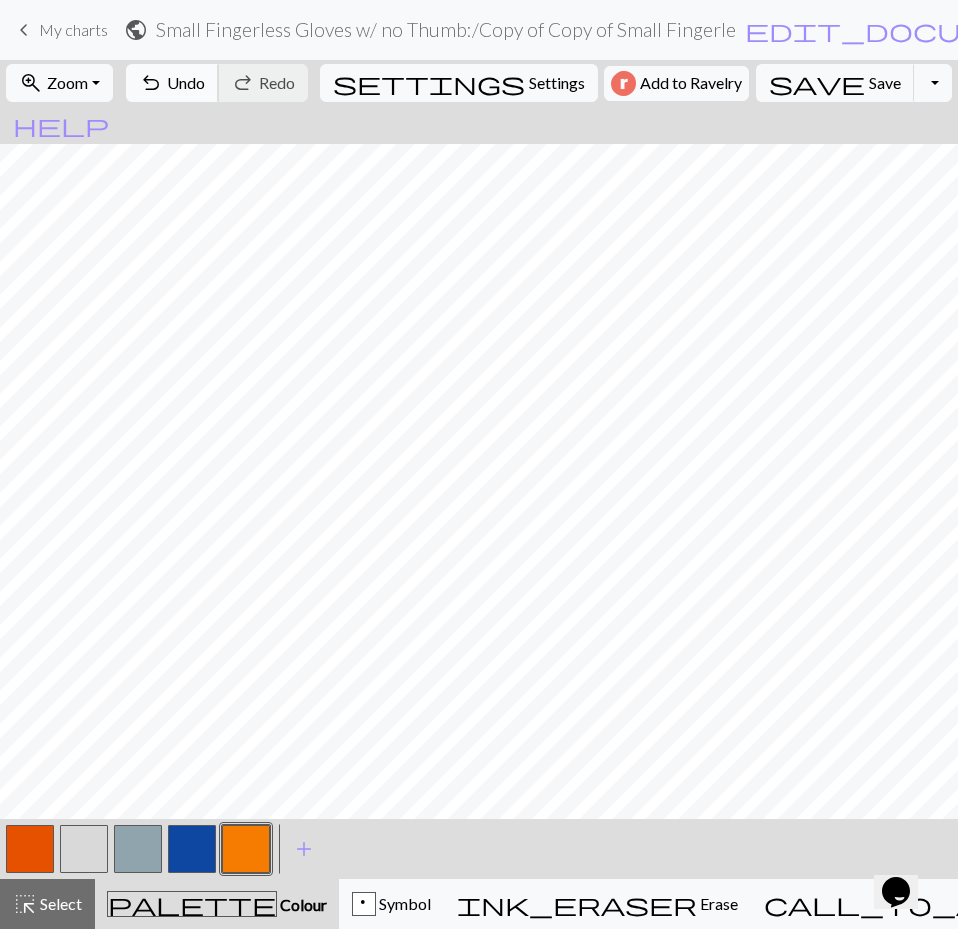click on "undo Undo Undo" at bounding box center [172, 83] 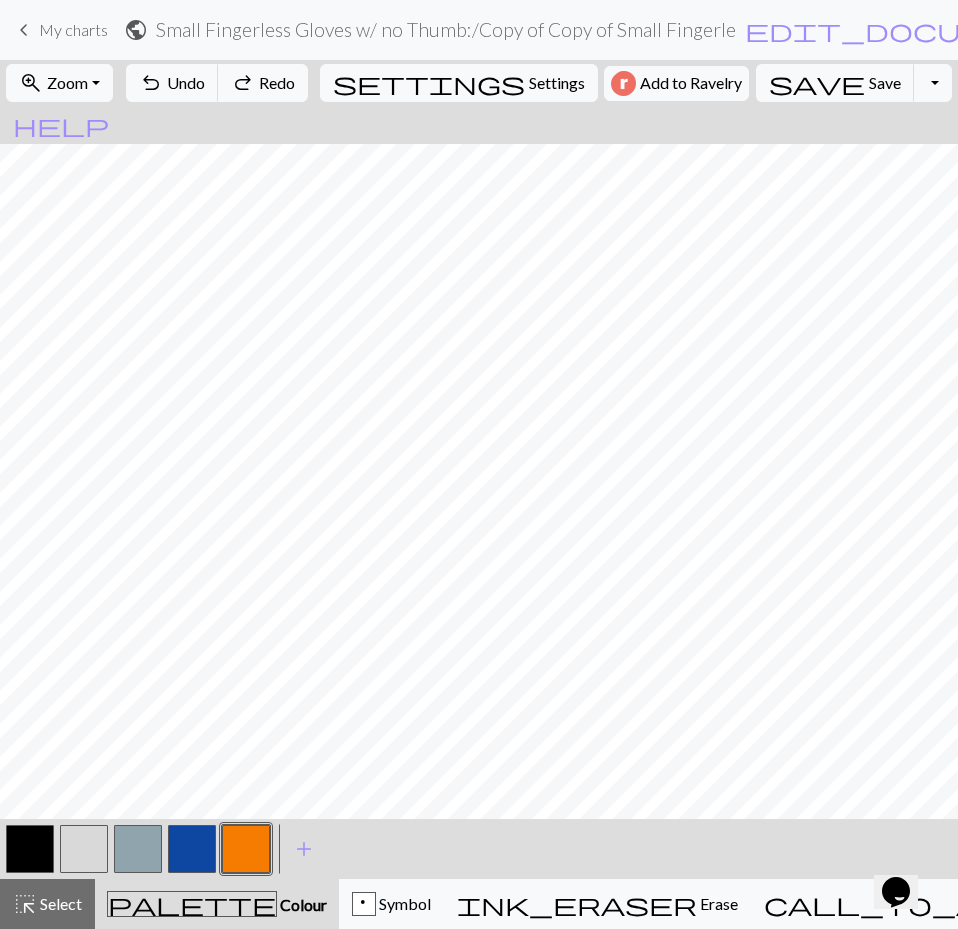 click at bounding box center [30, 849] 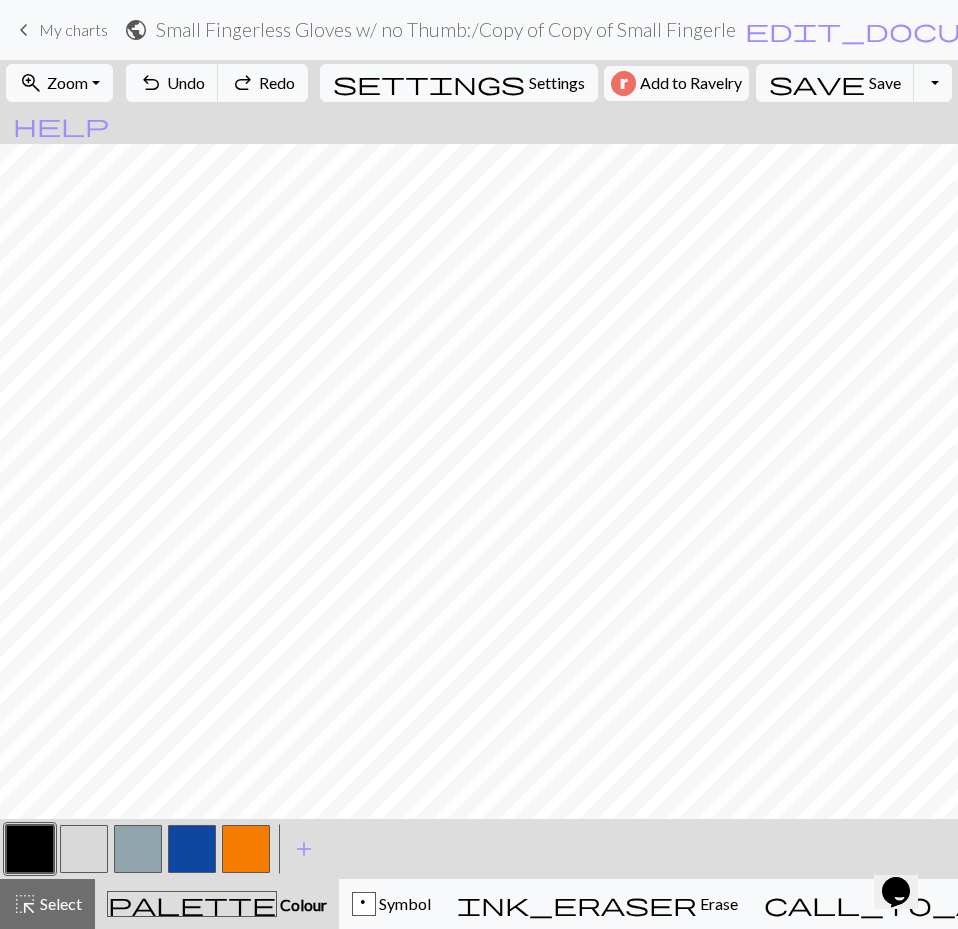 click at bounding box center [30, 849] 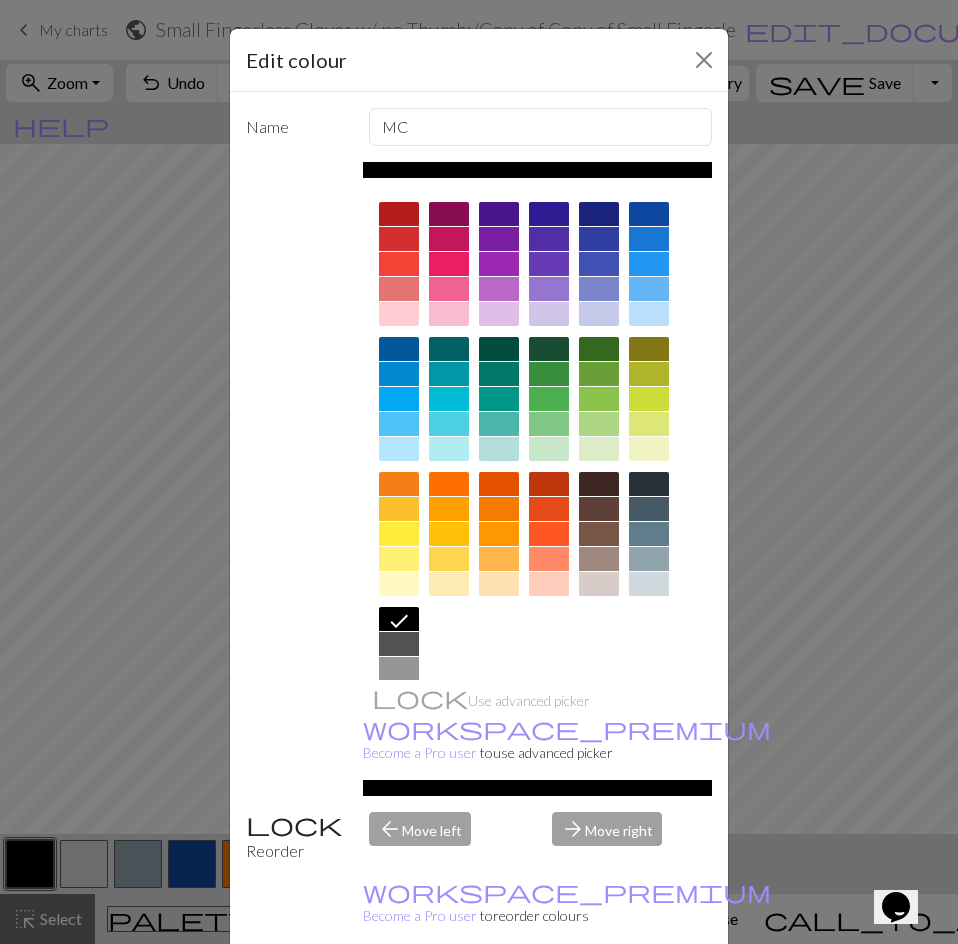 click on "Cancel" at bounding box center (675, 995) 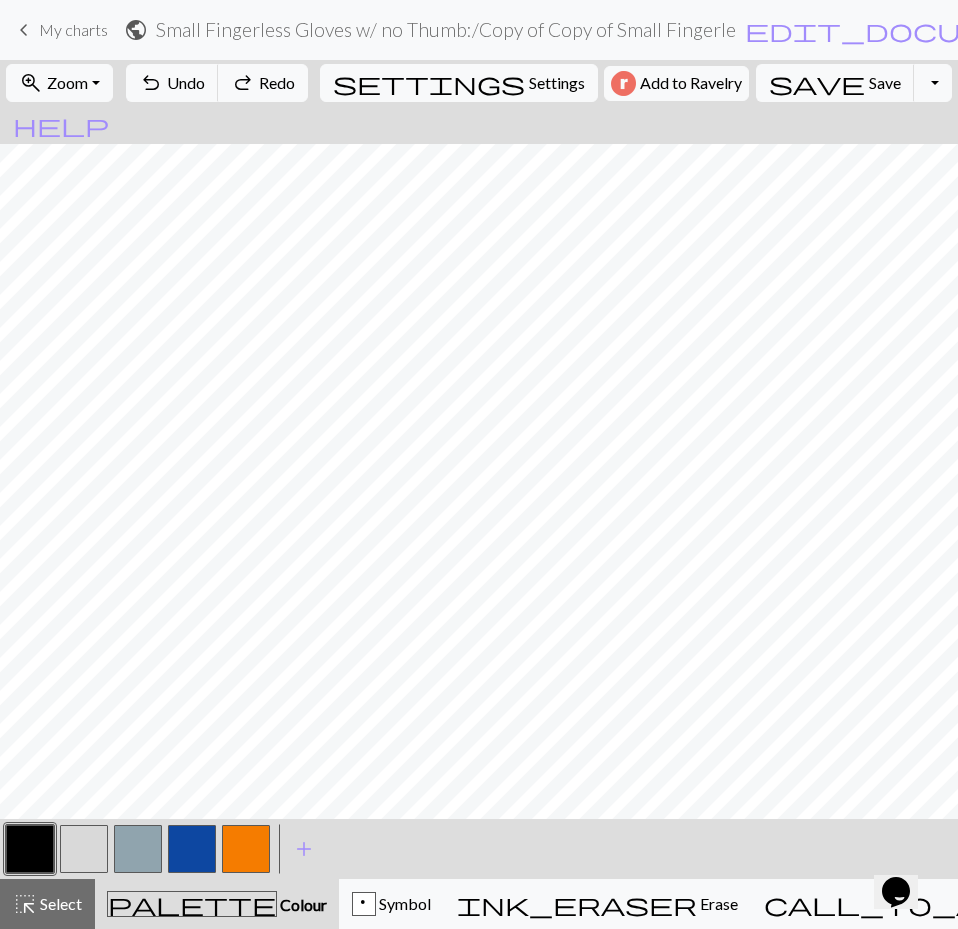 click at bounding box center [246, 849] 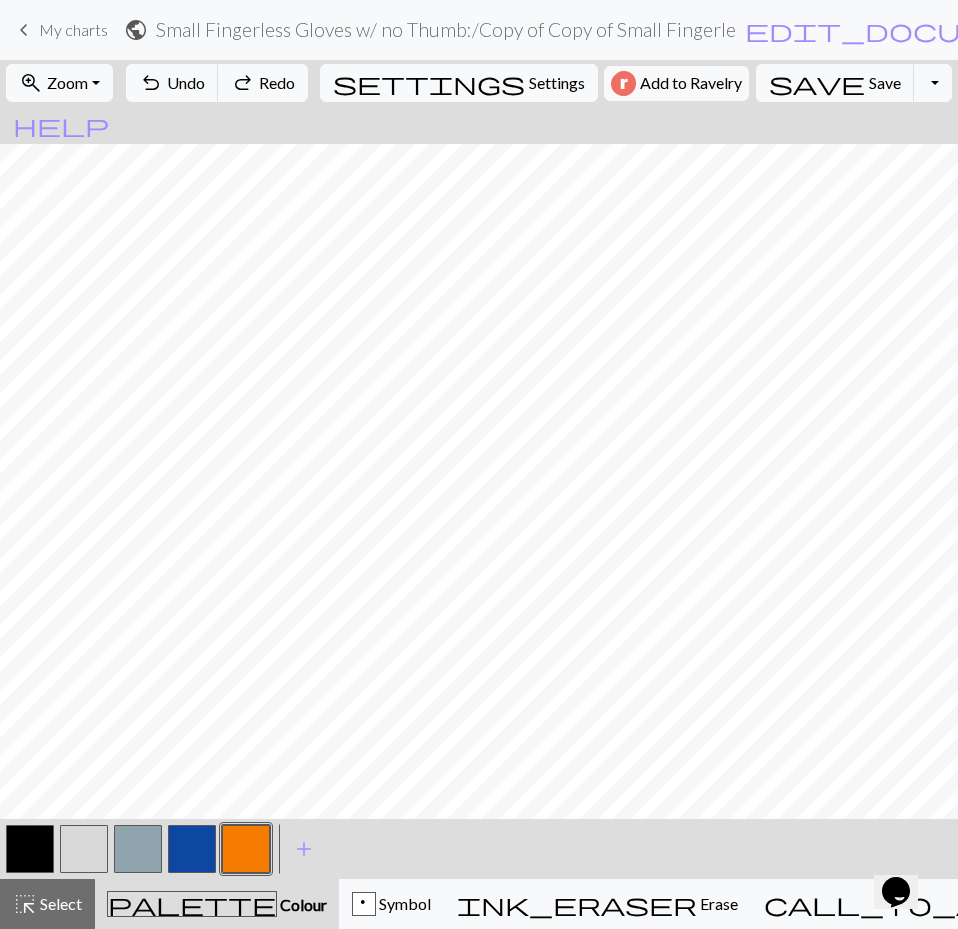 click at bounding box center (246, 849) 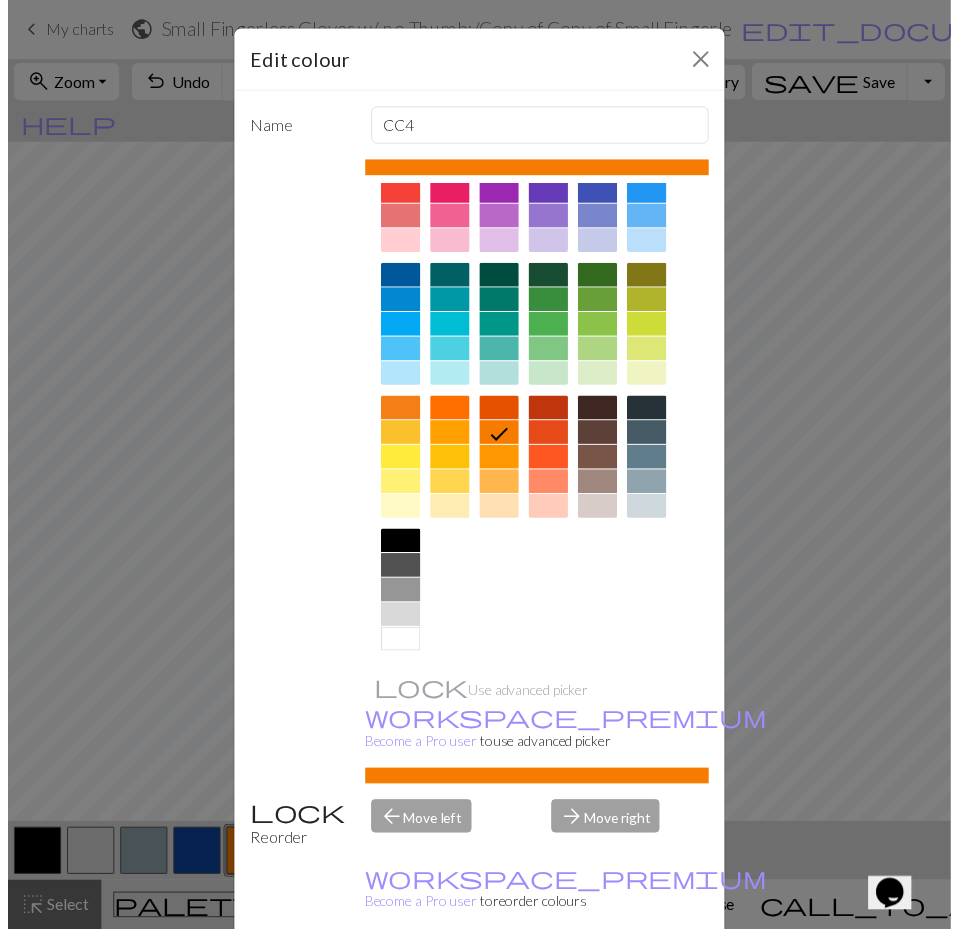 scroll, scrollTop: 74, scrollLeft: 0, axis: vertical 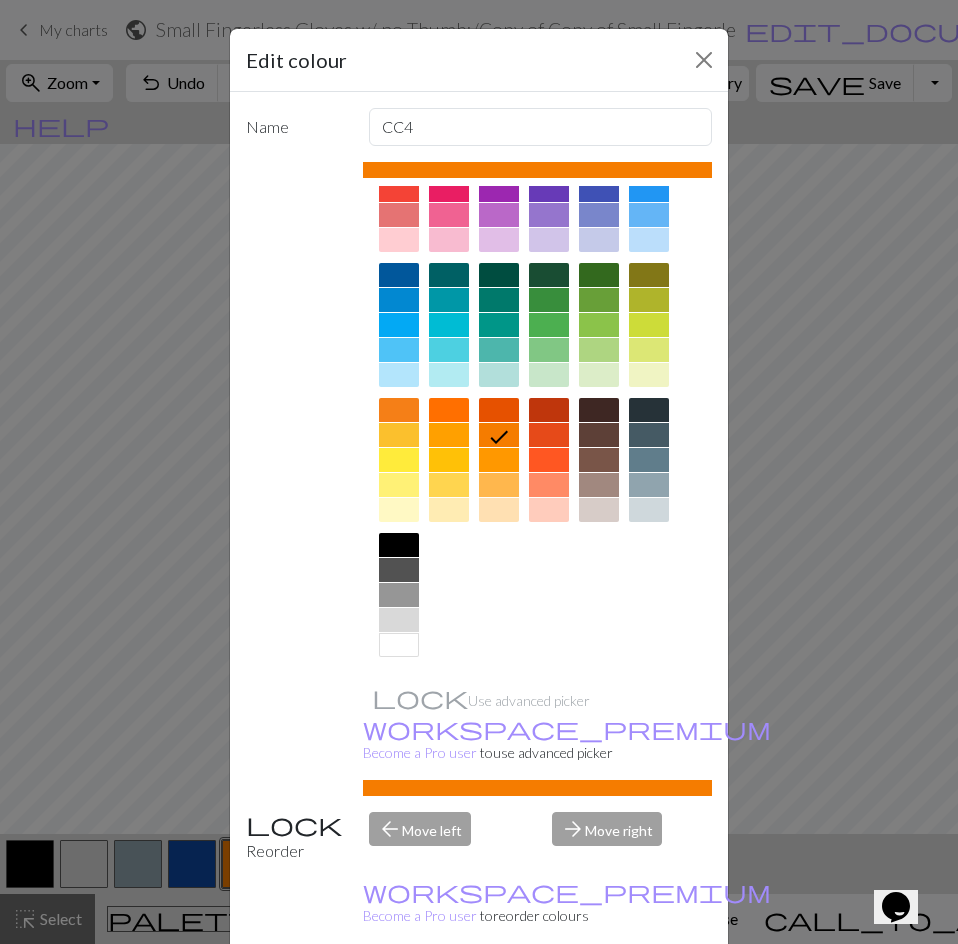 click at bounding box center (399, 620) 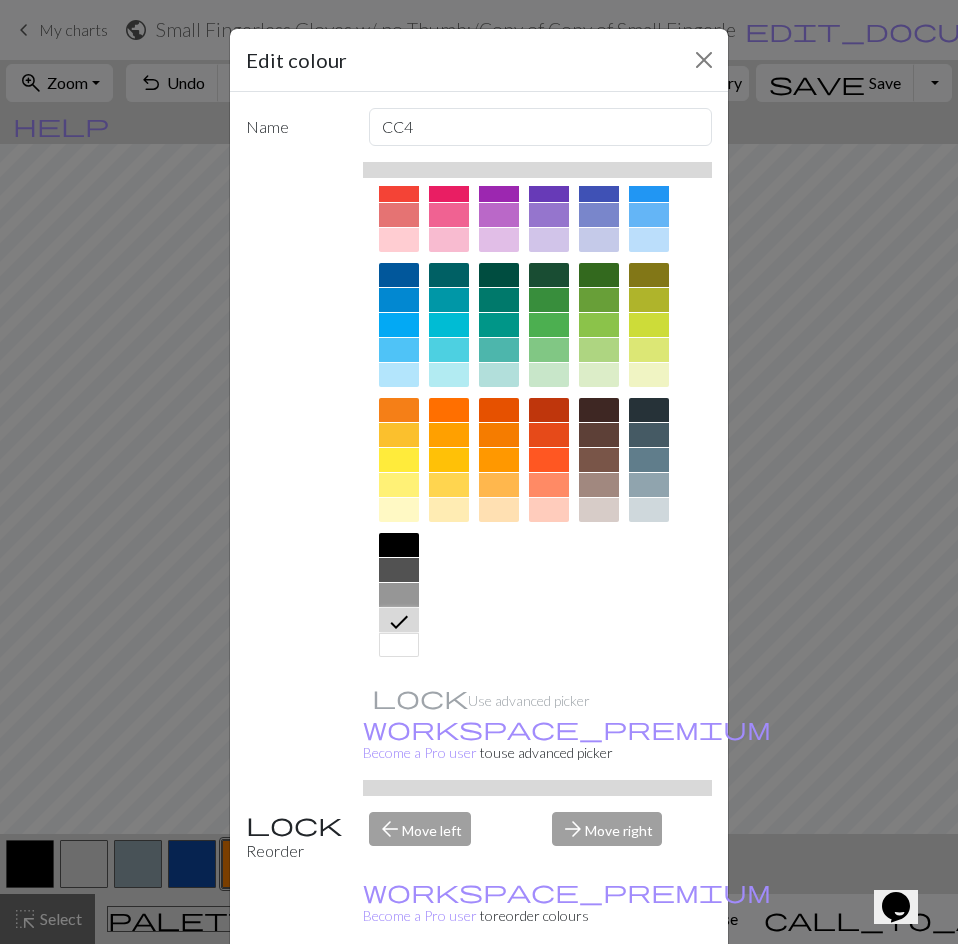 click on "Done" at bounding box center [599, 995] 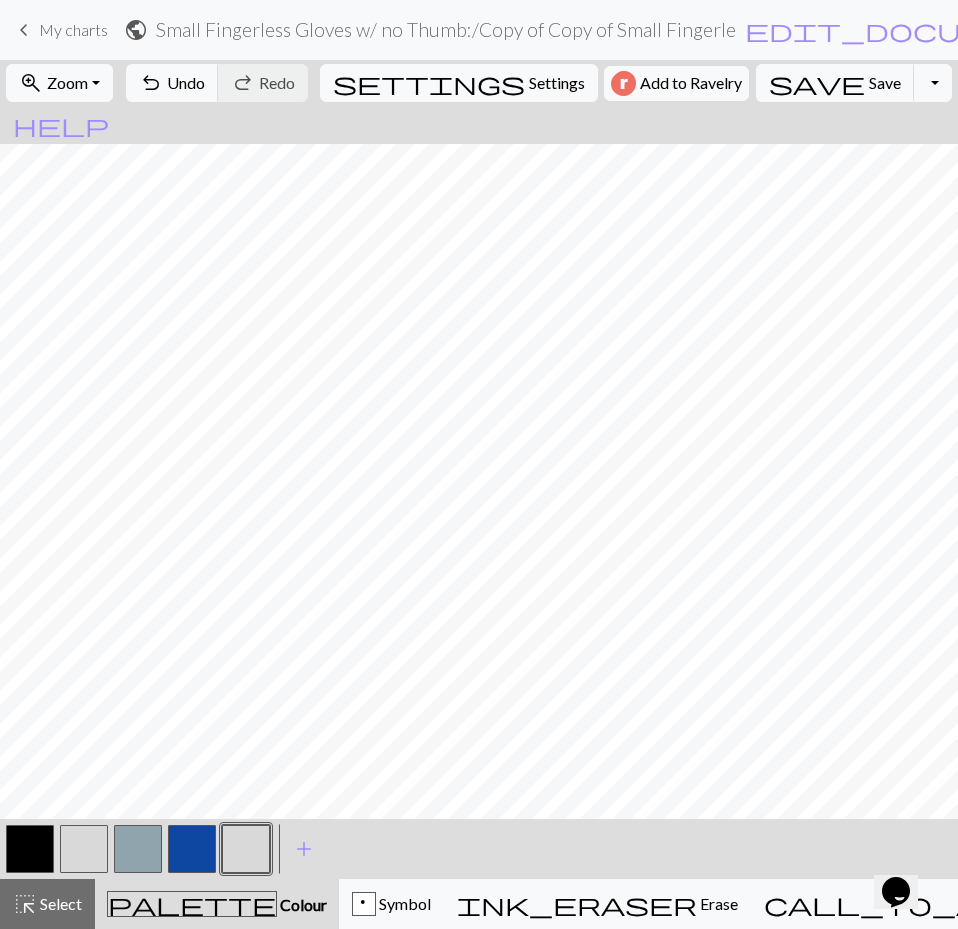 click at bounding box center [84, 849] 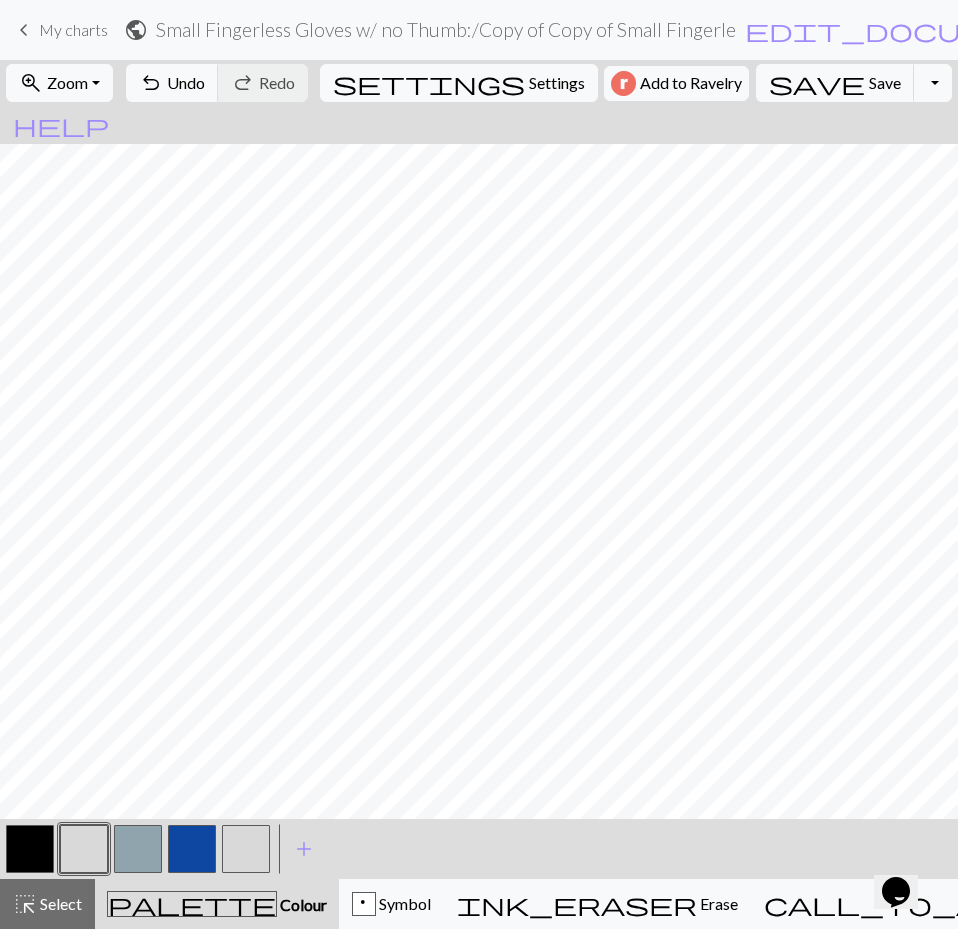 click at bounding box center (84, 849) 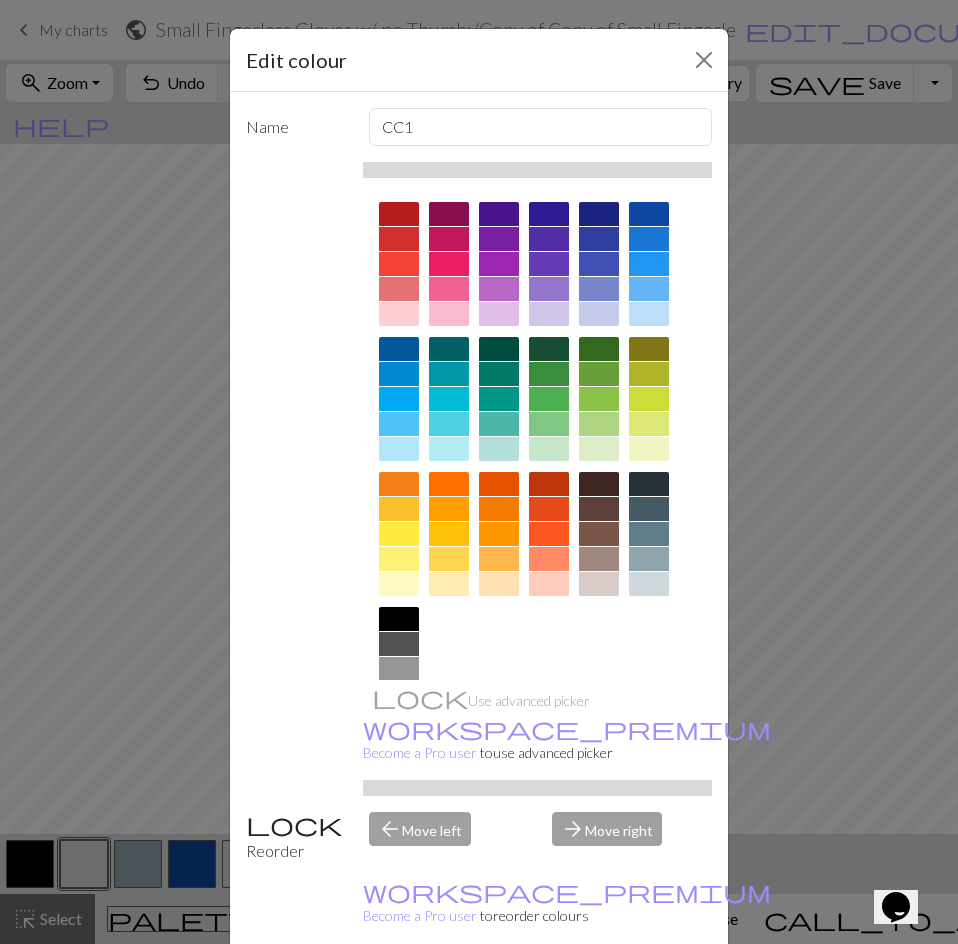 drag, startPoint x: 497, startPoint y: 508, endPoint x: 520, endPoint y: 634, distance: 128.082 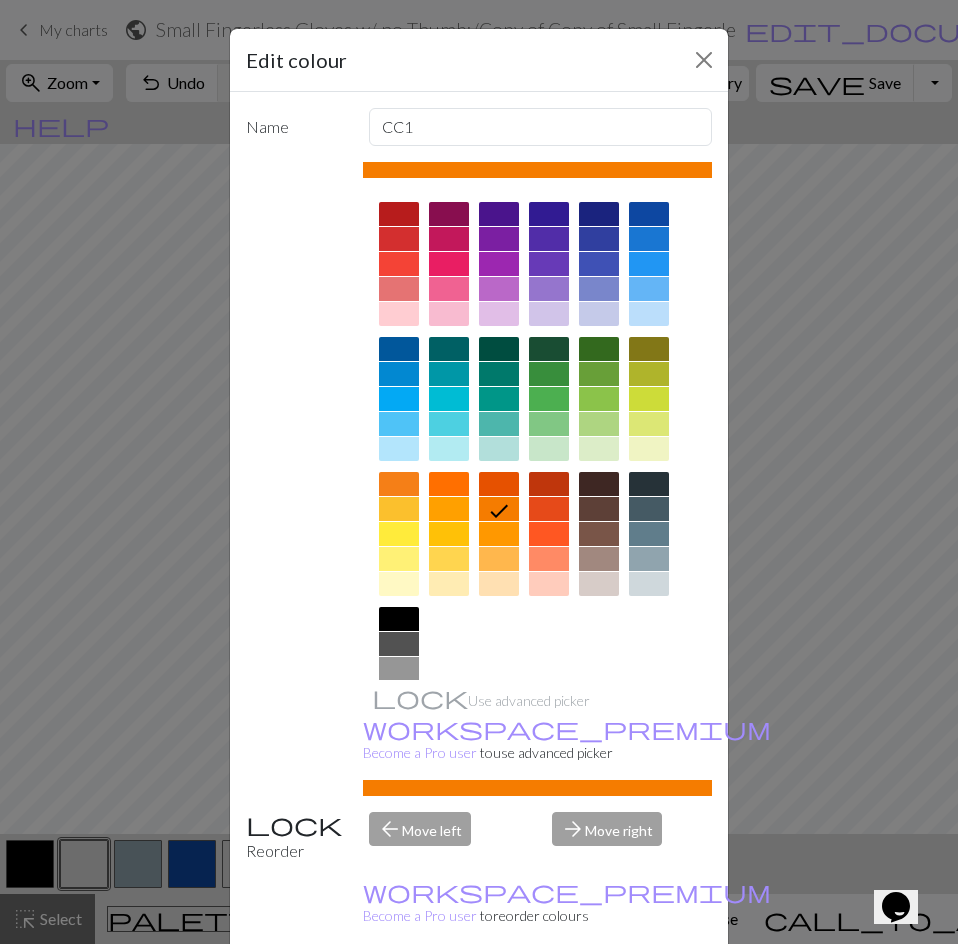 click on "Done" at bounding box center (599, 995) 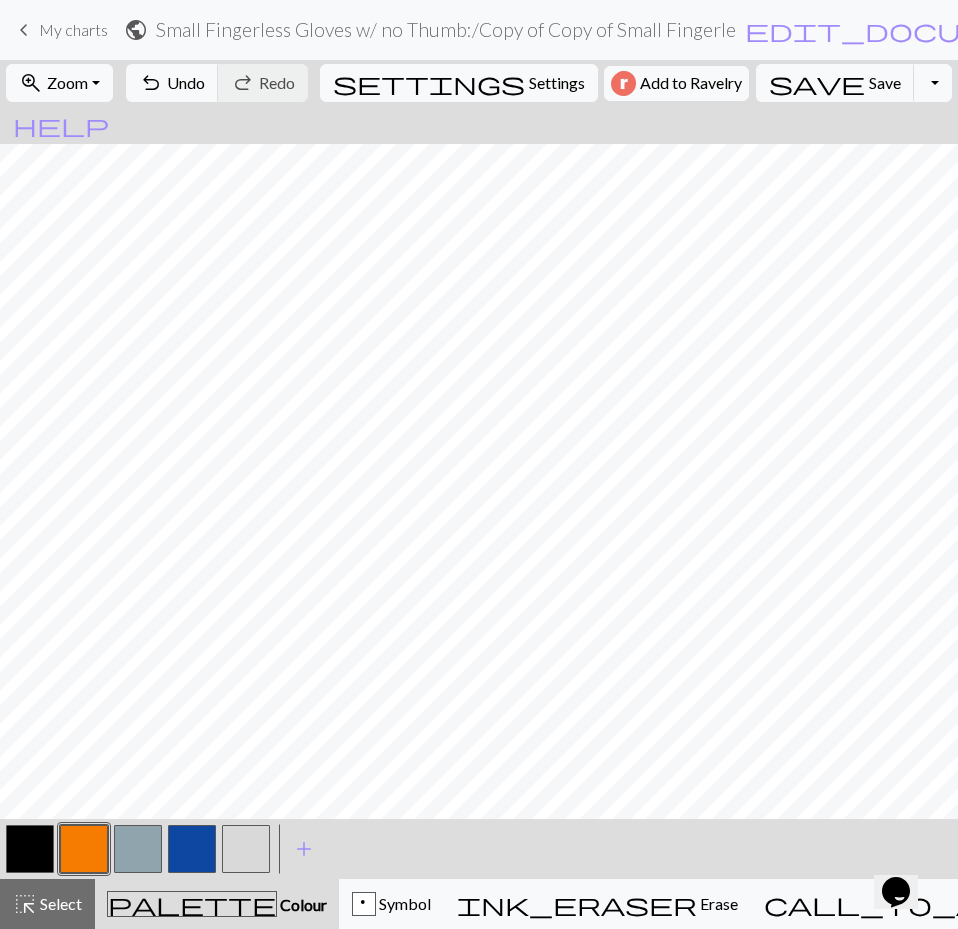 click at bounding box center (246, 849) 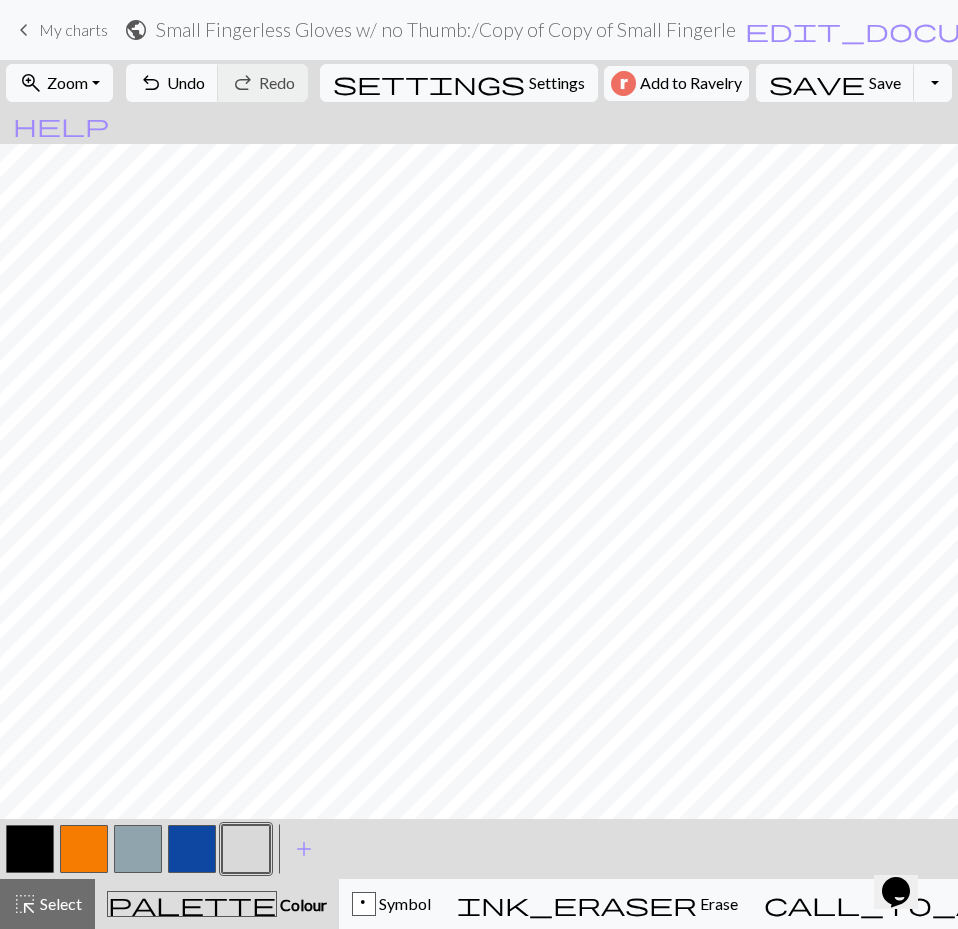 click at bounding box center [84, 849] 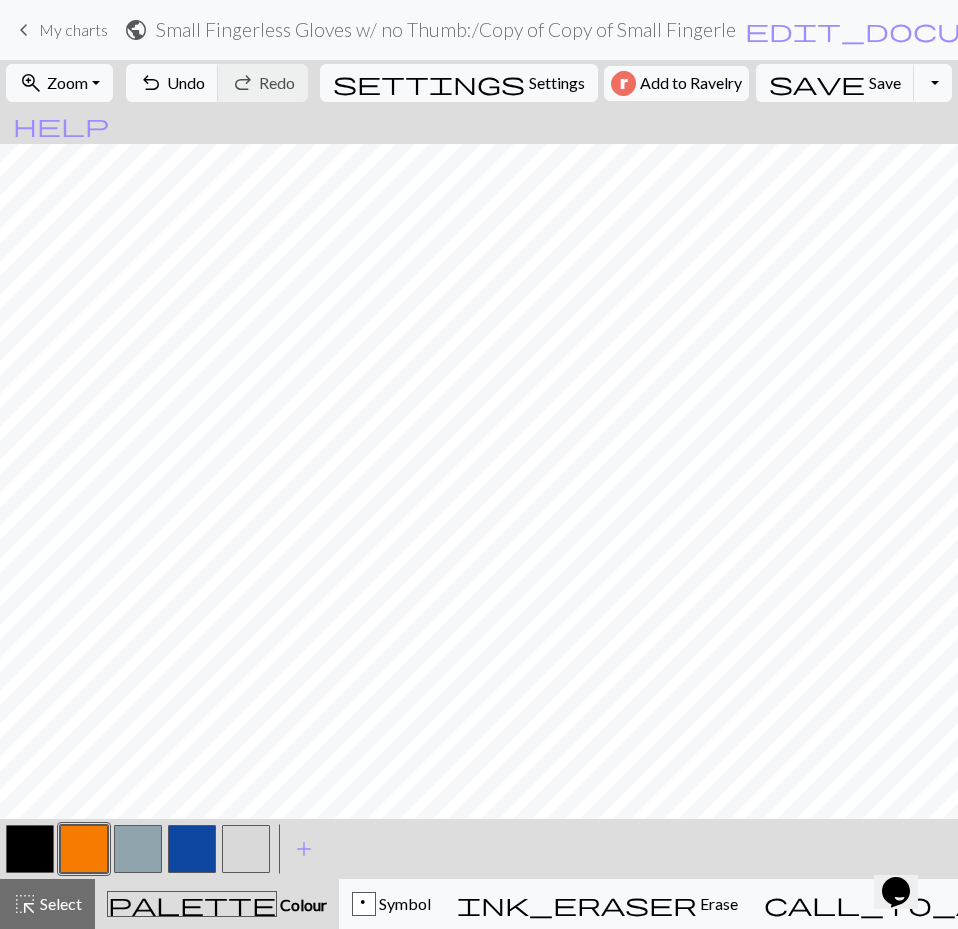 click at bounding box center [84, 849] 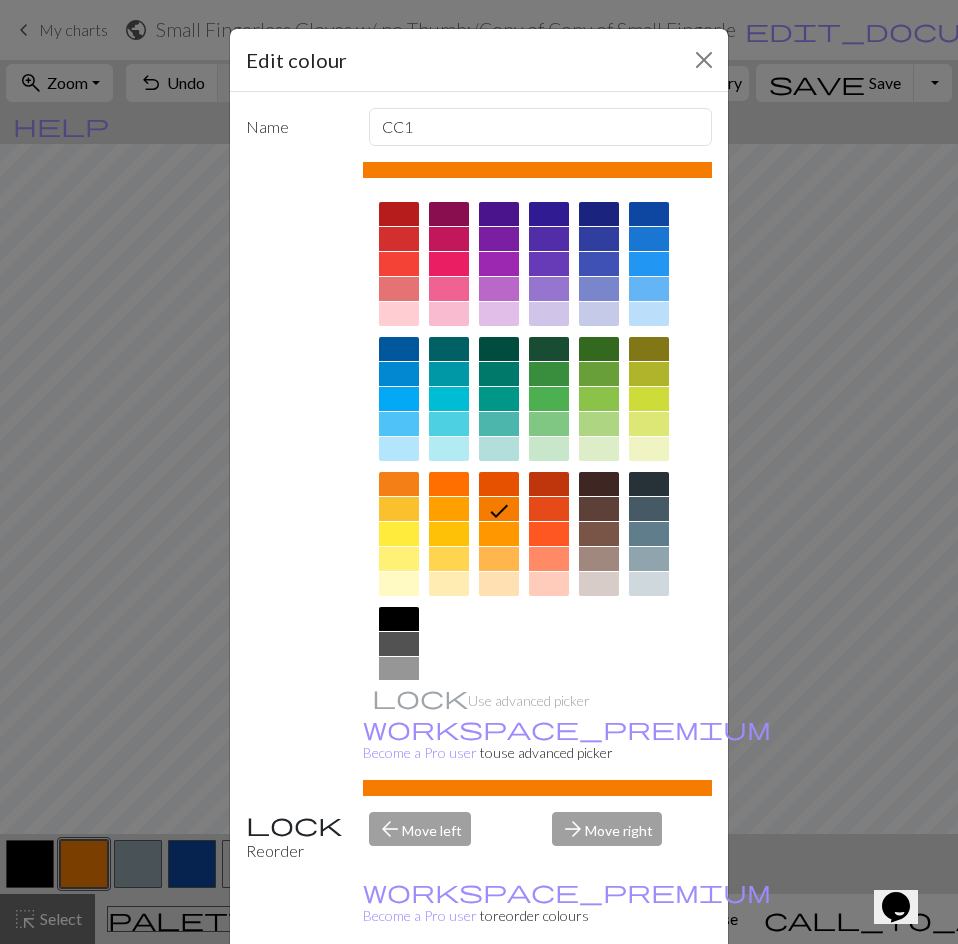 click at bounding box center [599, 484] 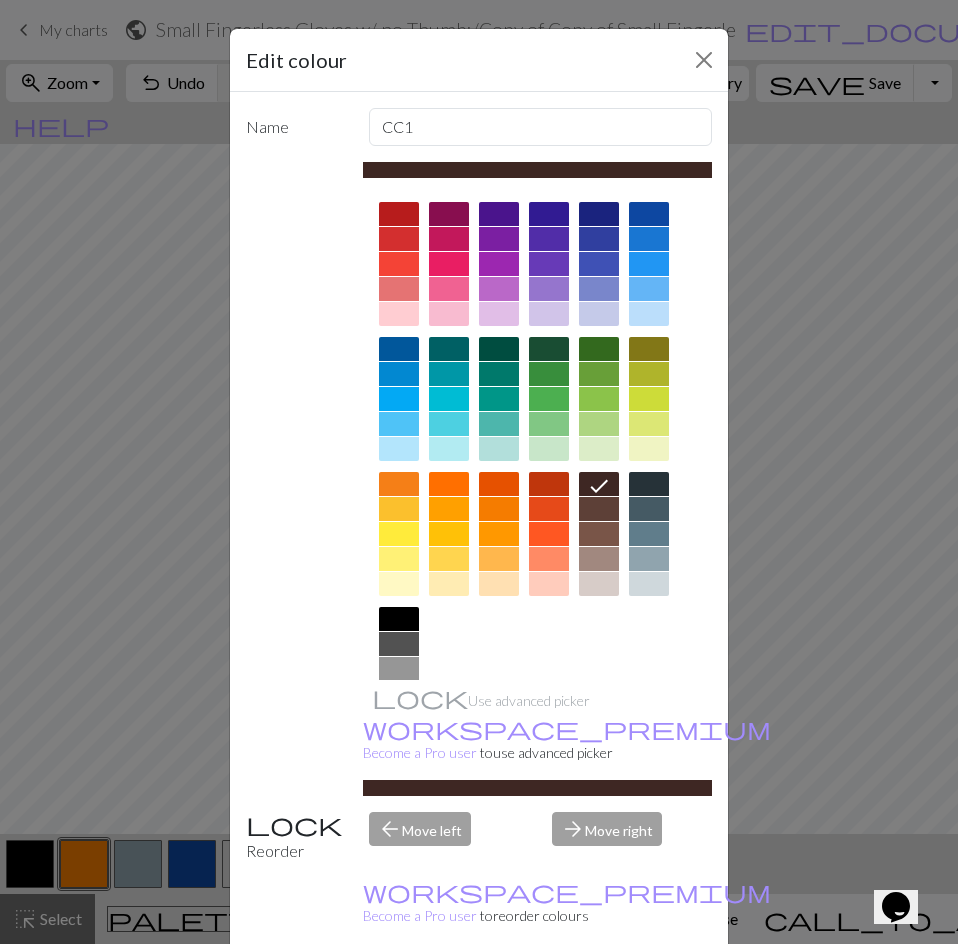 click on "Done" at bounding box center [599, 995] 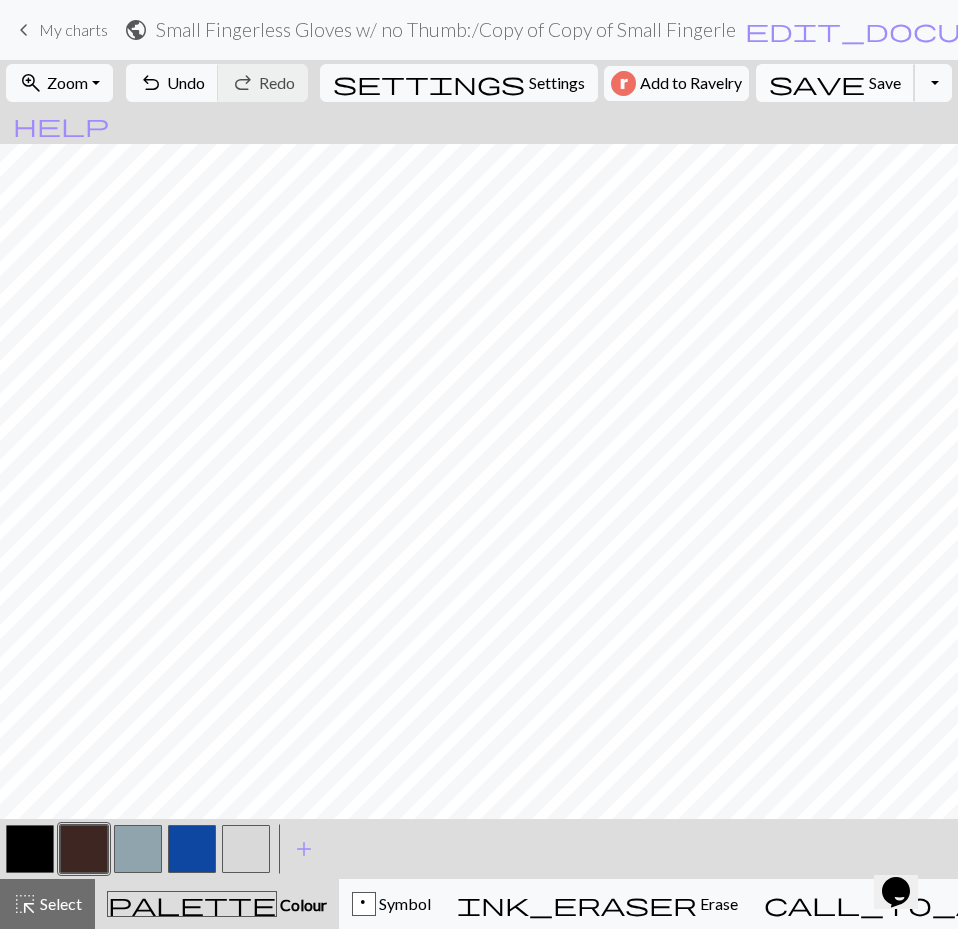 type 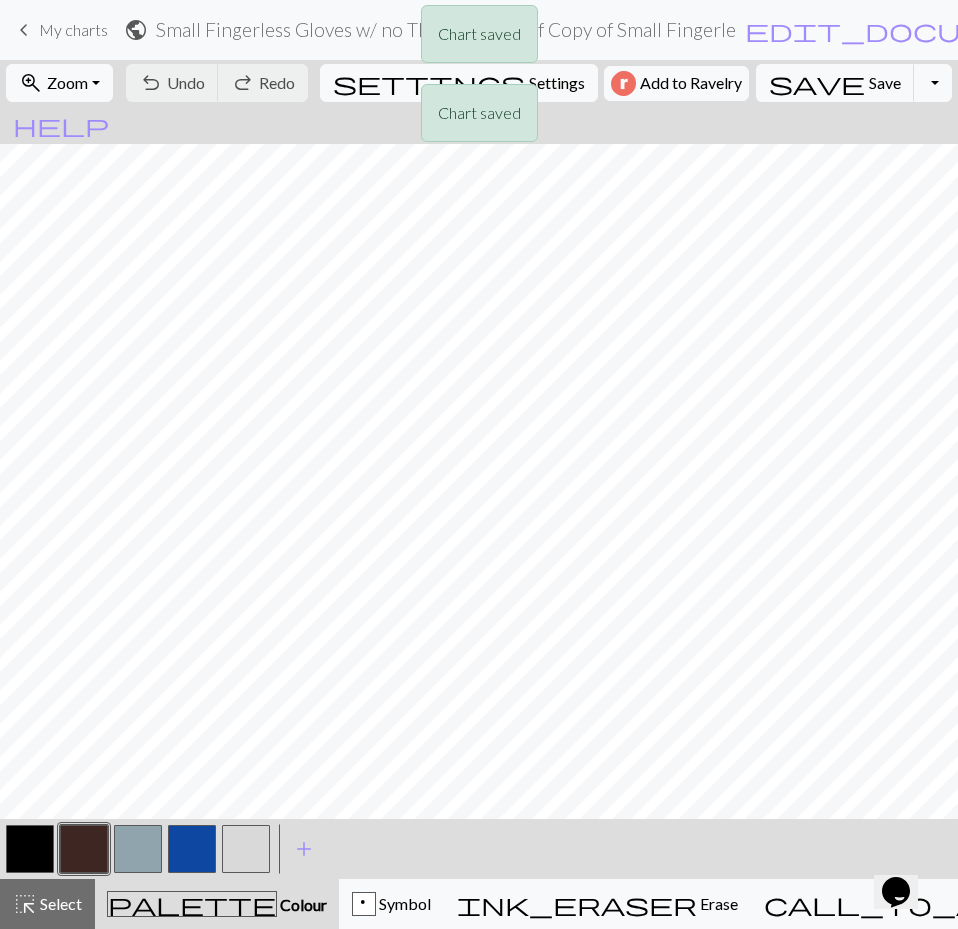 click on "Chart saved Chart saved" at bounding box center [479, 79] 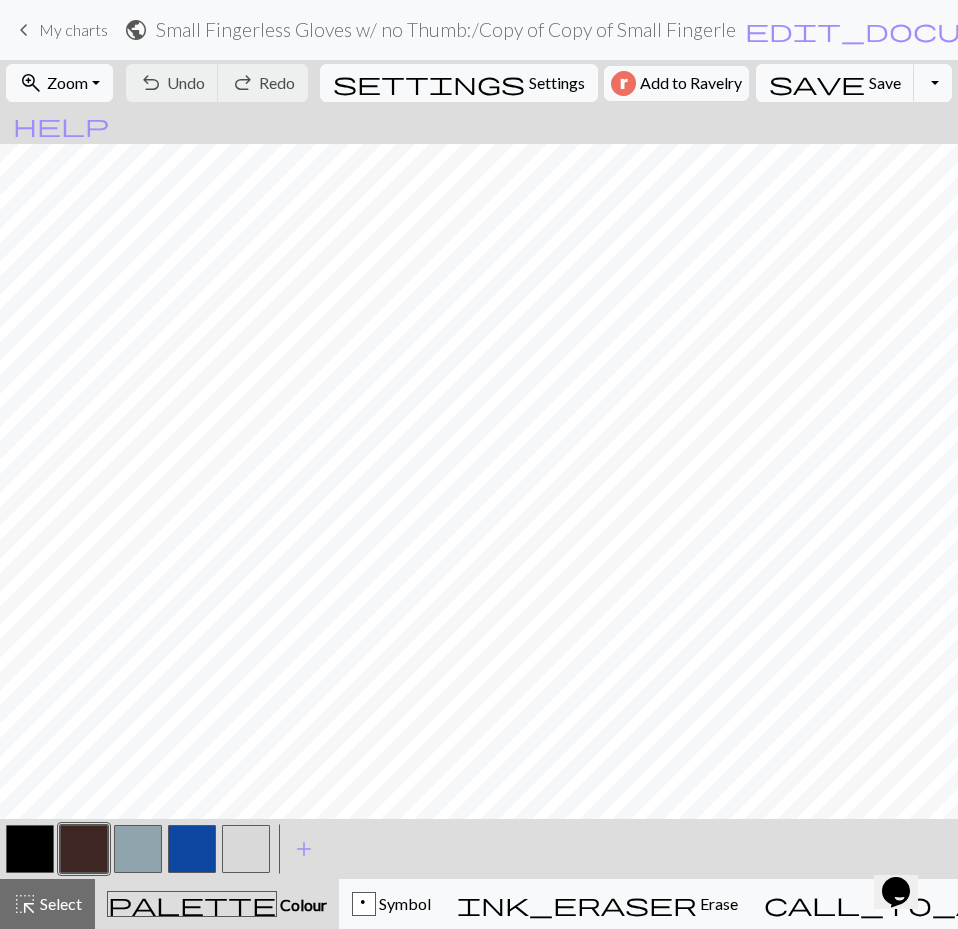click on "My charts" at bounding box center [73, 29] 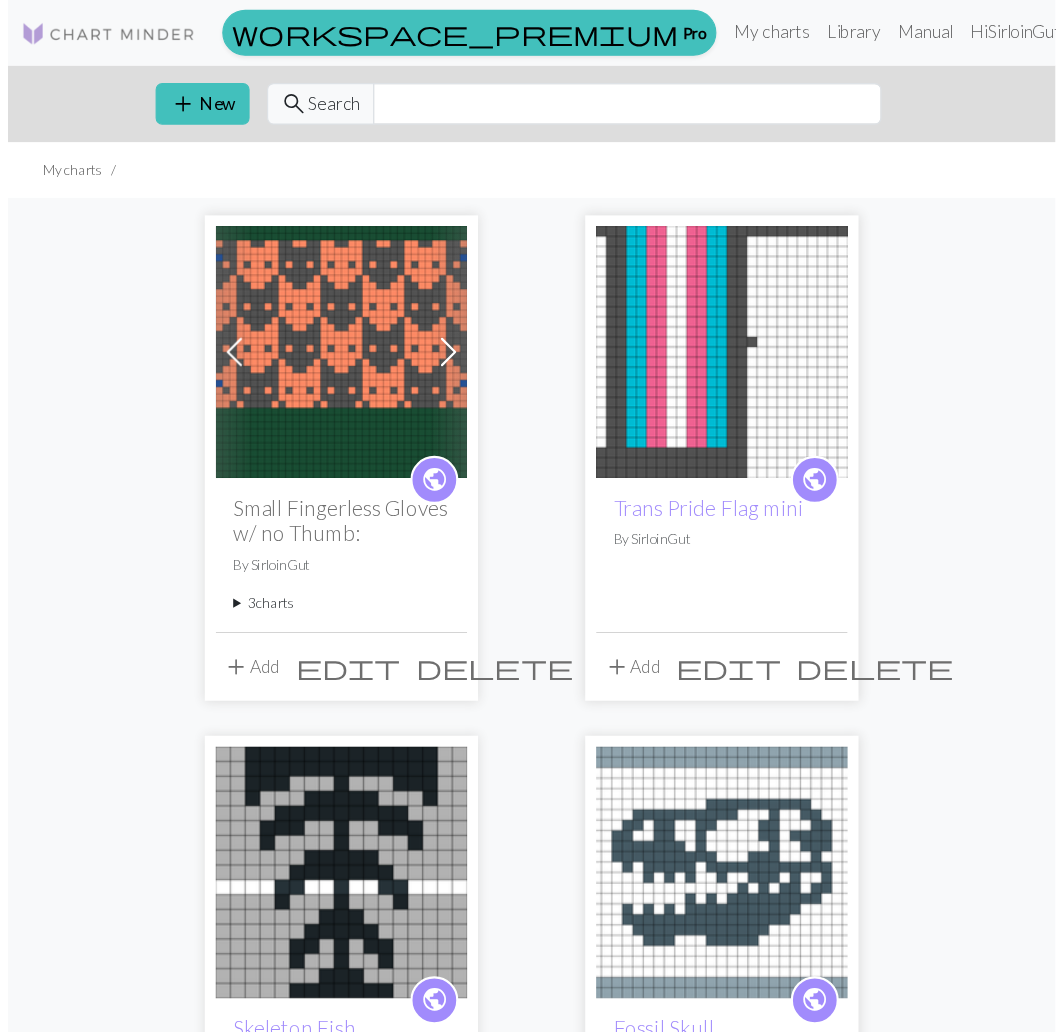 scroll, scrollTop: 0, scrollLeft: 0, axis: both 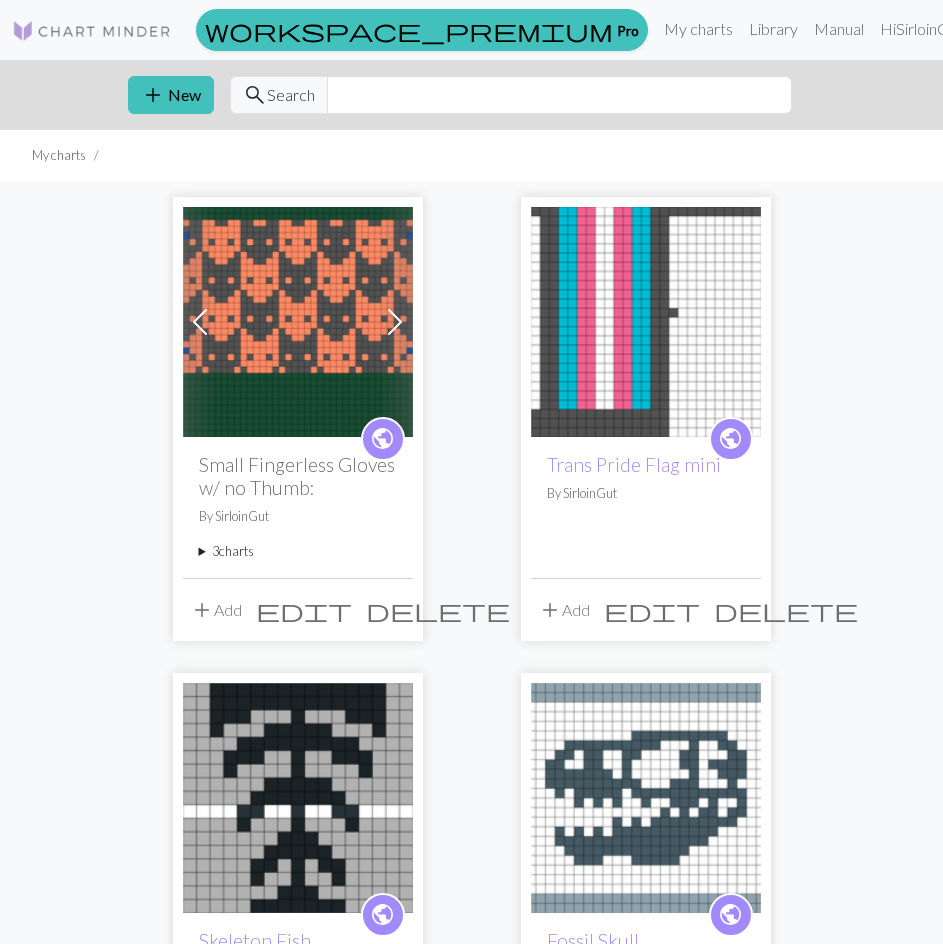click on "3  charts" at bounding box center (298, 551) 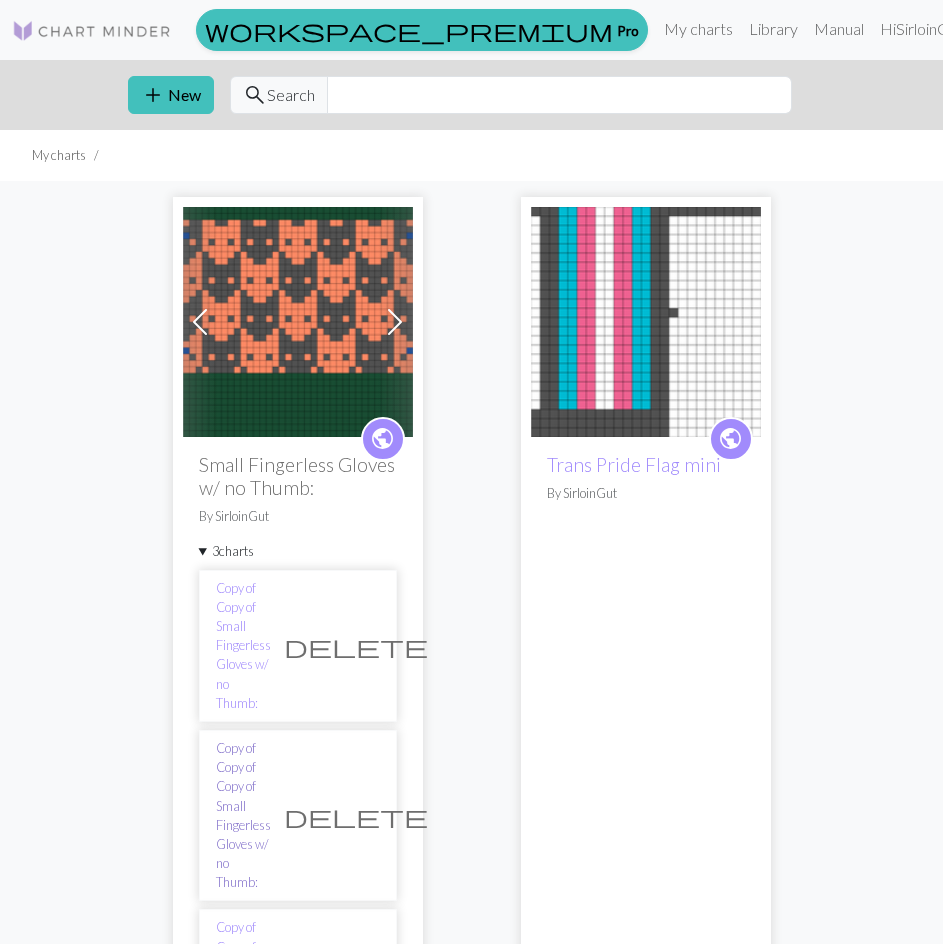 click on "Copy of Copy of Copy of Small Fingerless Gloves w/ no Thumb:" at bounding box center [243, 816] 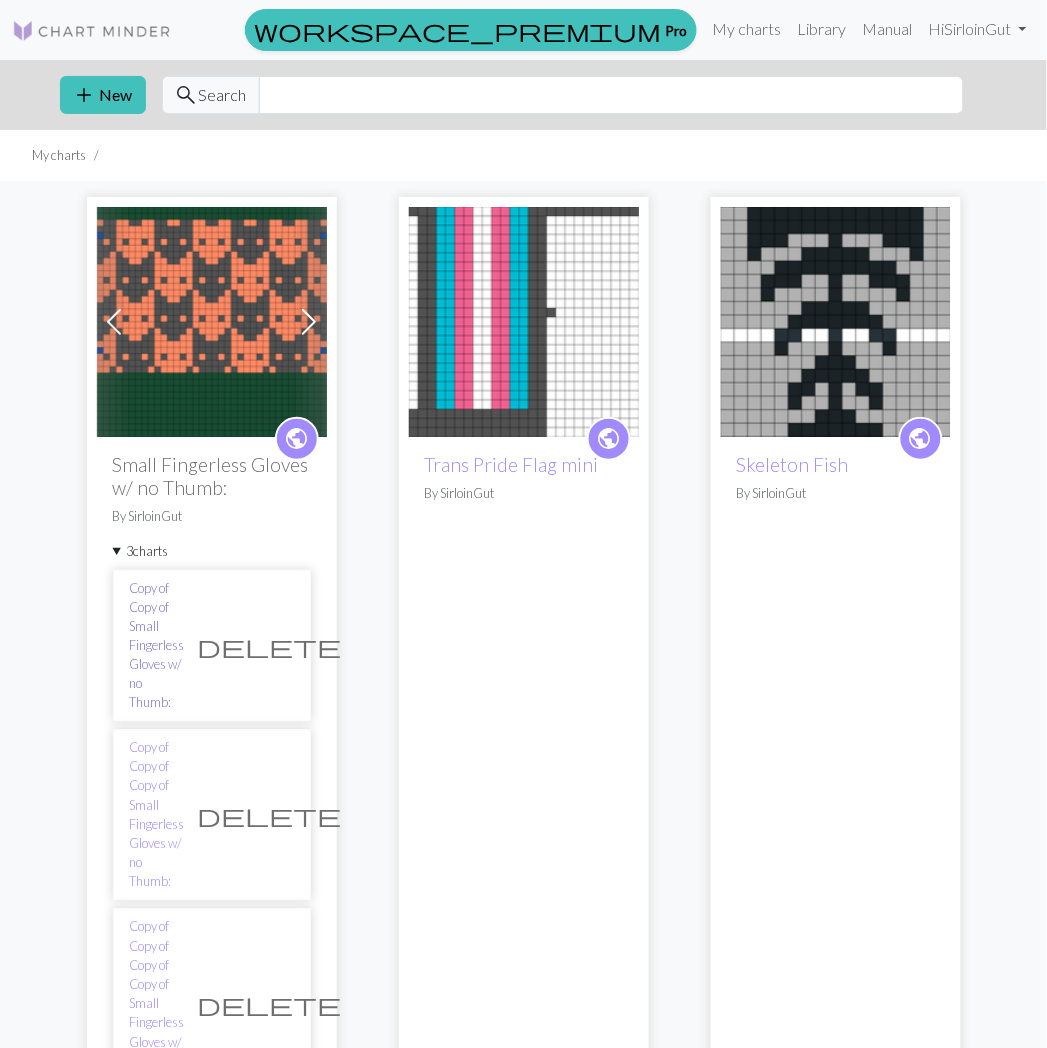 click on "Copy of Copy of Small Fingerless Gloves w/ no Thumb:" at bounding box center (157, 646) 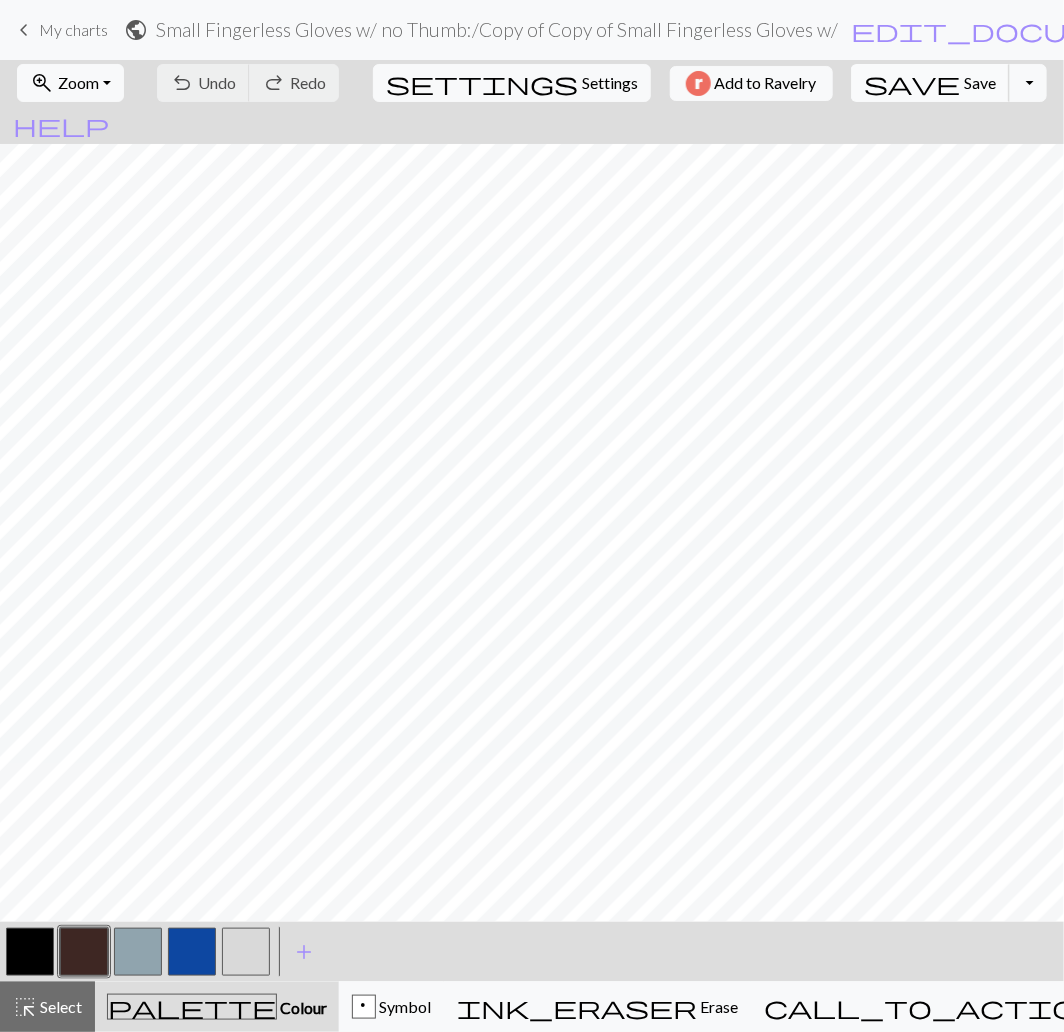 click on "Save" at bounding box center [980, 82] 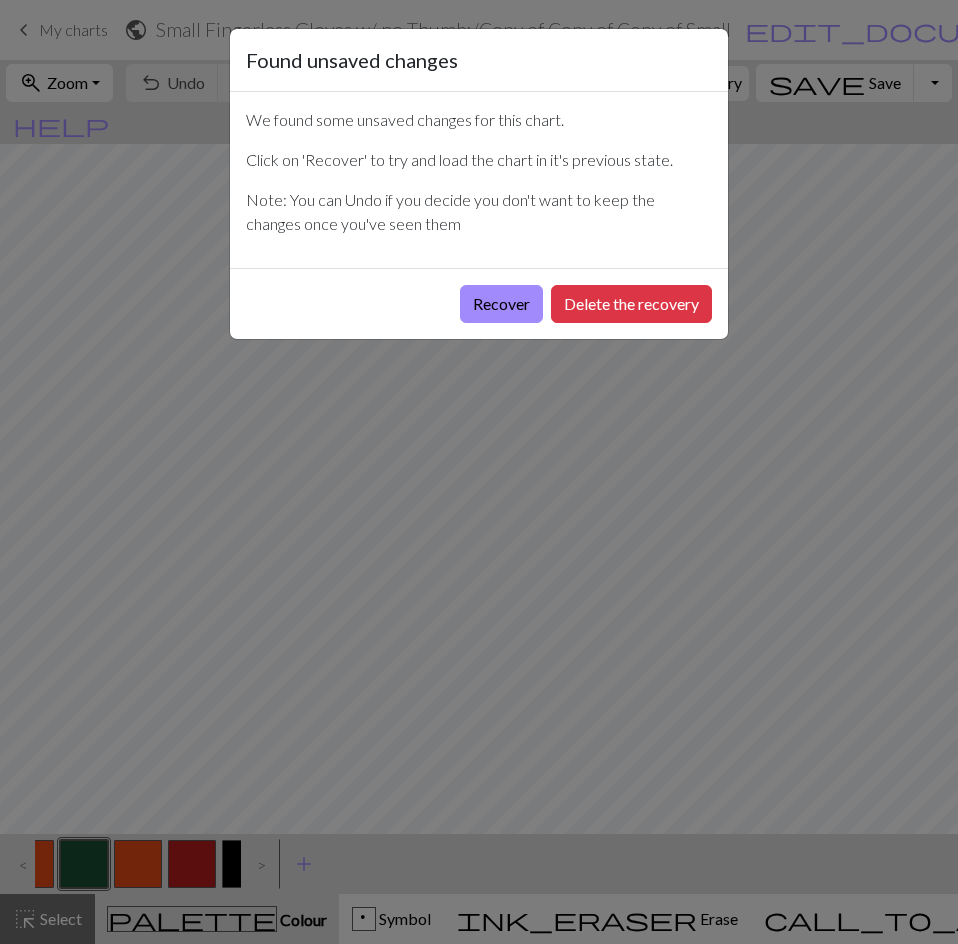 scroll, scrollTop: 0, scrollLeft: 0, axis: both 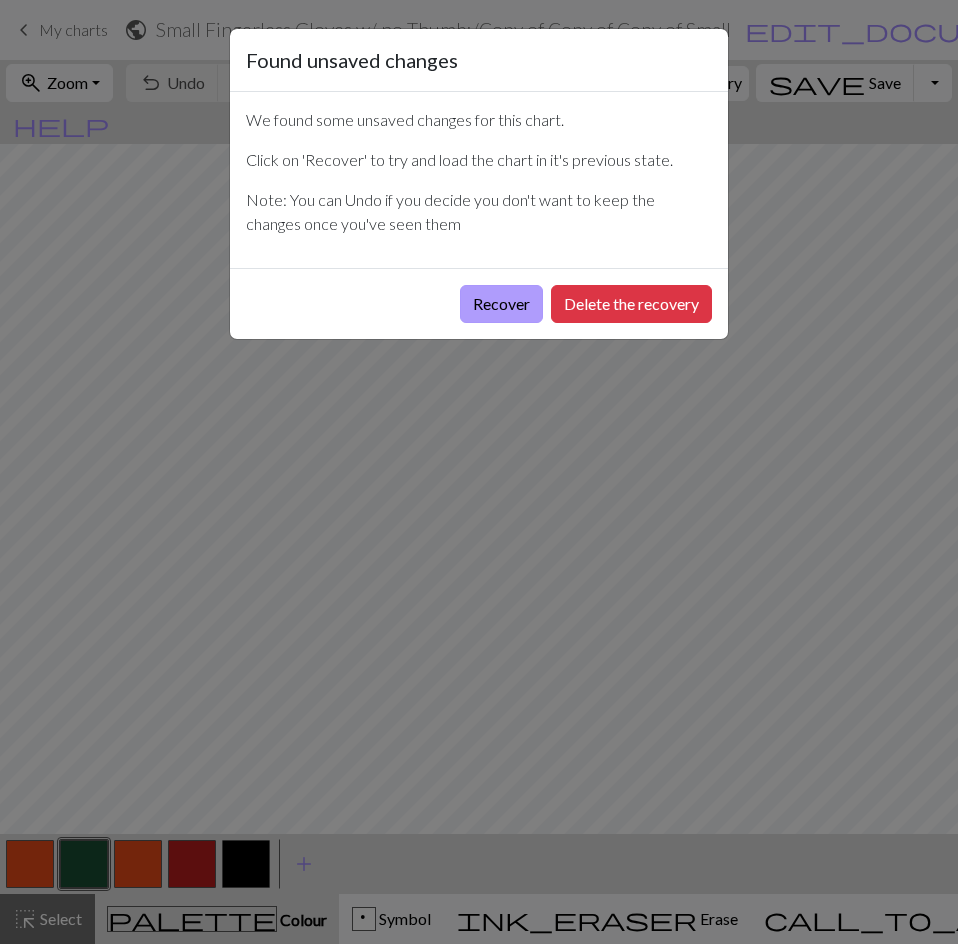 type 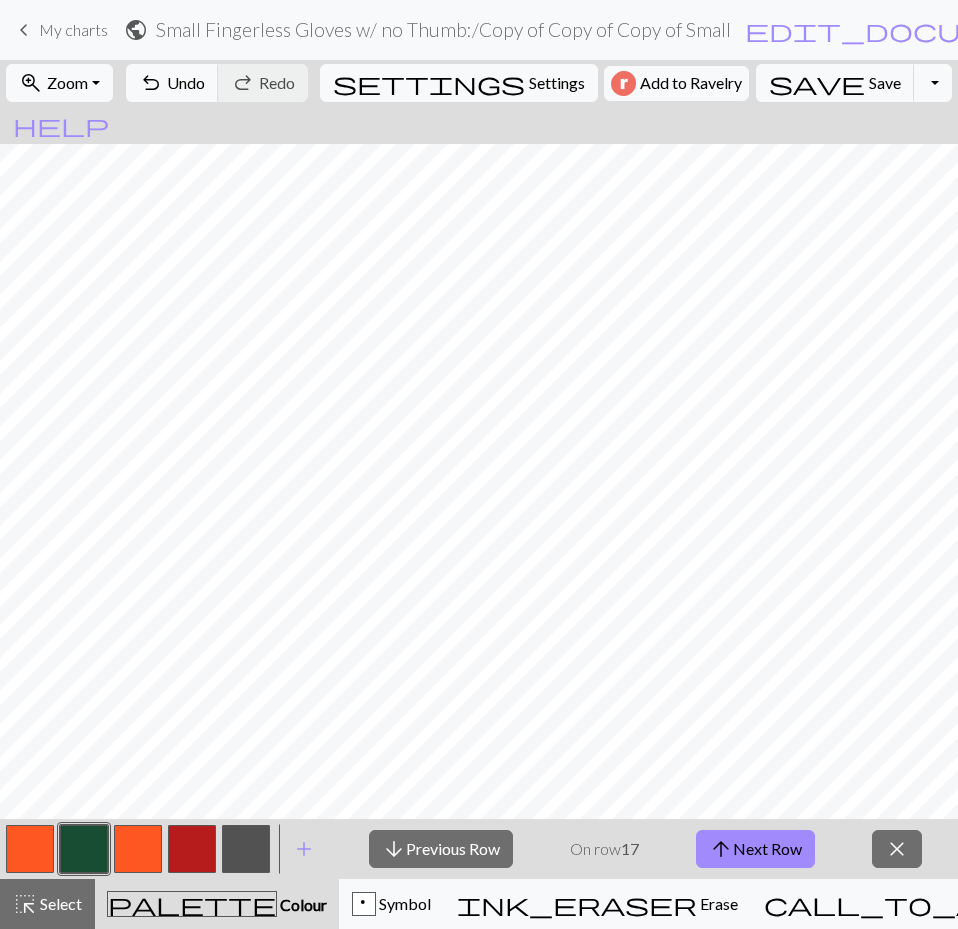 type 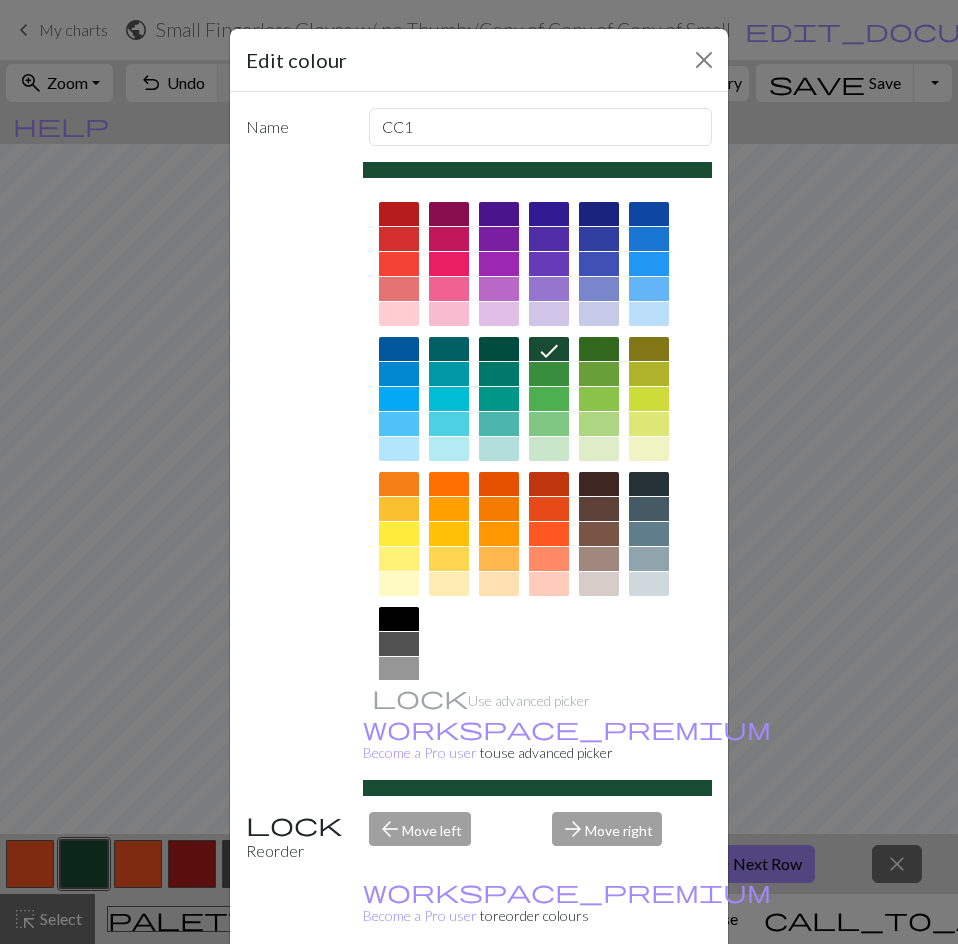 click at bounding box center [399, 619] 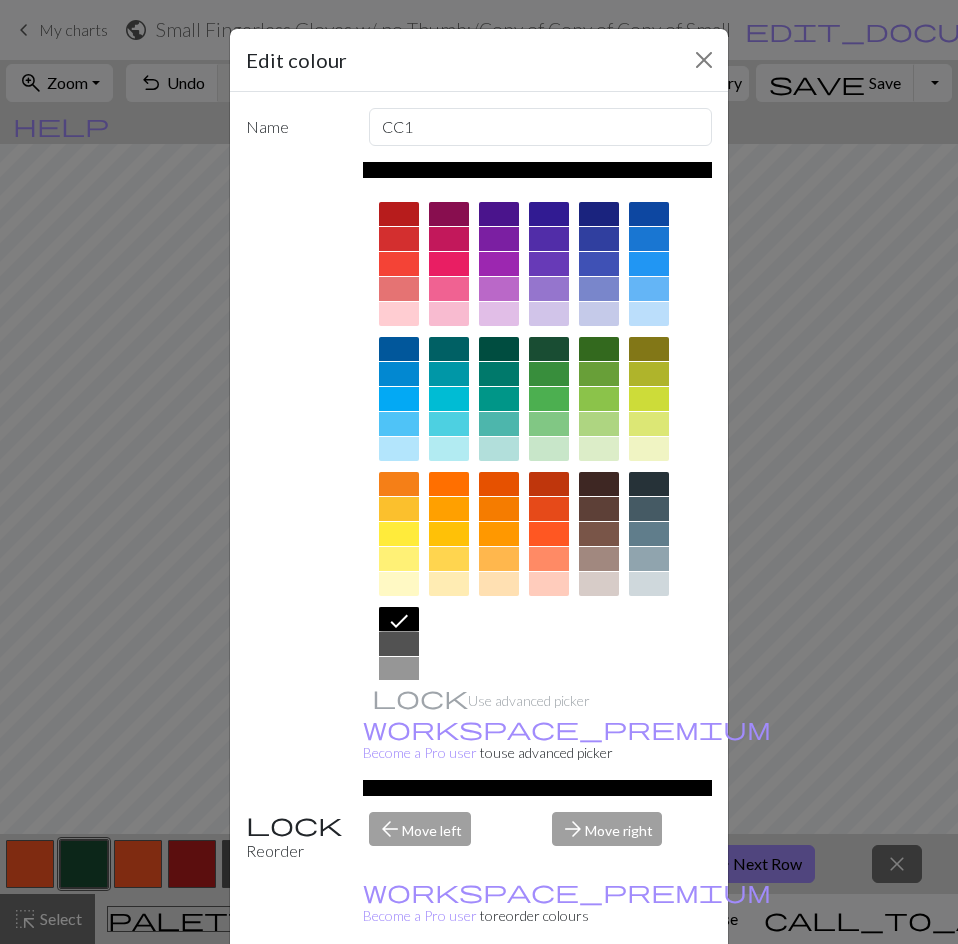 type 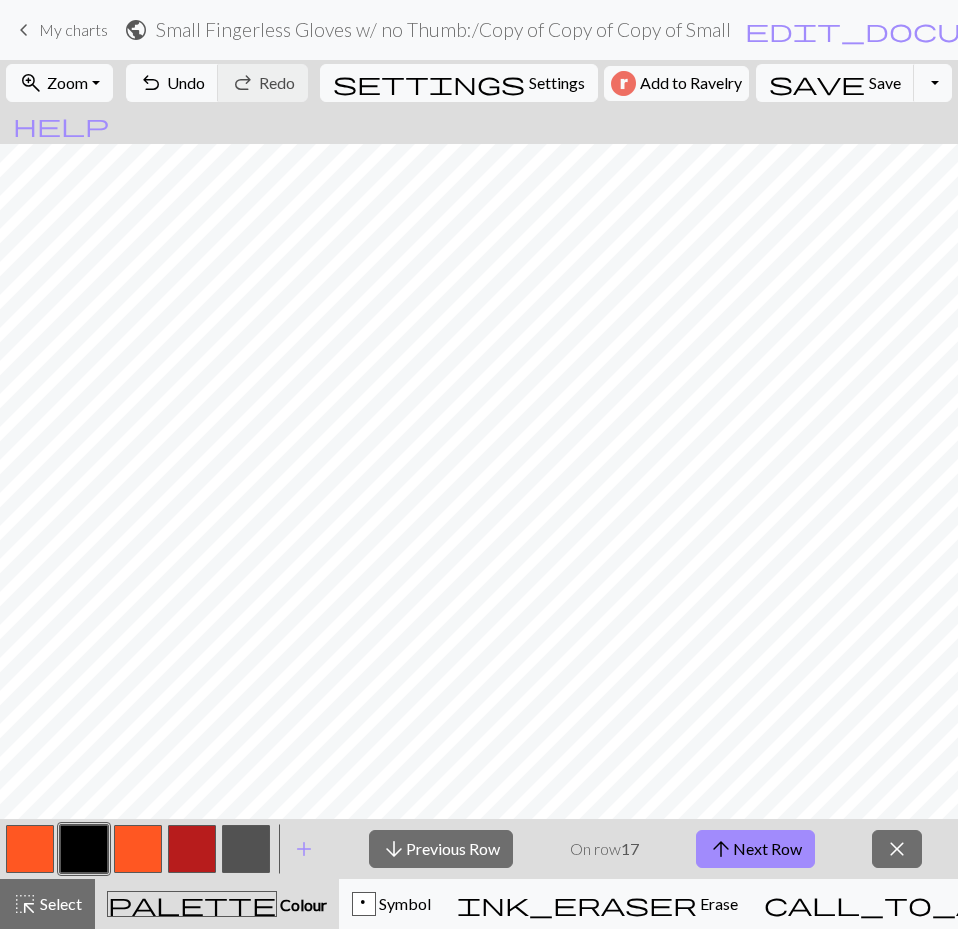 type 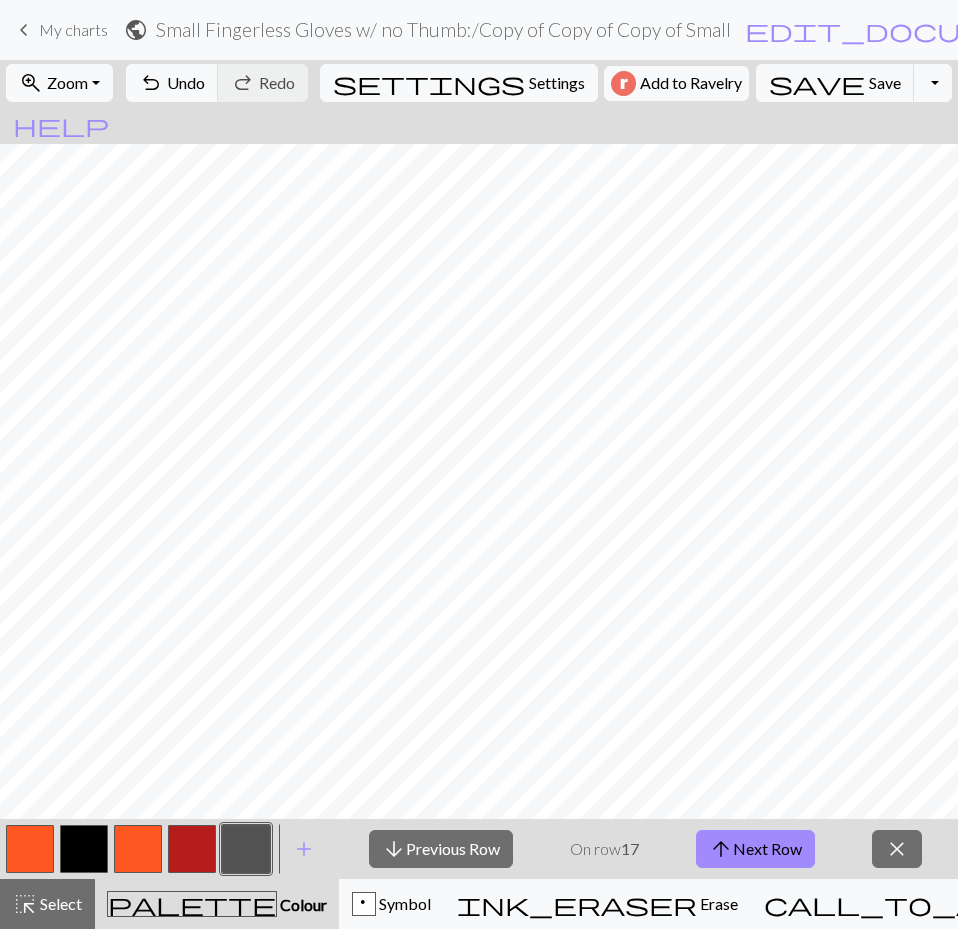 click at bounding box center [246, 849] 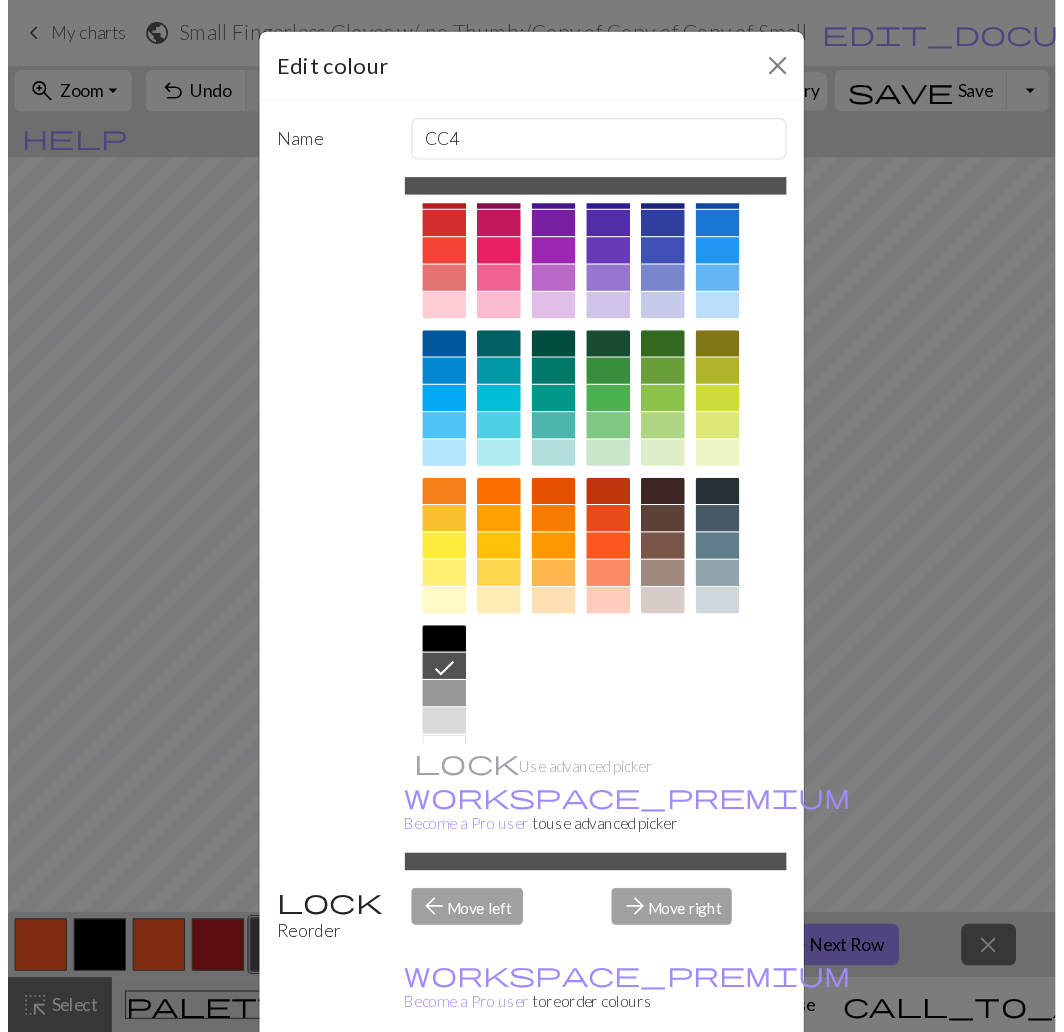 scroll, scrollTop: 60, scrollLeft: 0, axis: vertical 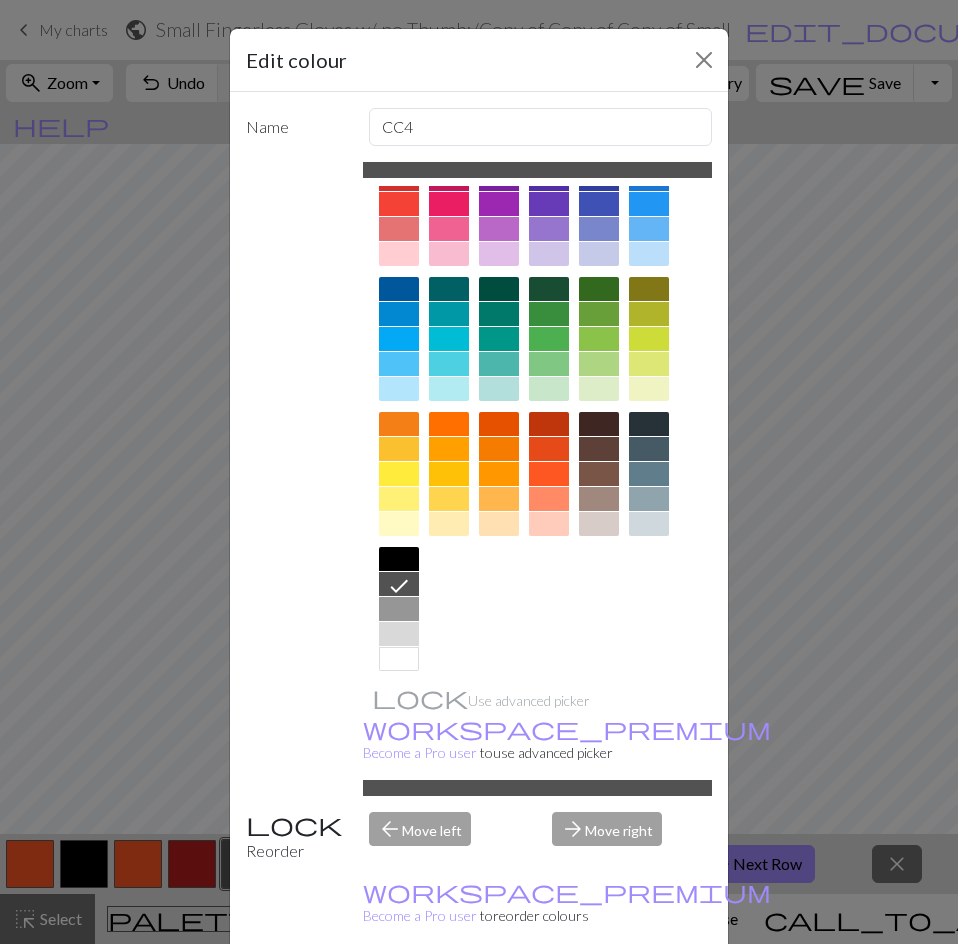 click at bounding box center [399, 659] 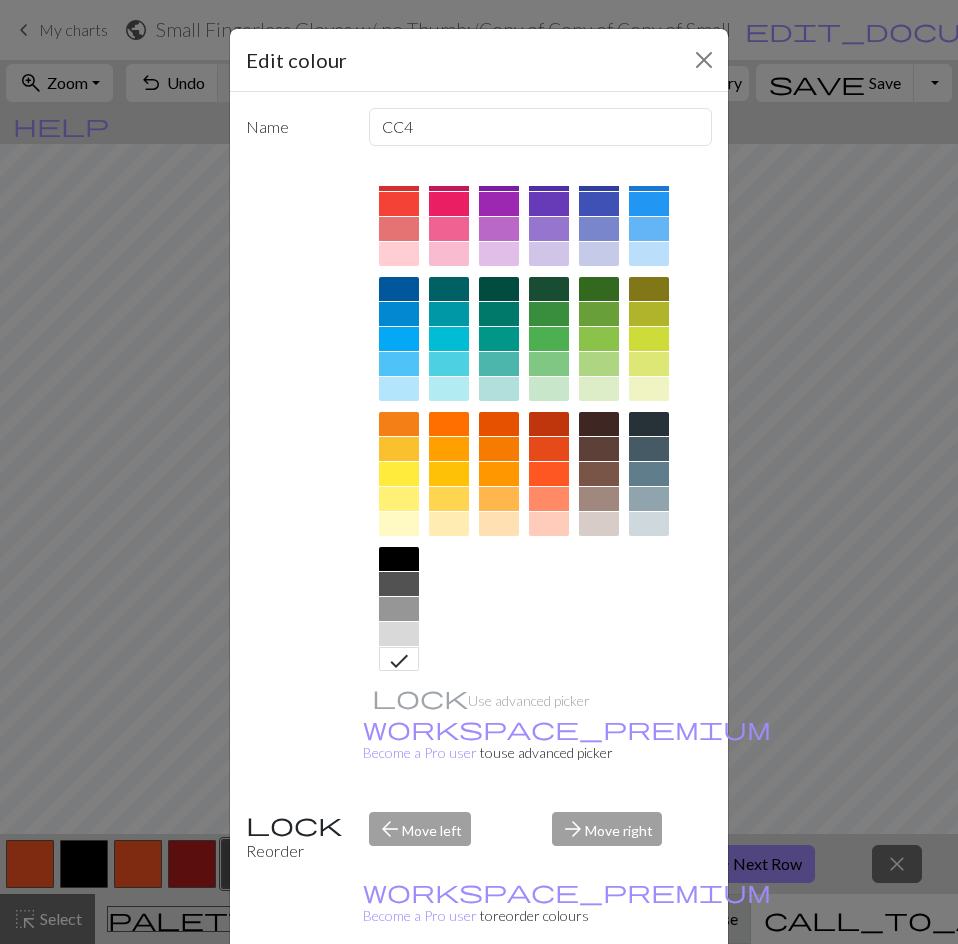 type 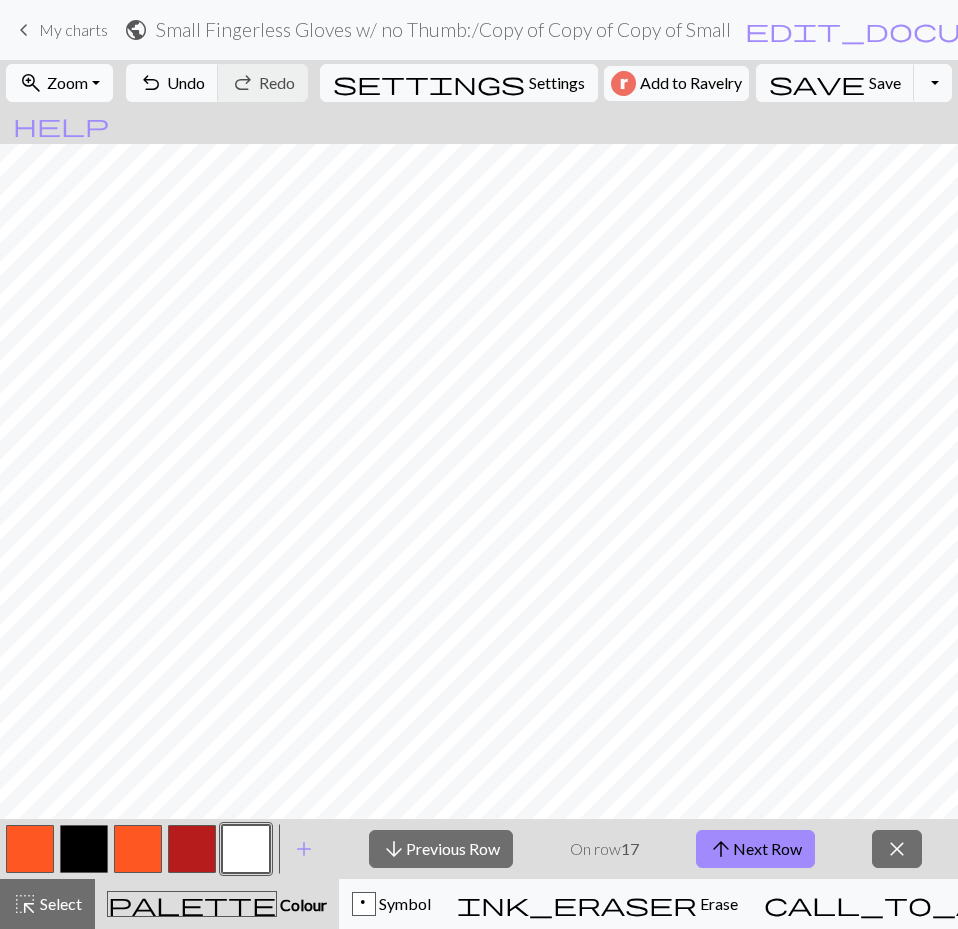 type 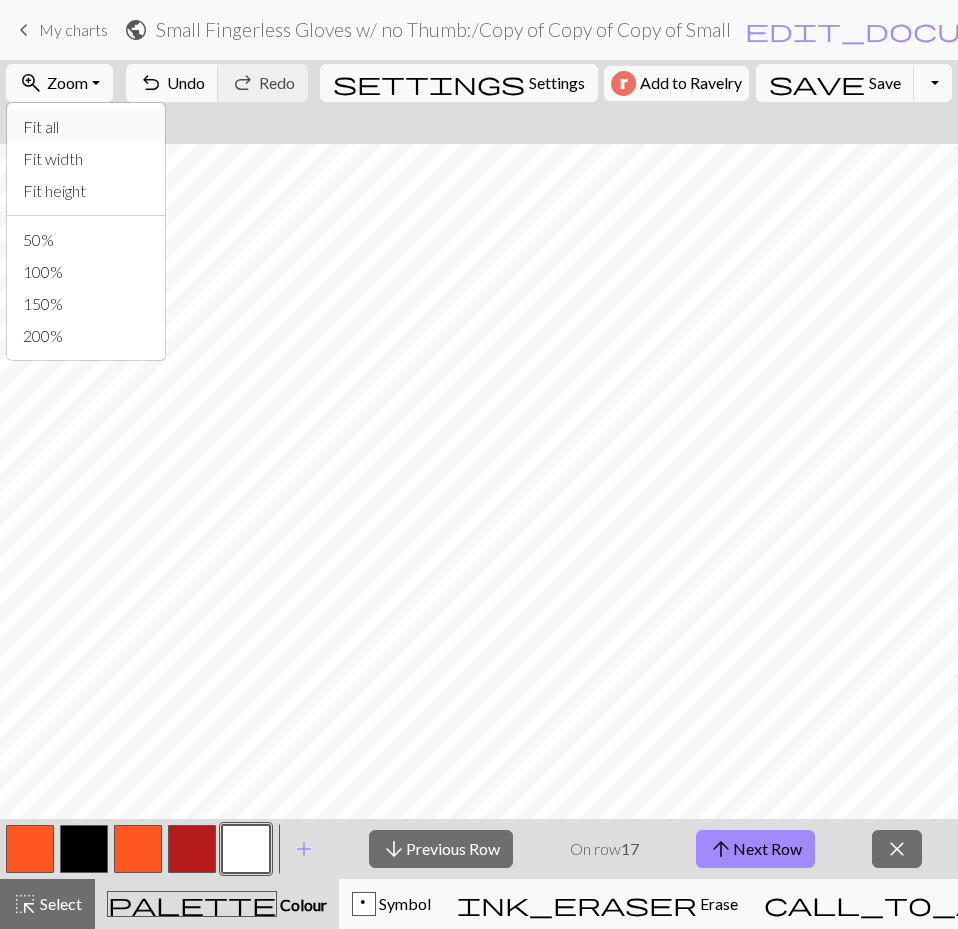 type 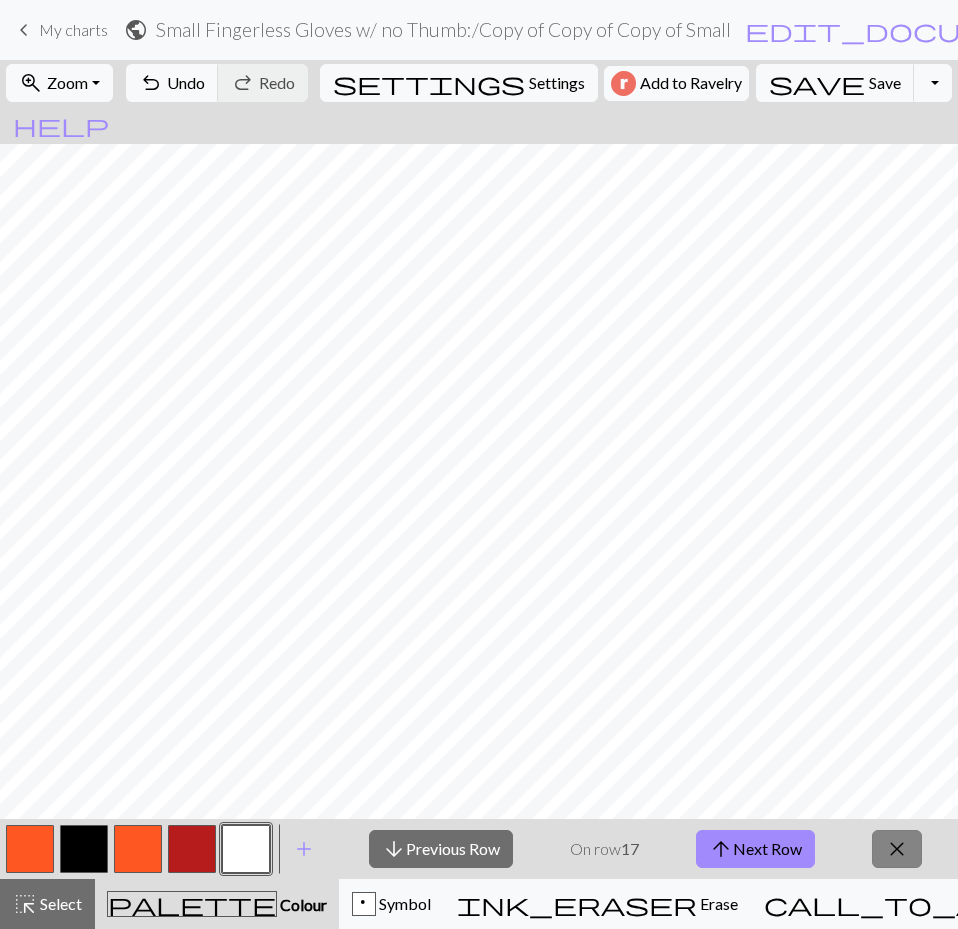 type 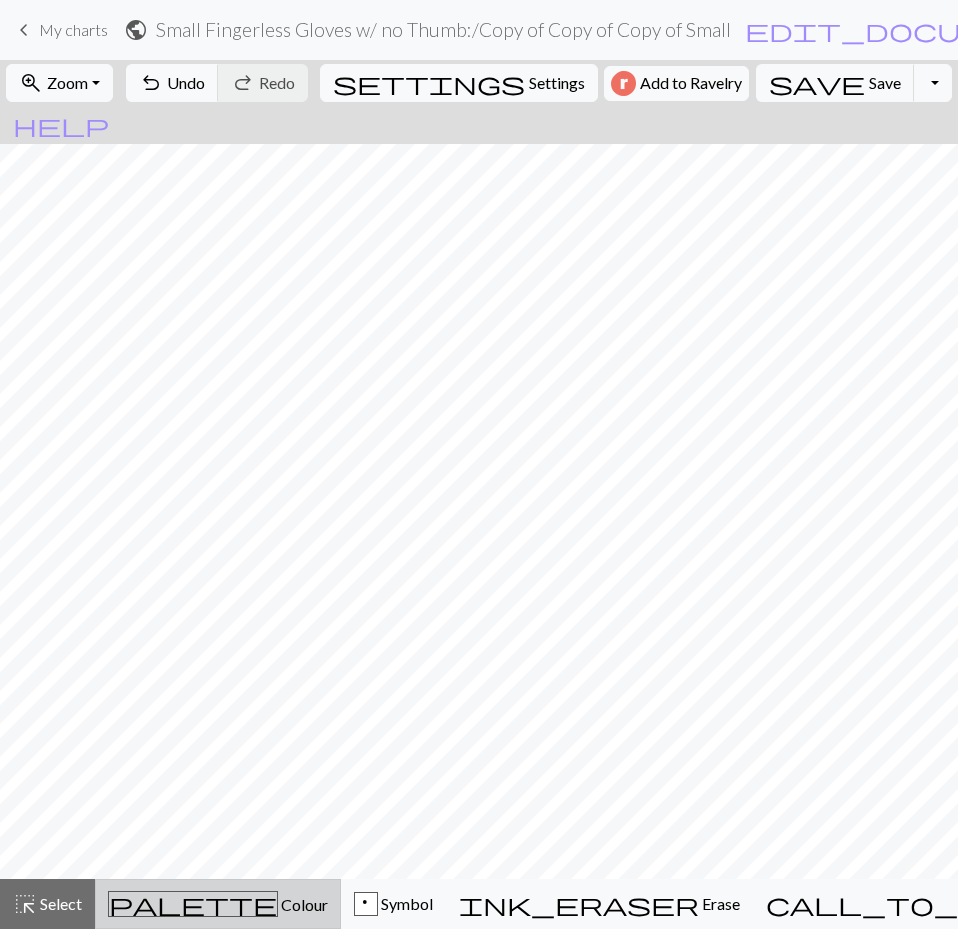 type 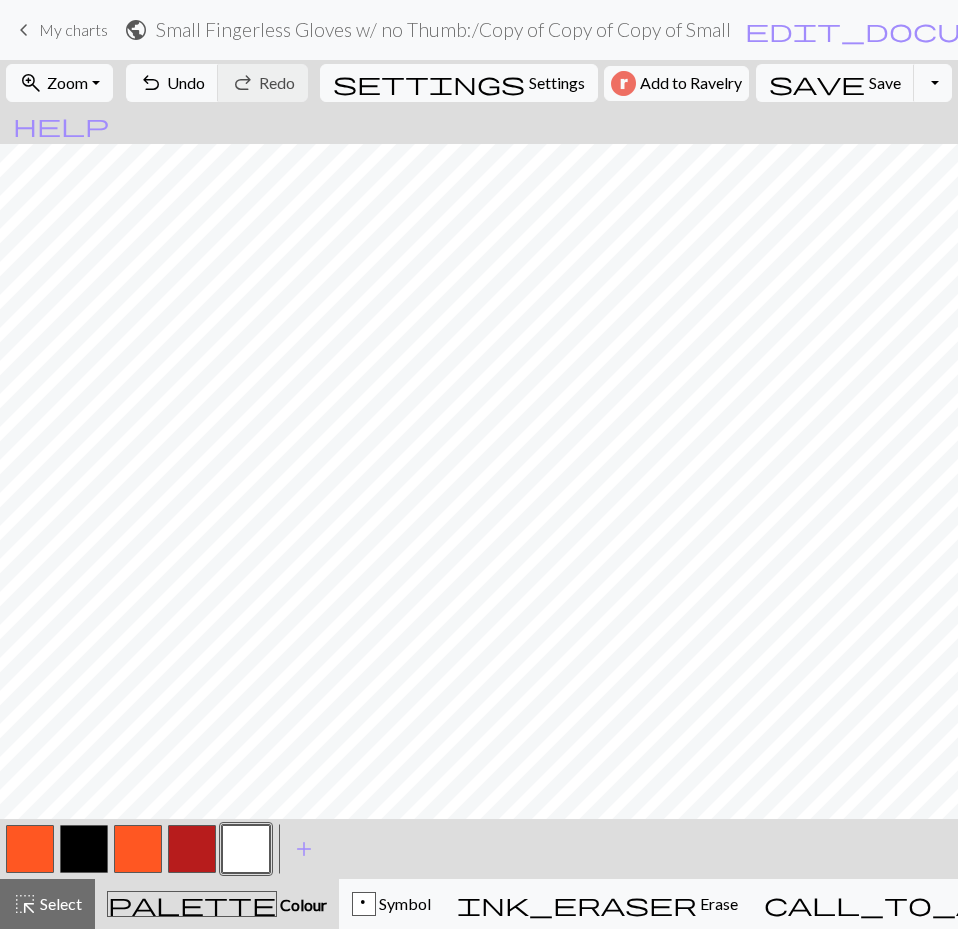 type 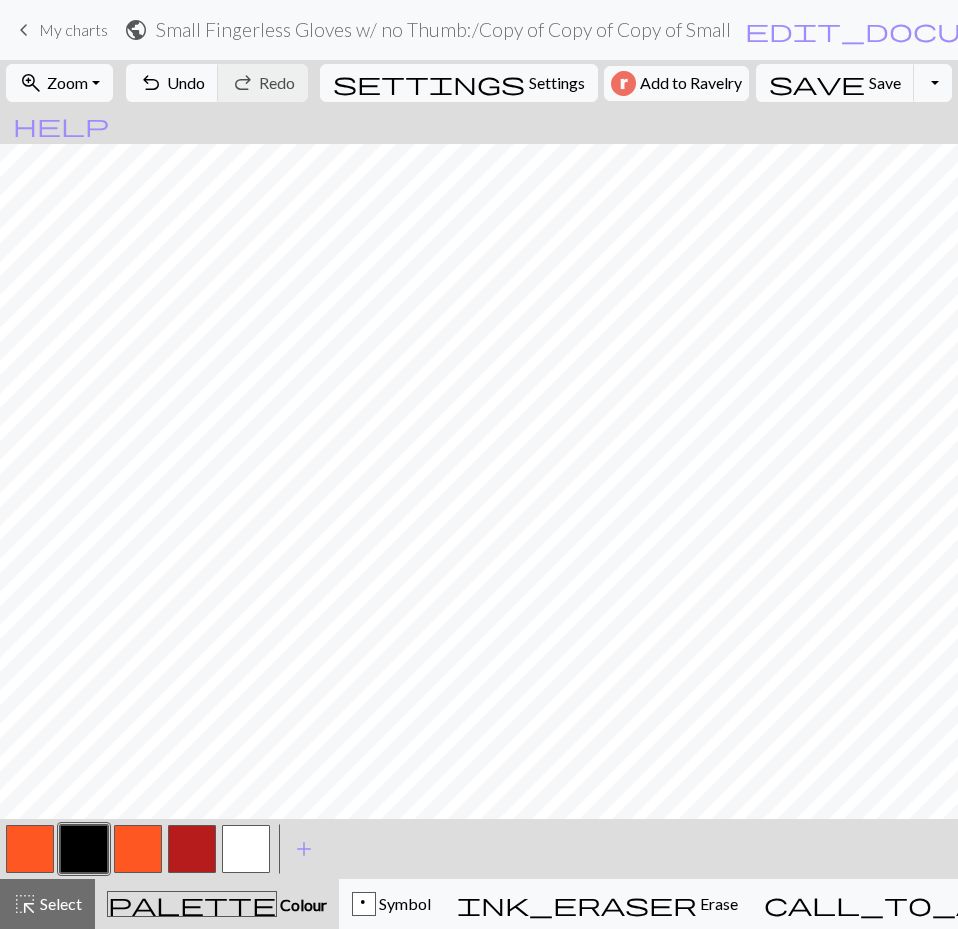 click at bounding box center (84, 849) 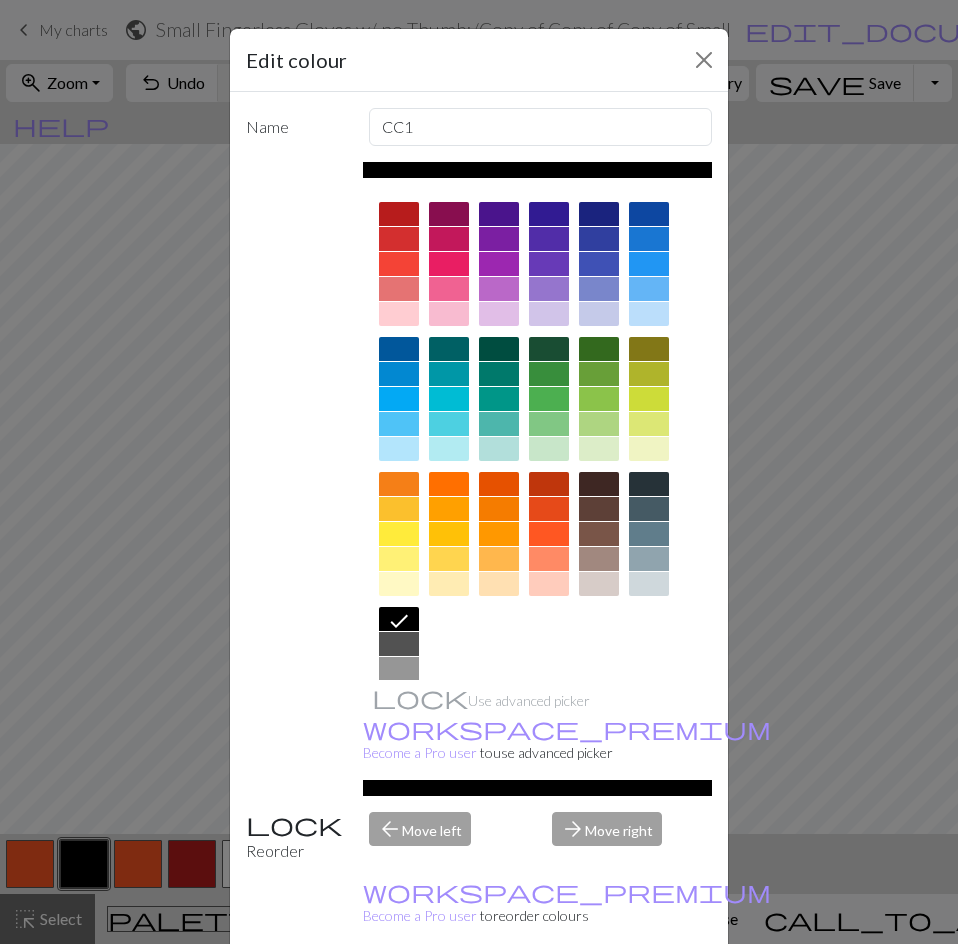 click at bounding box center [549, 349] 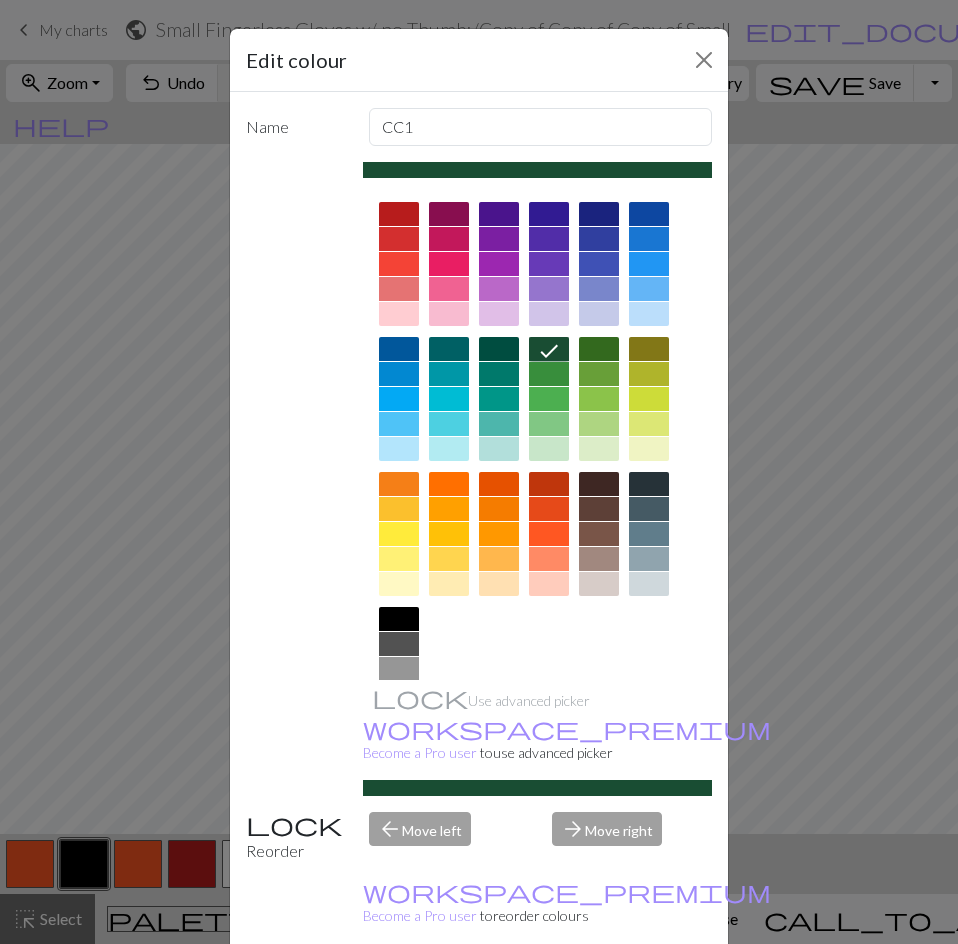 type 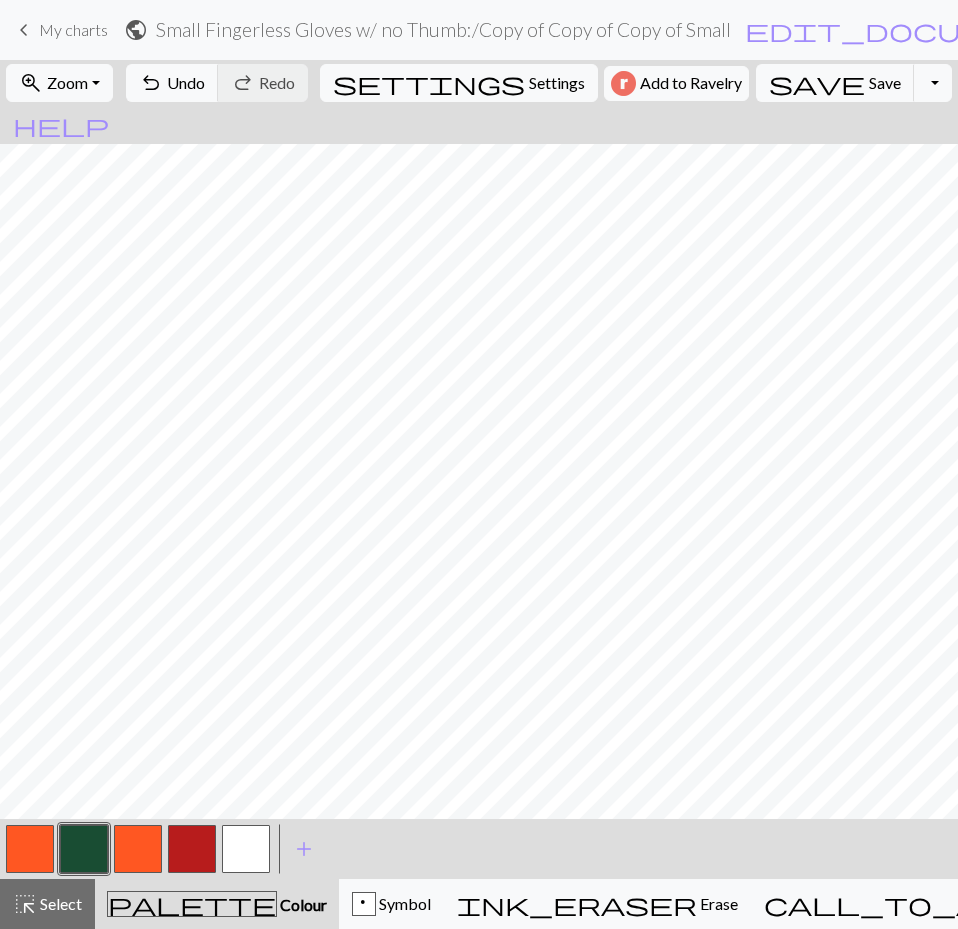 type 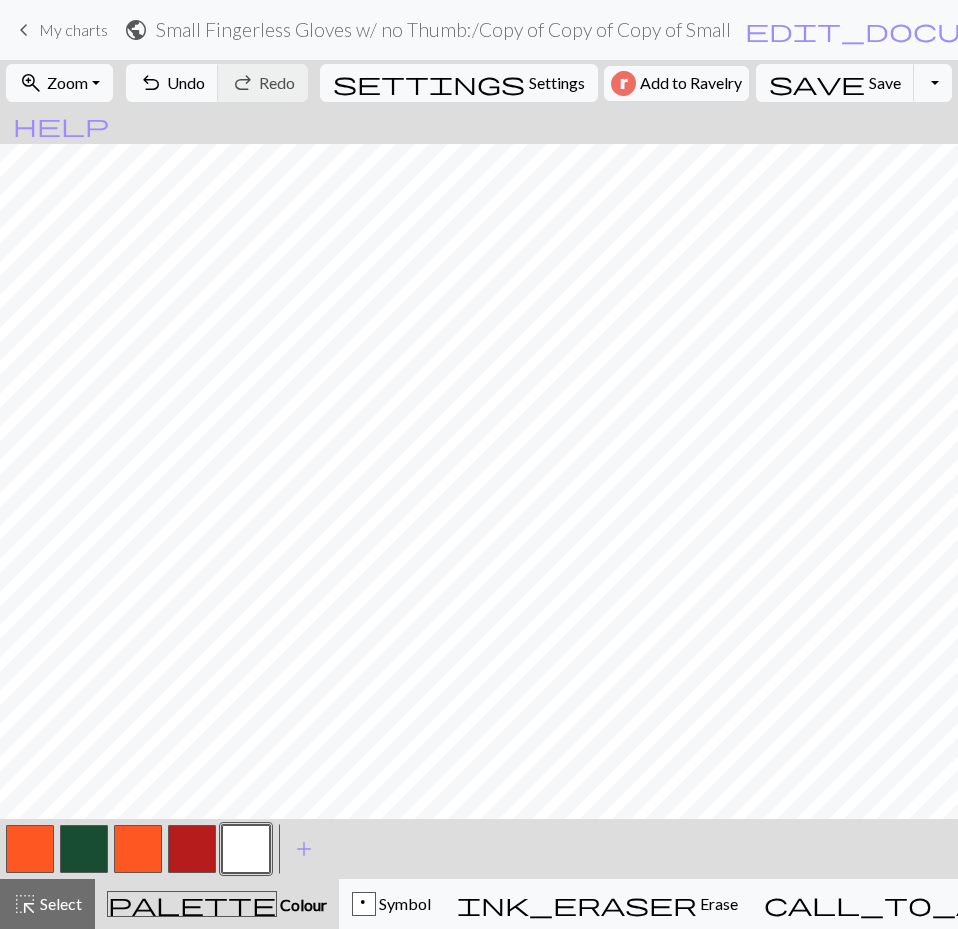 click at bounding box center [246, 849] 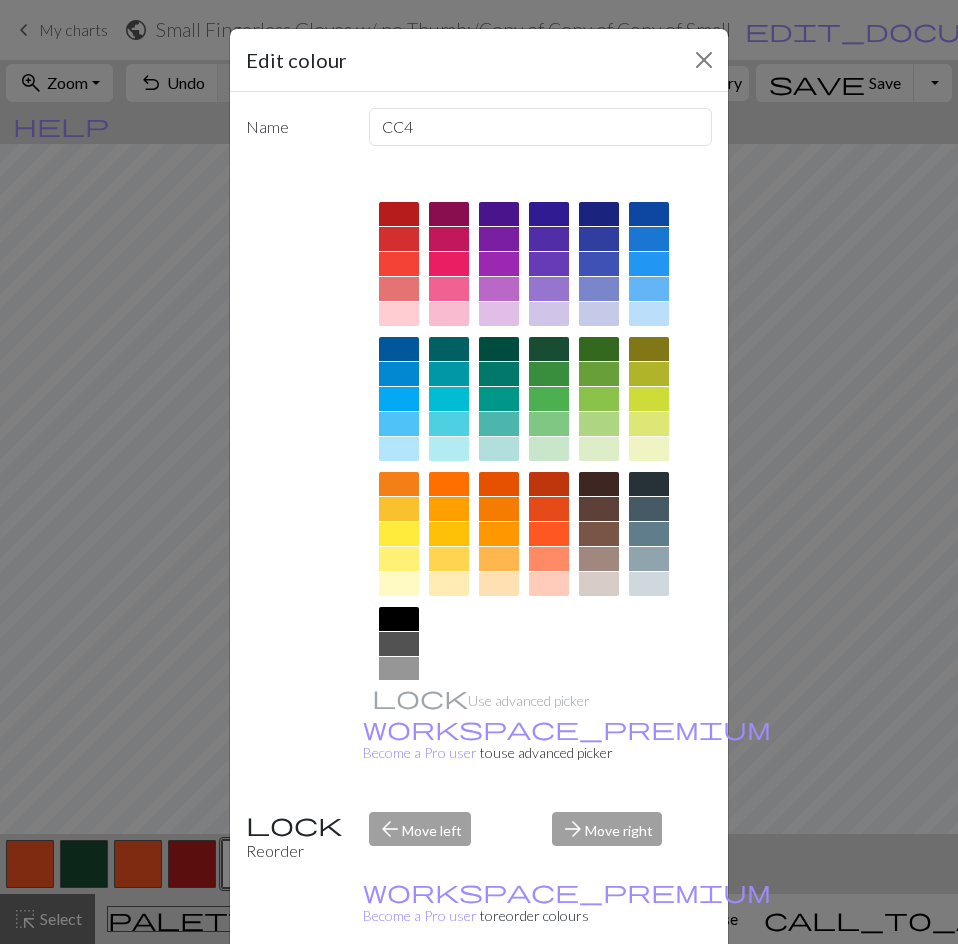 click at bounding box center [399, 619] 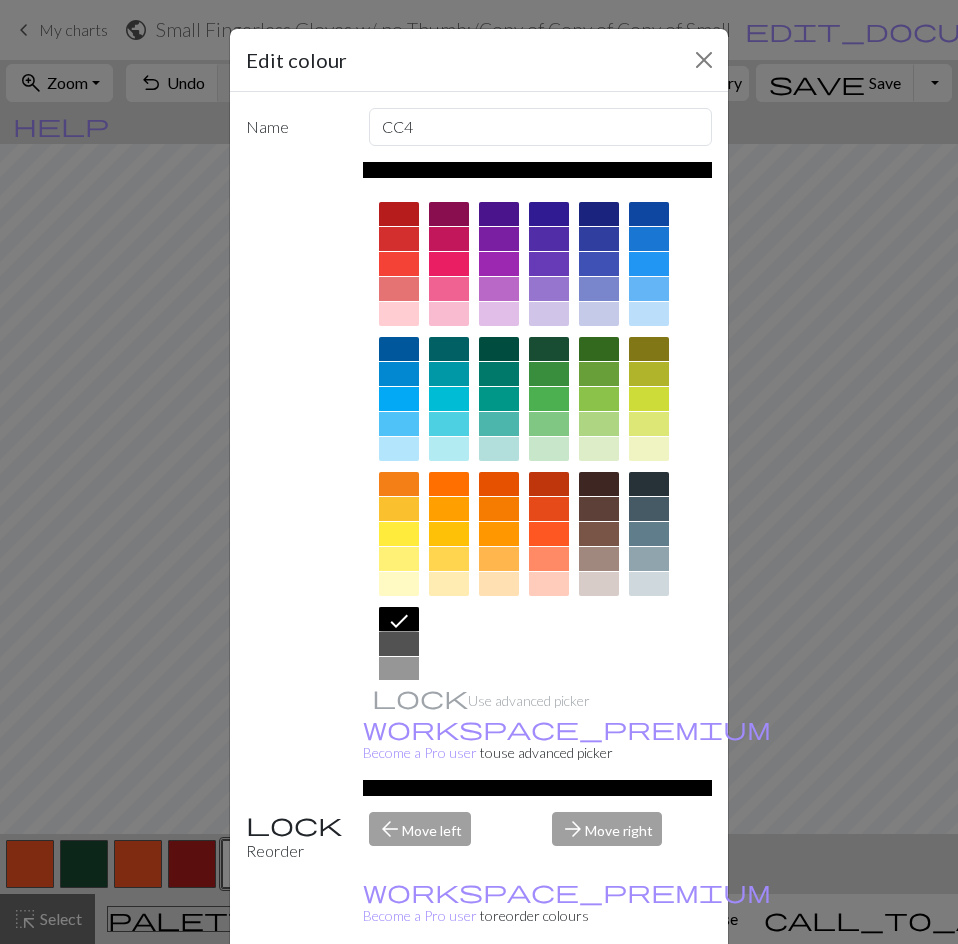 type 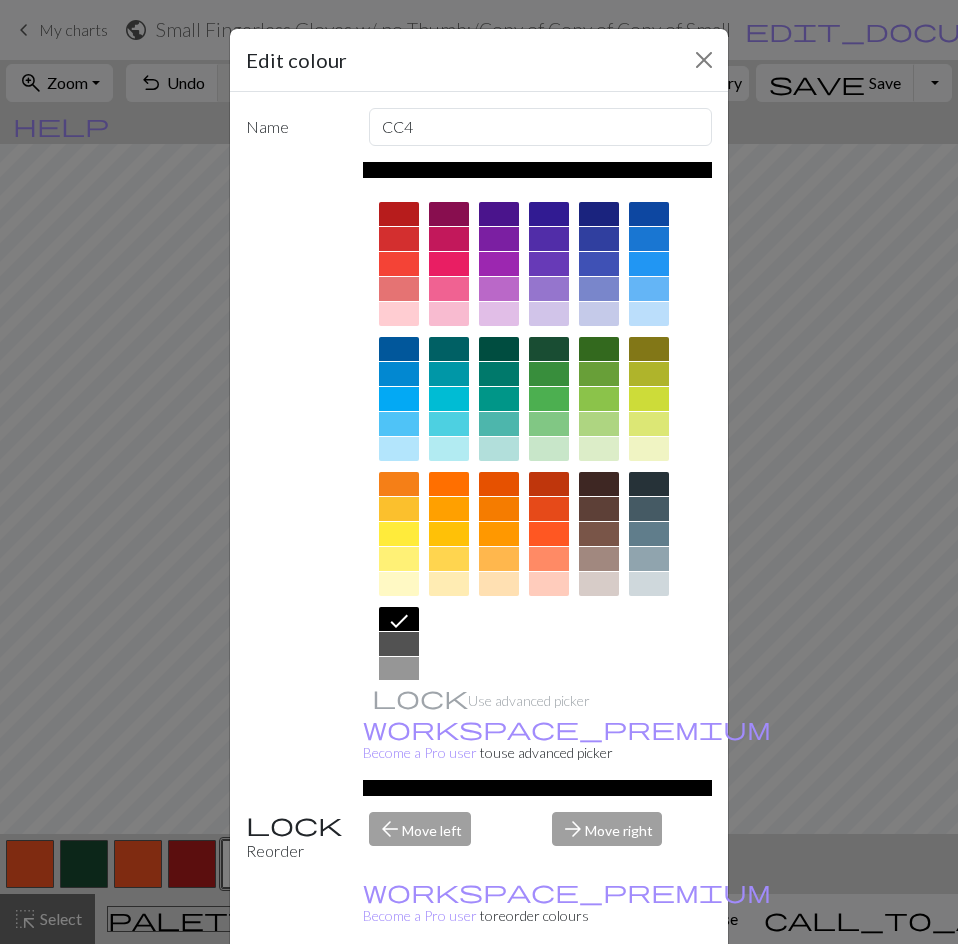 click on "Done" at bounding box center (599, 995) 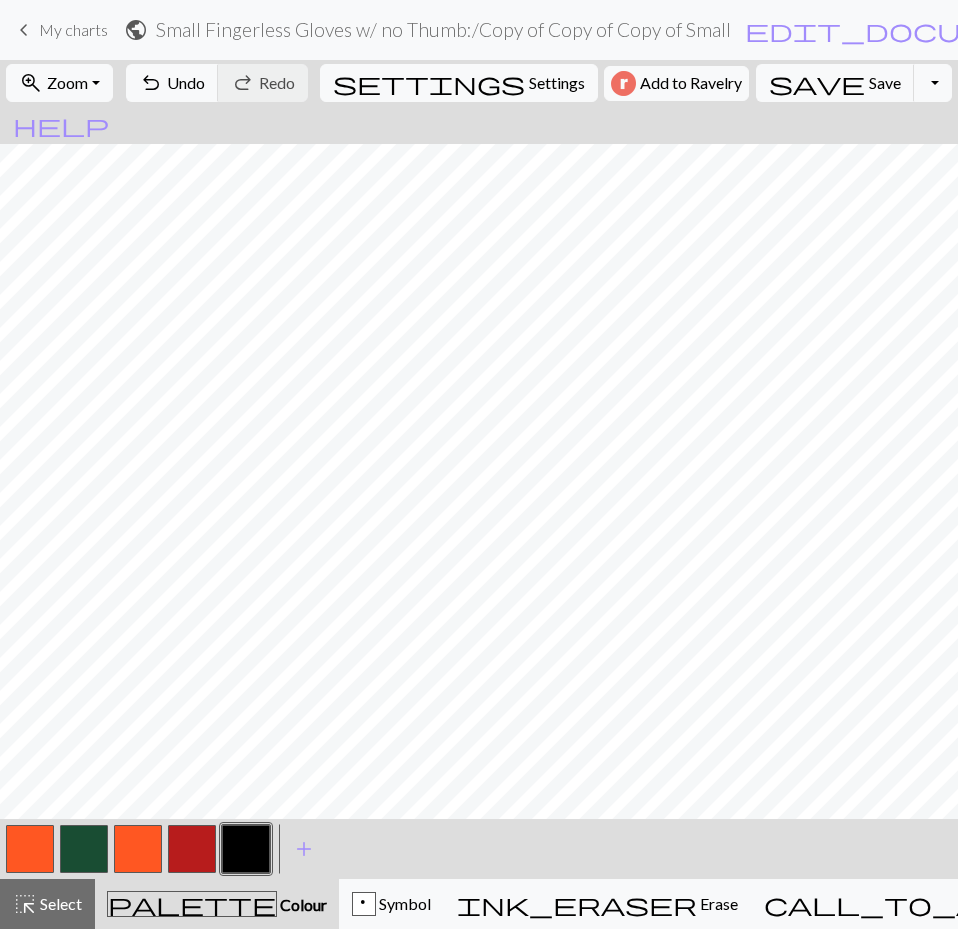type 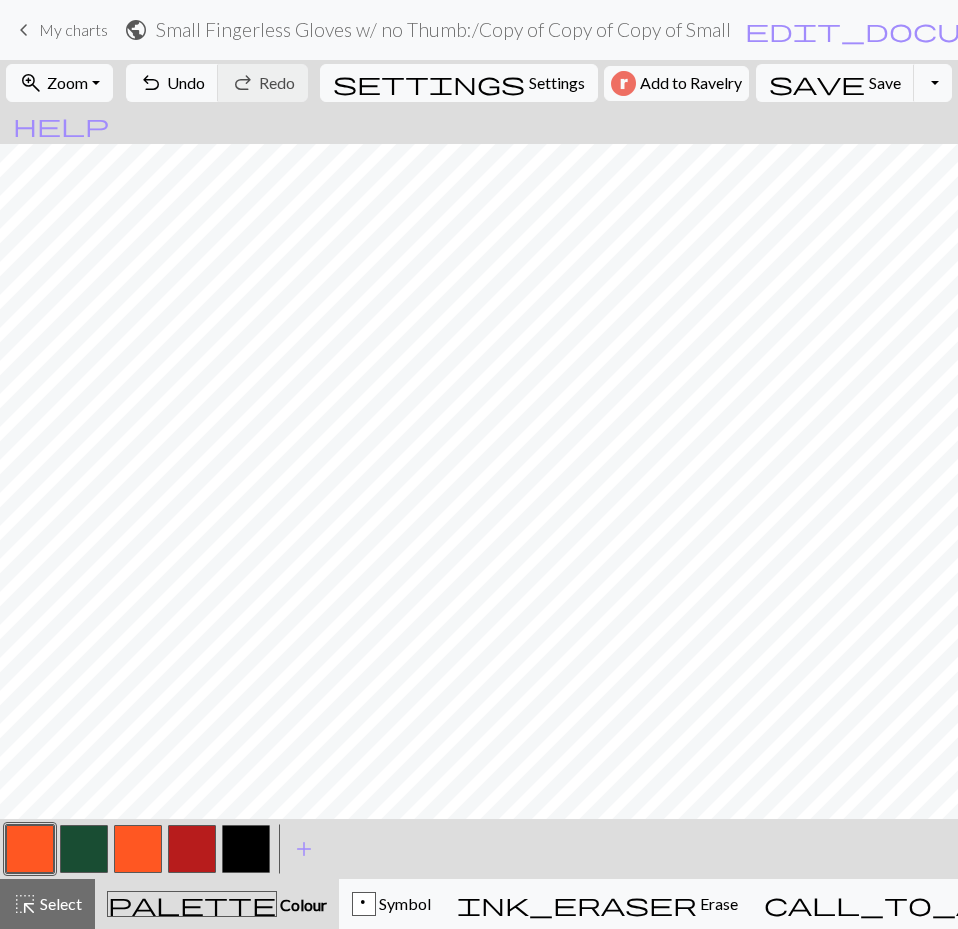 click at bounding box center (30, 849) 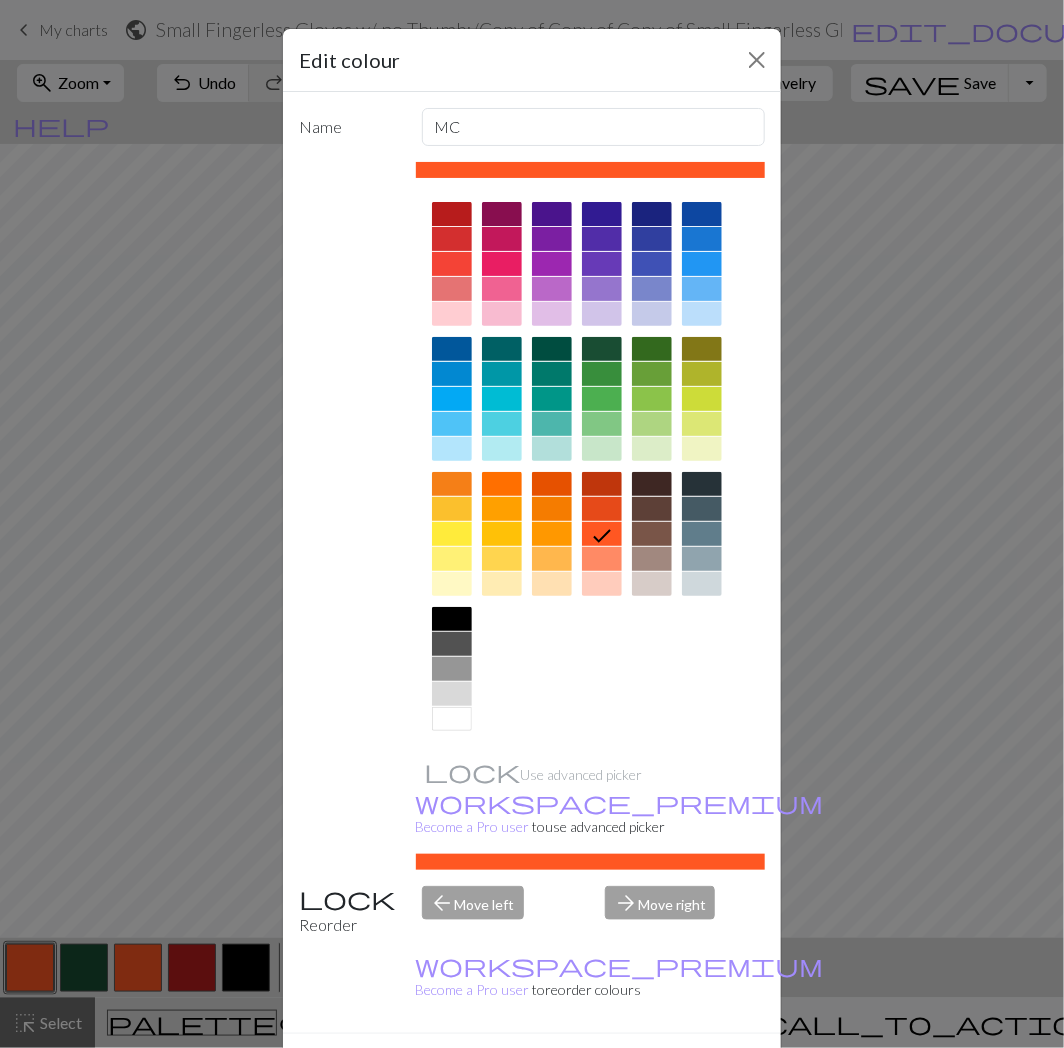 click at bounding box center [452, 719] 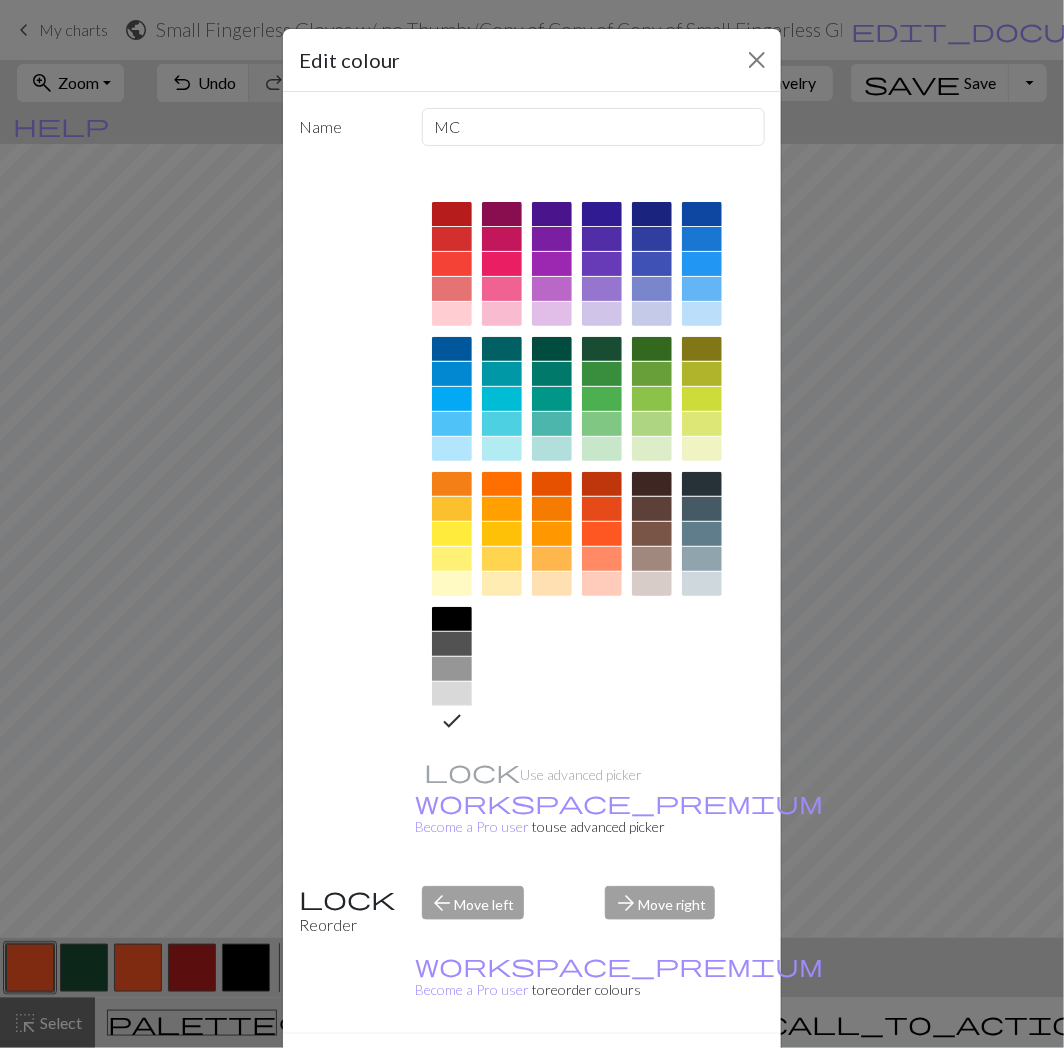 type 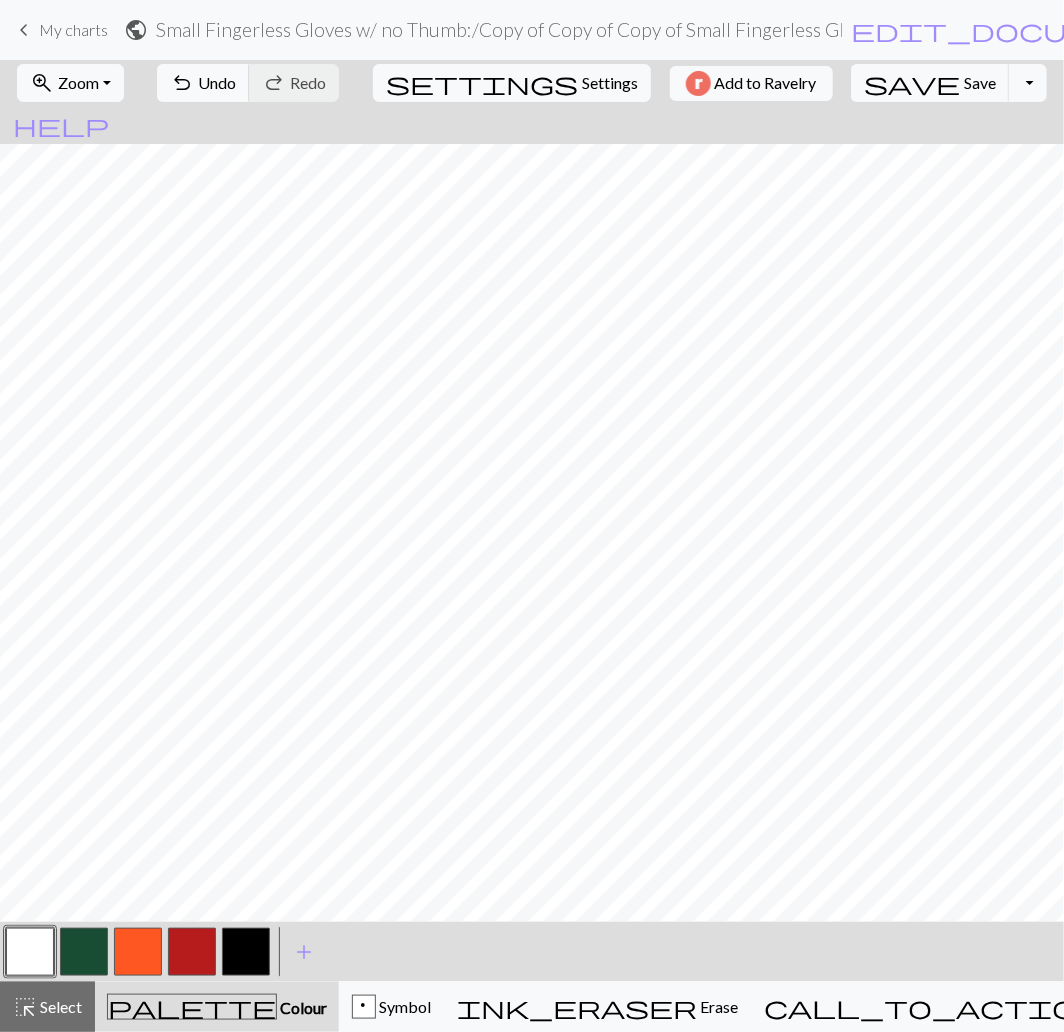 type 